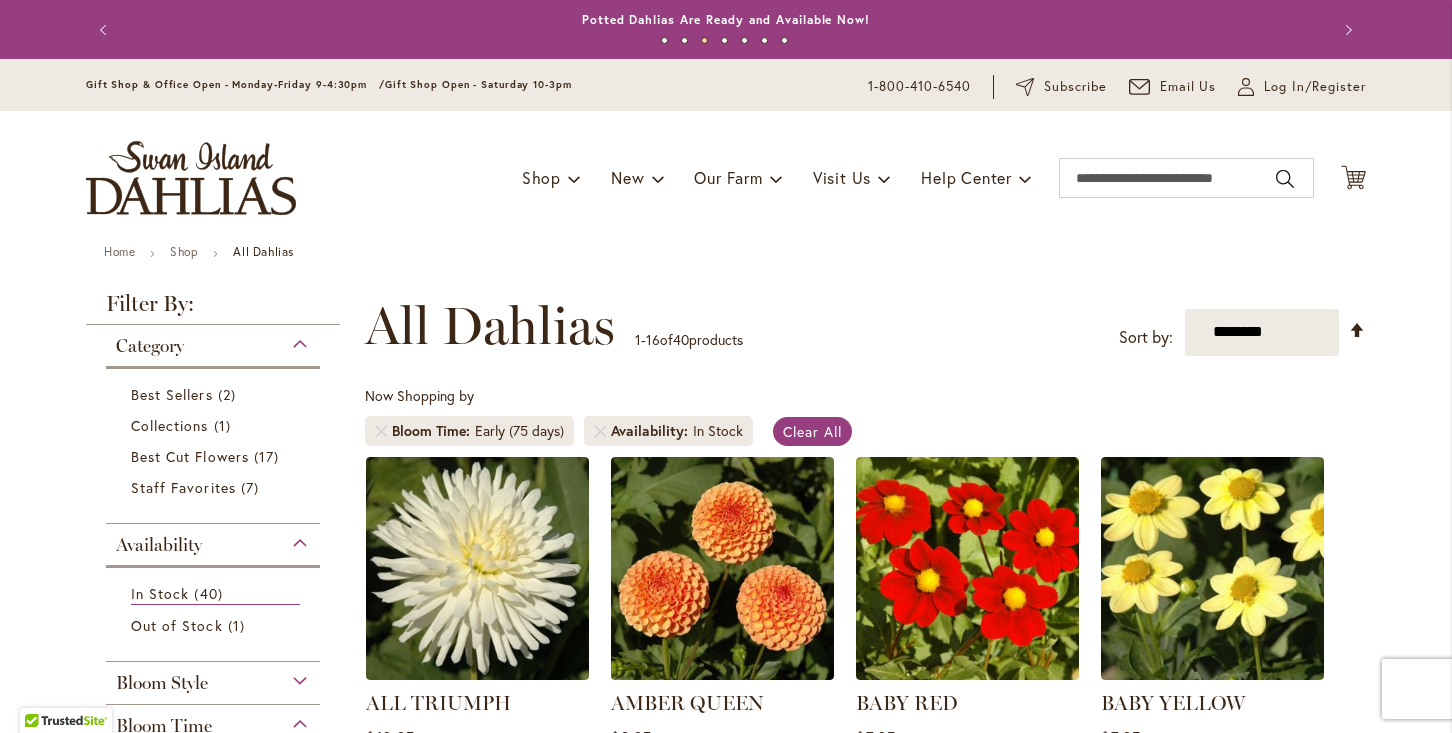 scroll, scrollTop: 0, scrollLeft: 0, axis: both 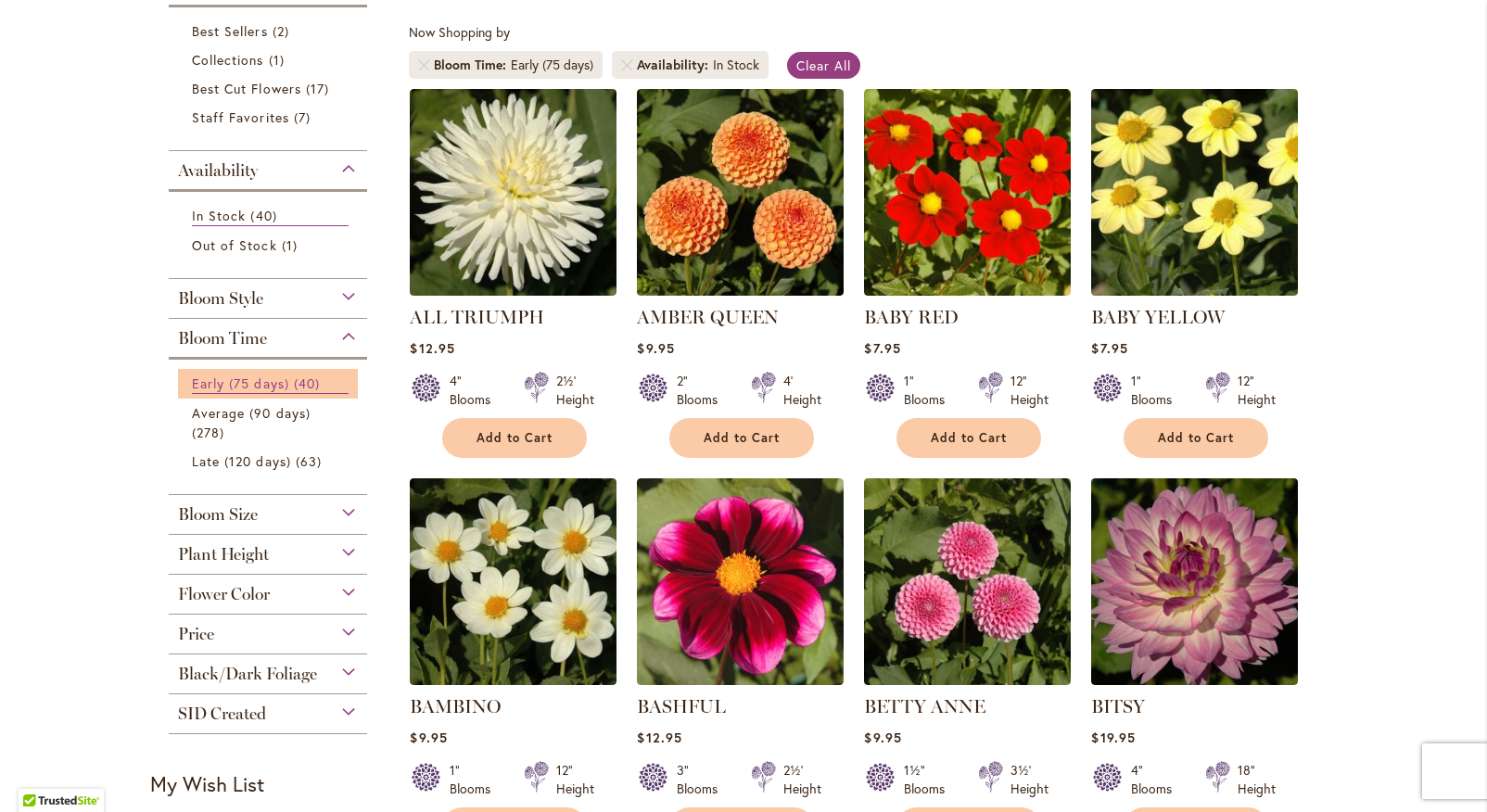 click on "Early (75 days)" at bounding box center (240, 383) 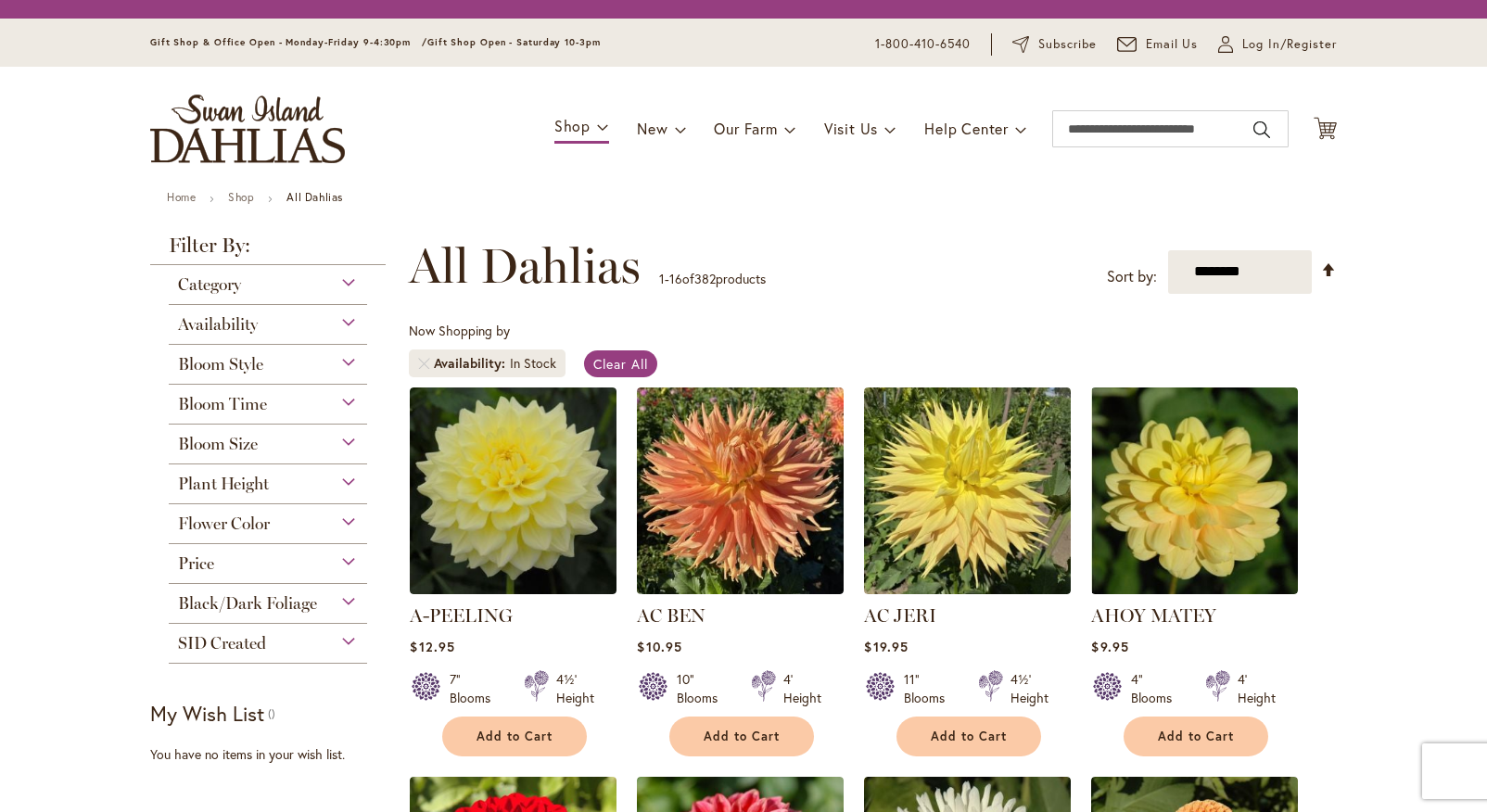 scroll, scrollTop: 0, scrollLeft: 0, axis: both 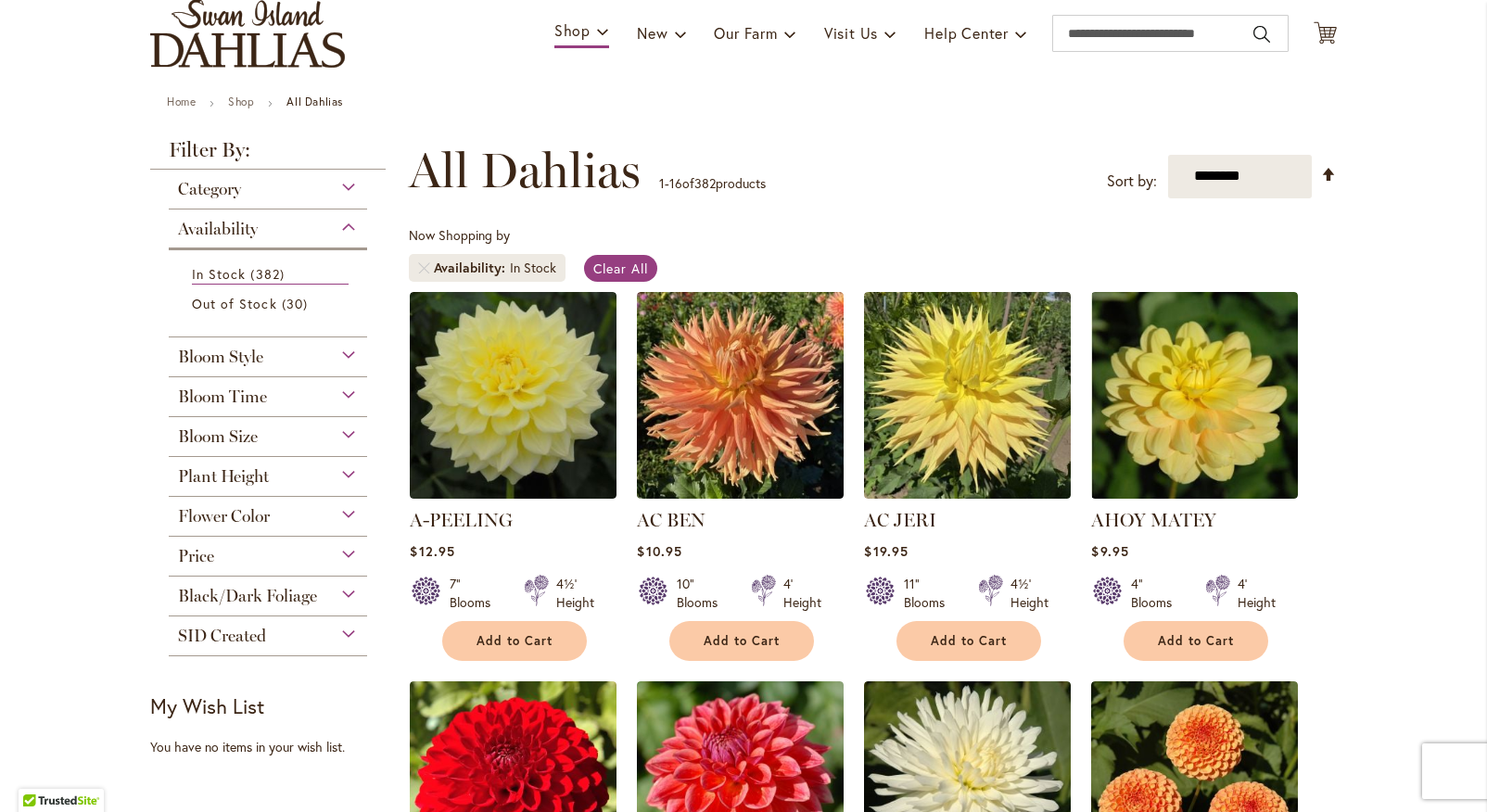 click on "Bloom Style" at bounding box center [268, 352] 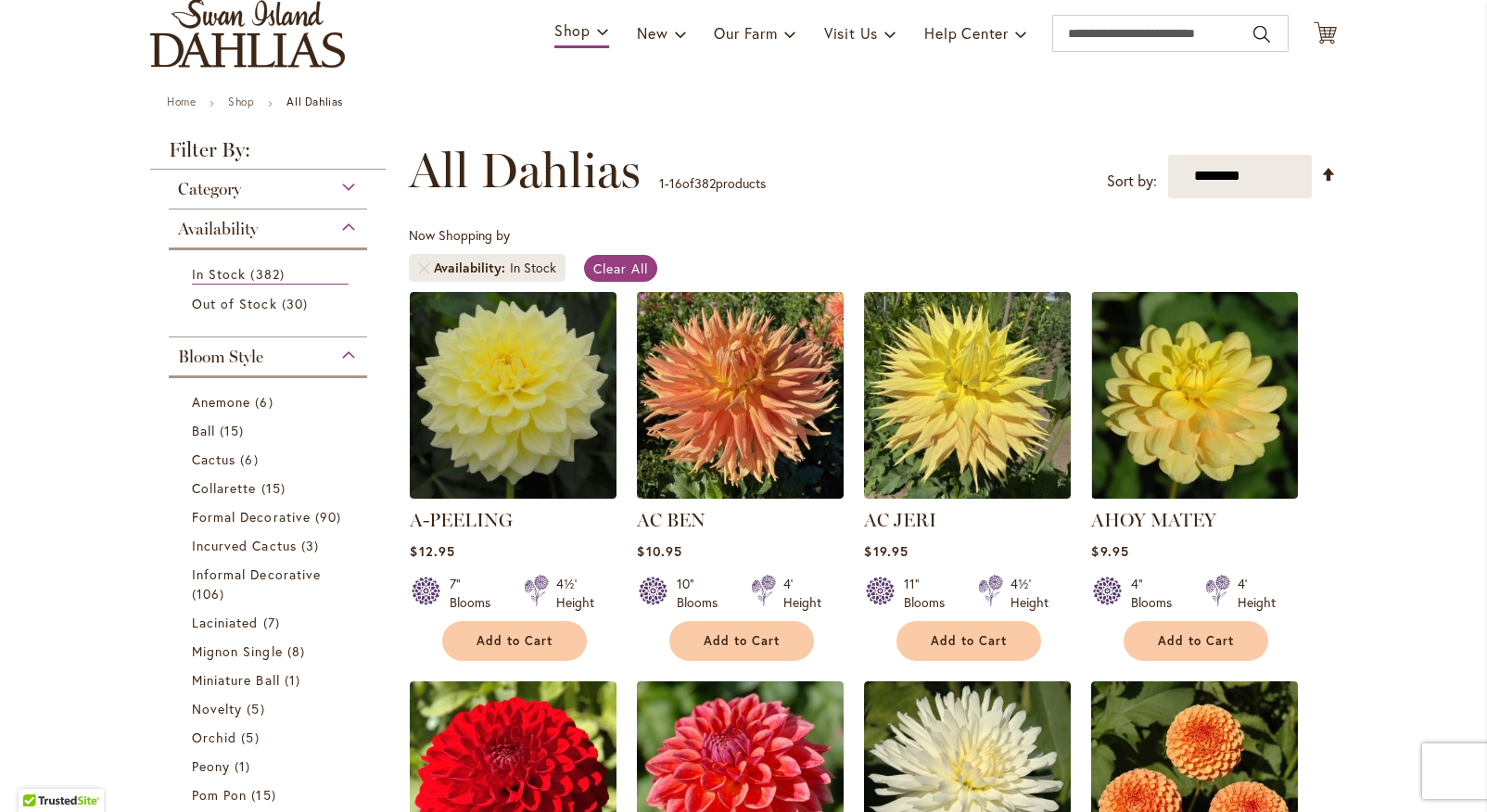 scroll, scrollTop: 468, scrollLeft: 0, axis: vertical 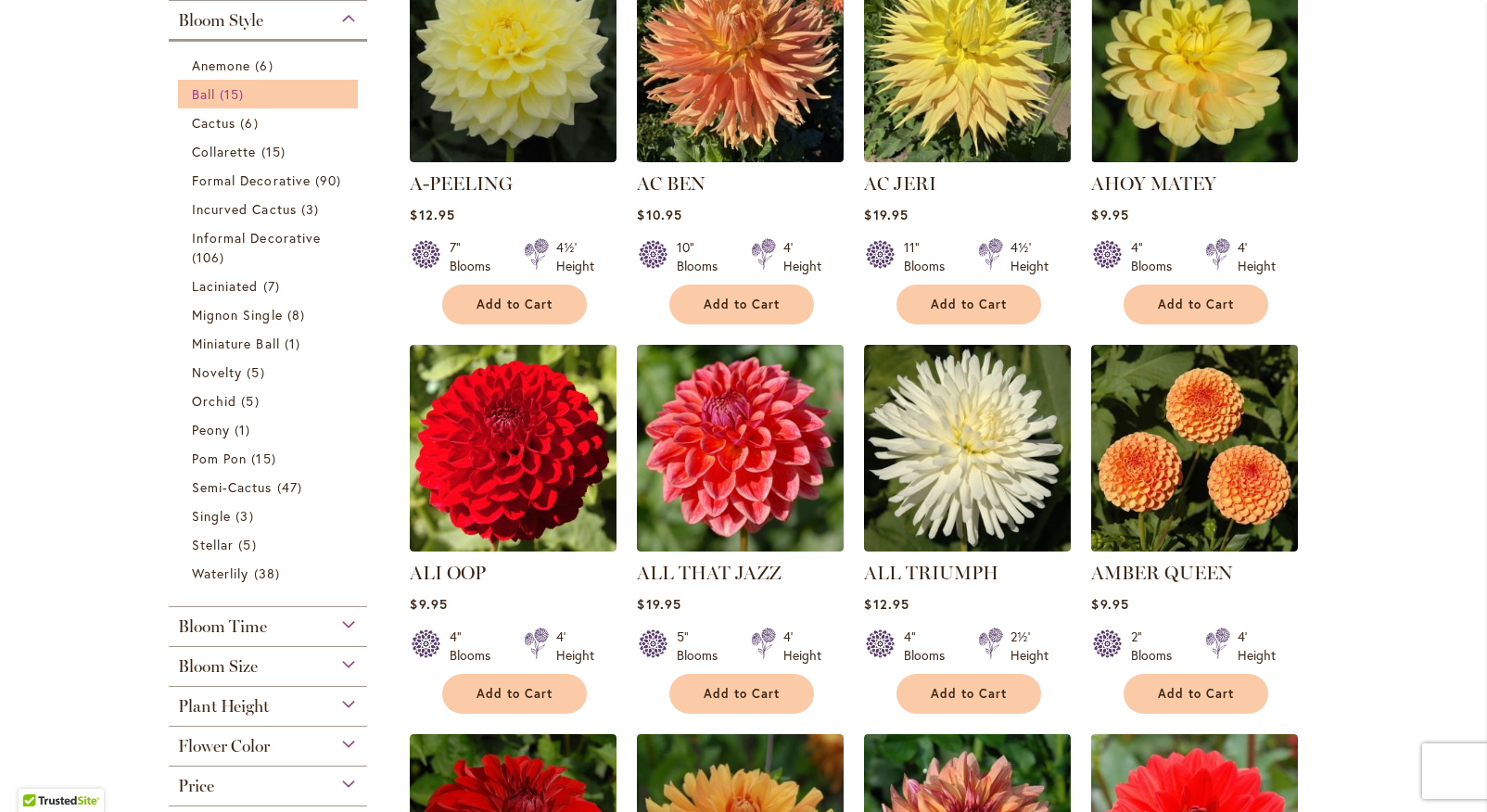 click on "Ball
15
items" at bounding box center [270, 94] 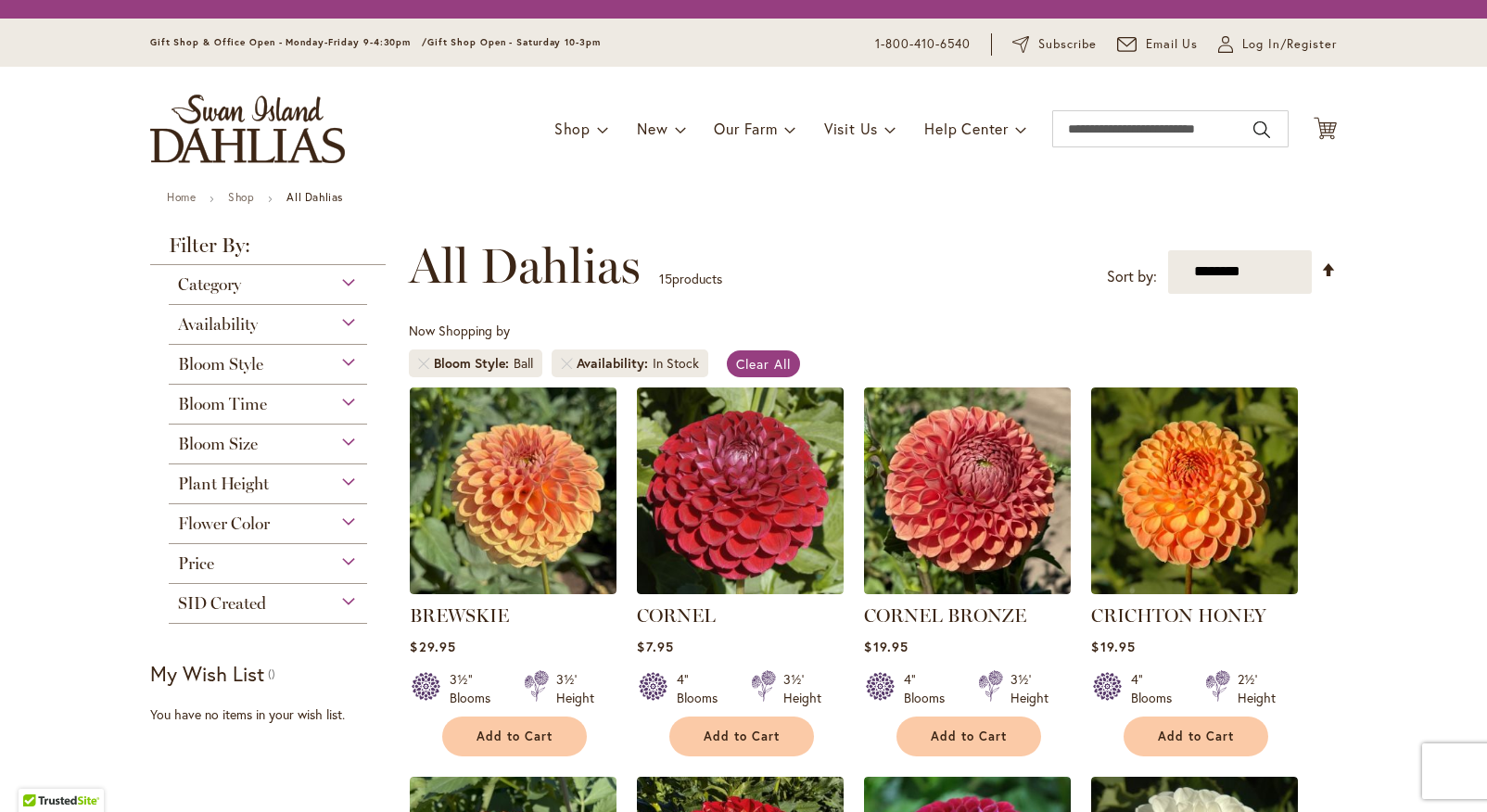 scroll, scrollTop: 0, scrollLeft: 0, axis: both 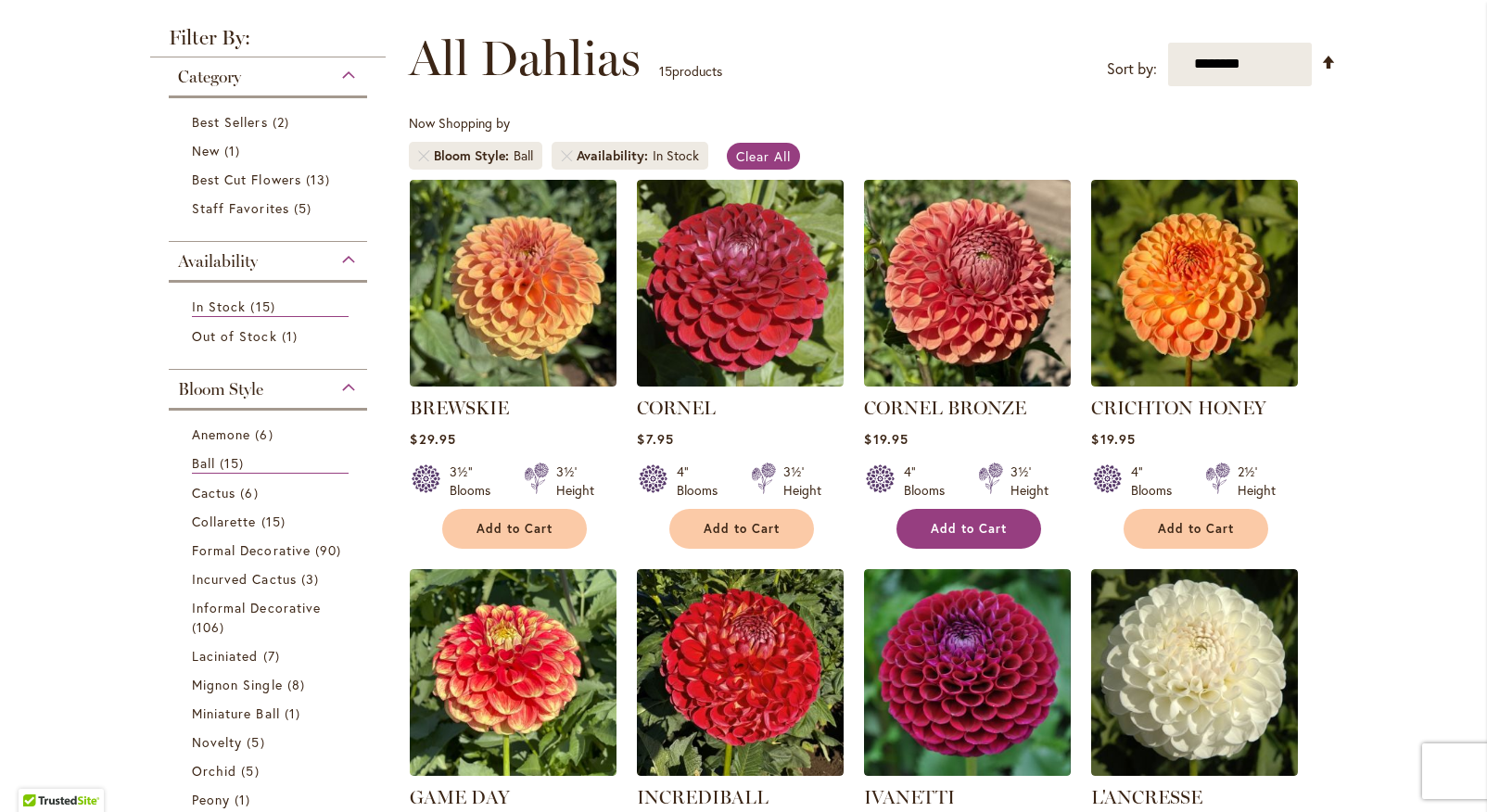 click on "Add to Cart" at bounding box center [969, 528] 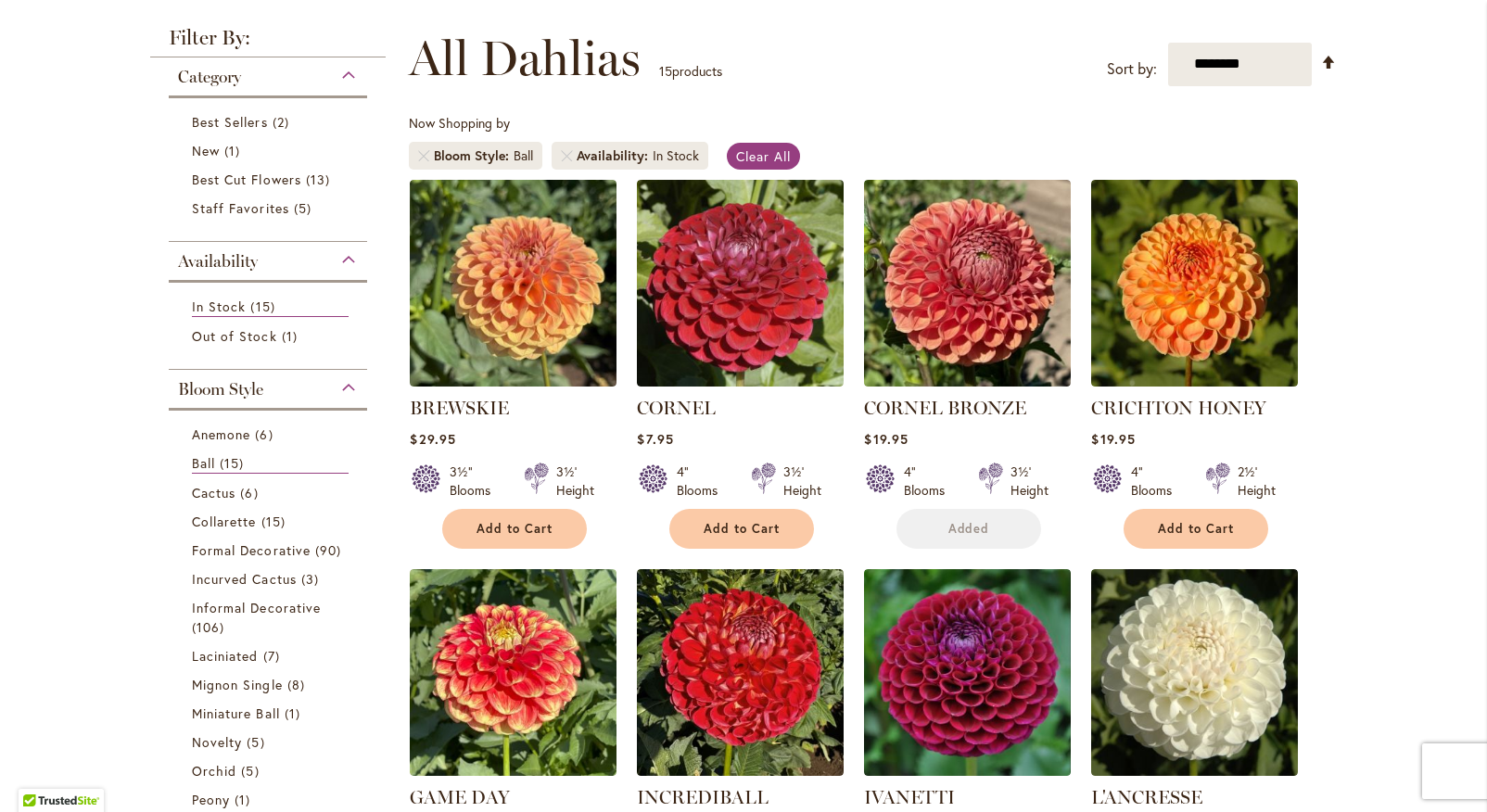 scroll, scrollTop: 293, scrollLeft: 0, axis: vertical 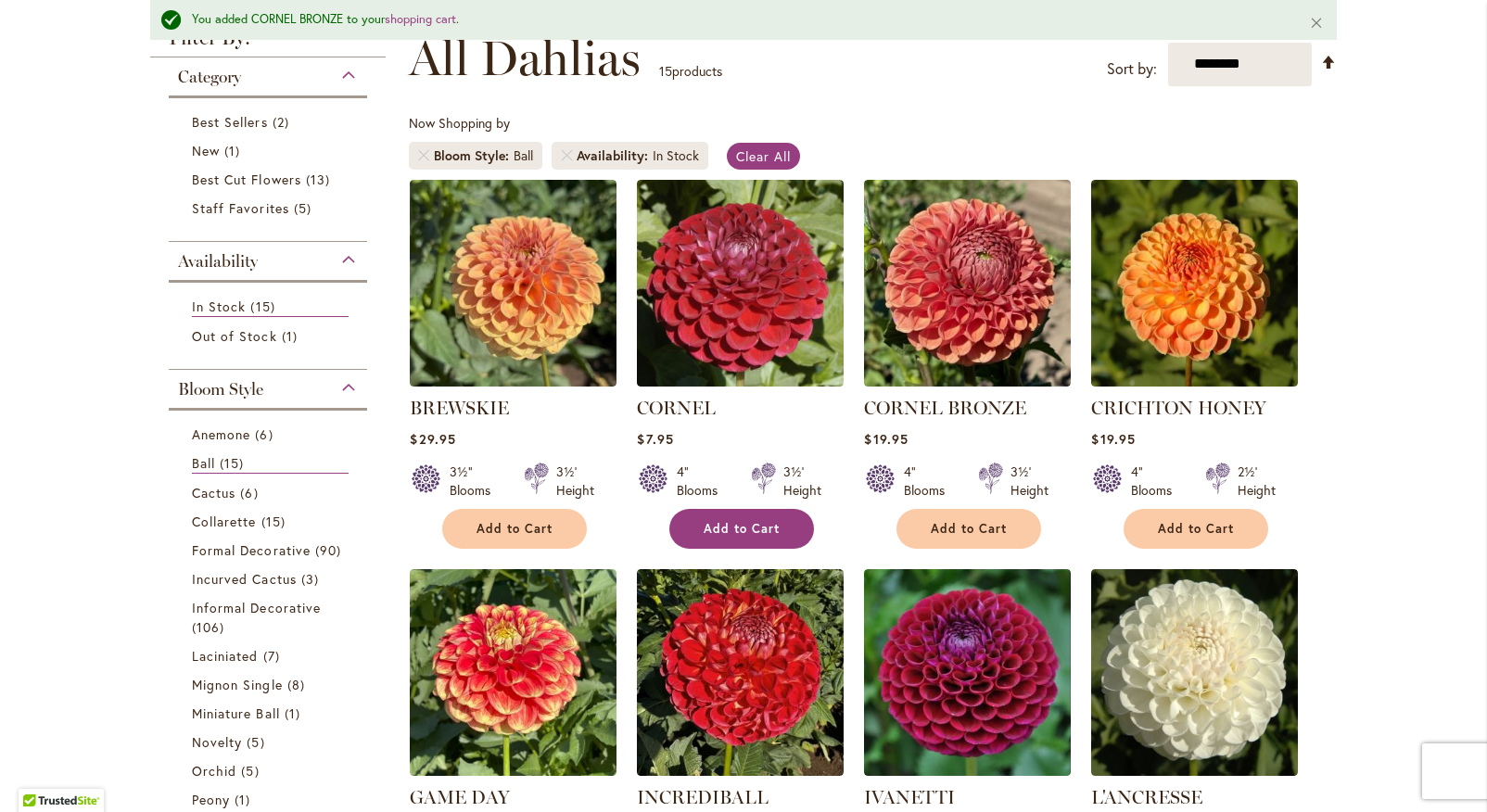 click on "Add to Cart" at bounding box center [742, 528] 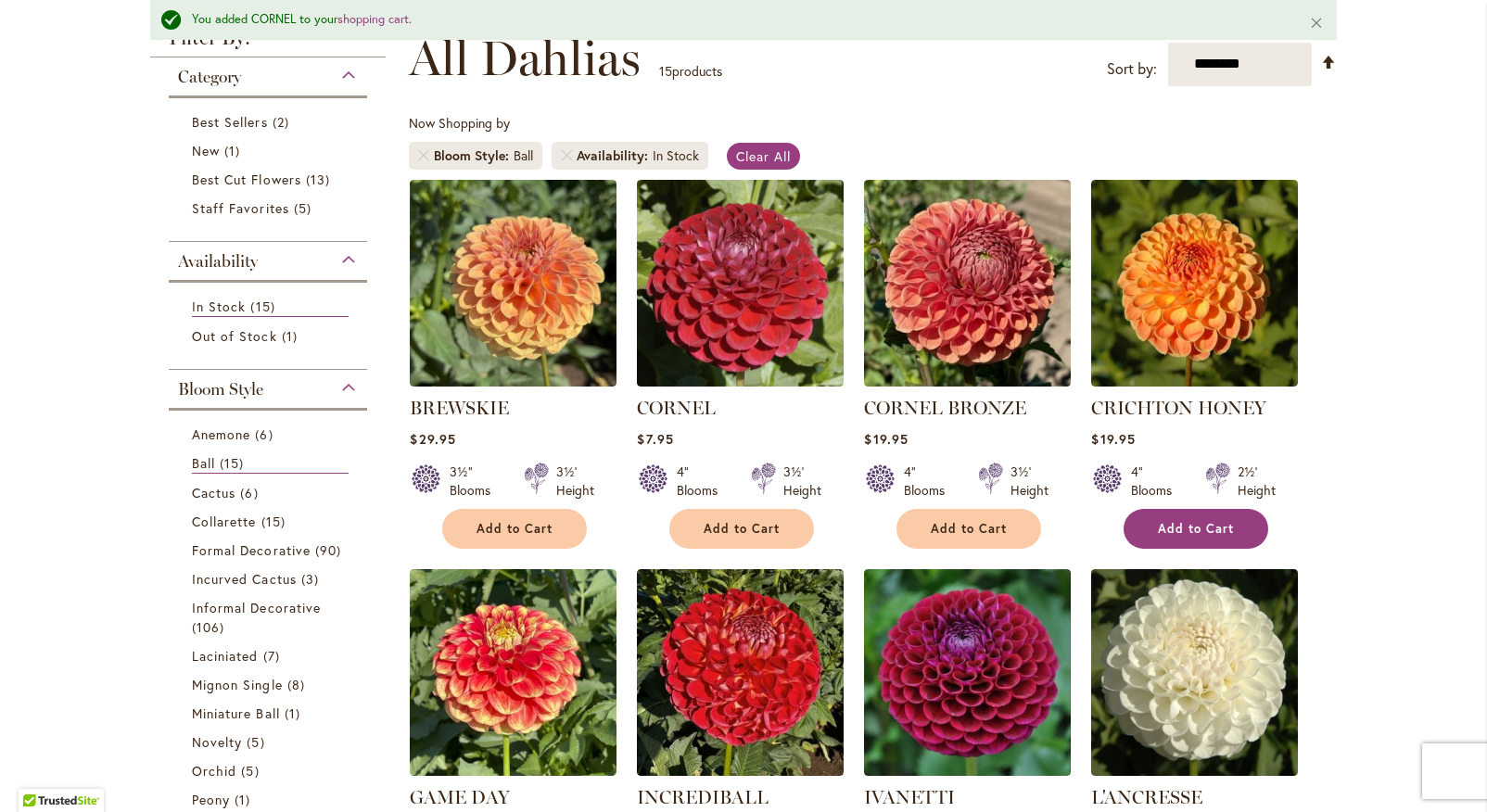 click on "Add to Cart" at bounding box center [1196, 528] 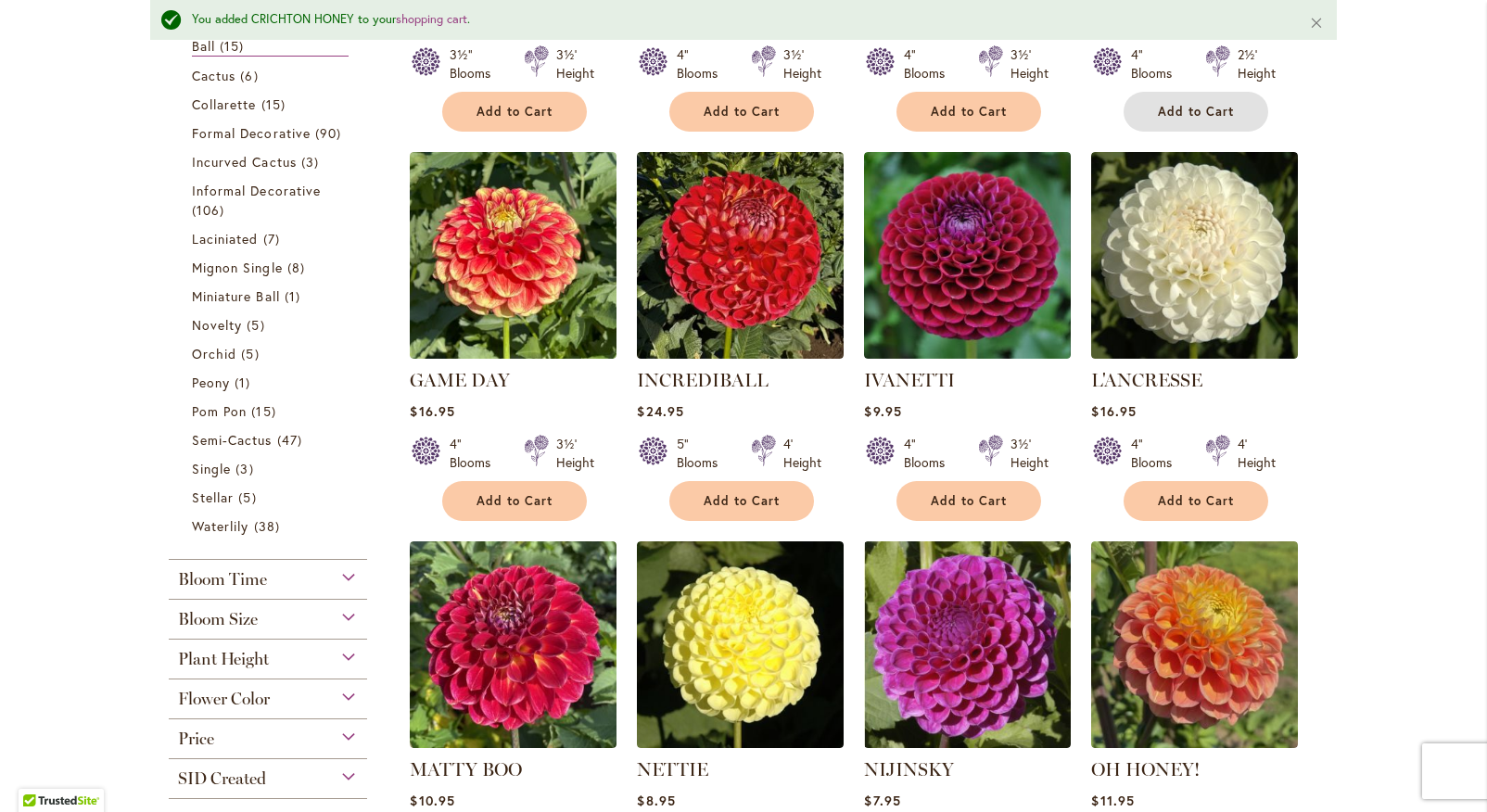 scroll, scrollTop: 709, scrollLeft: 0, axis: vertical 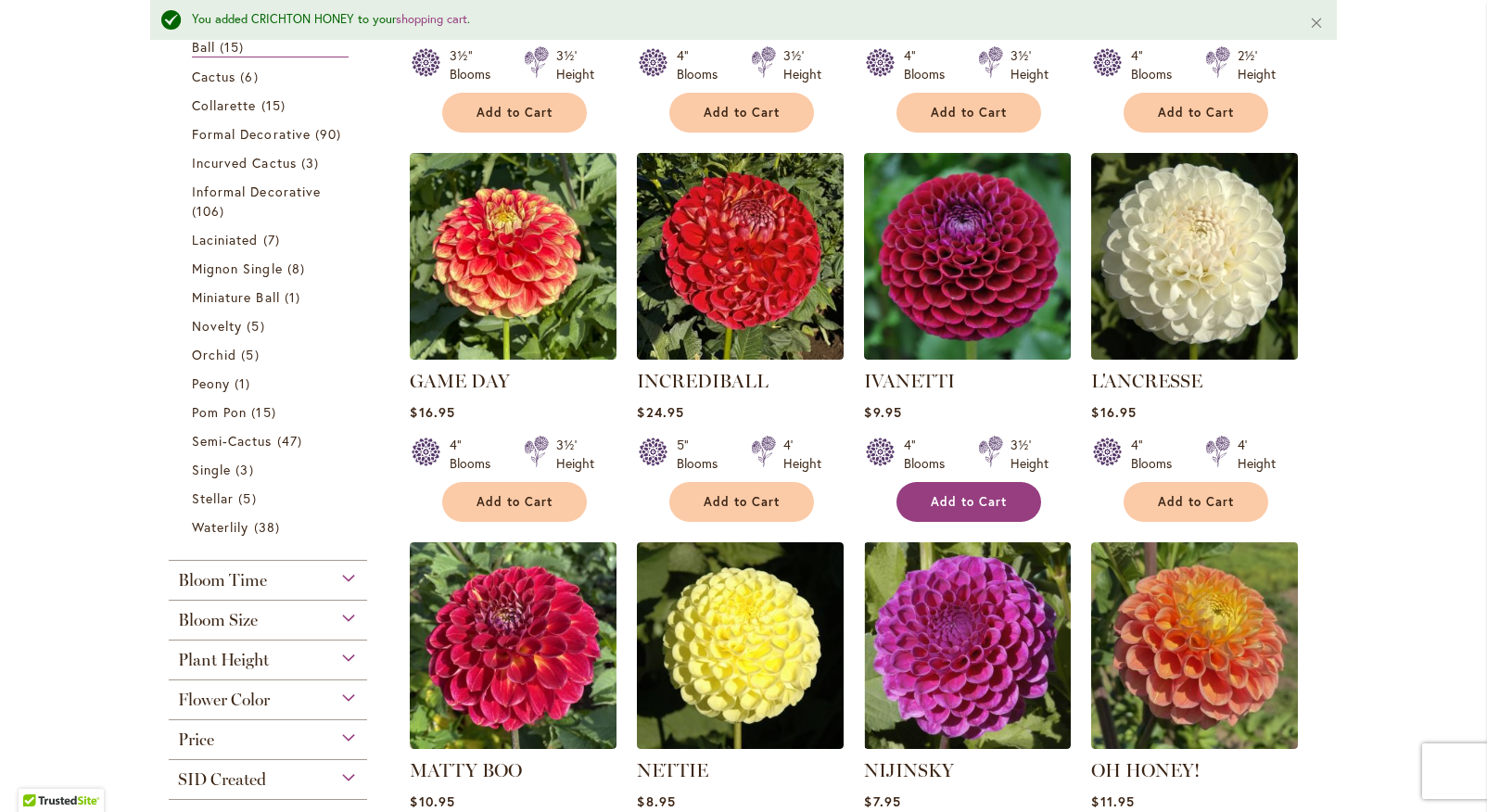 click on "Add to Cart" at bounding box center [969, 501] 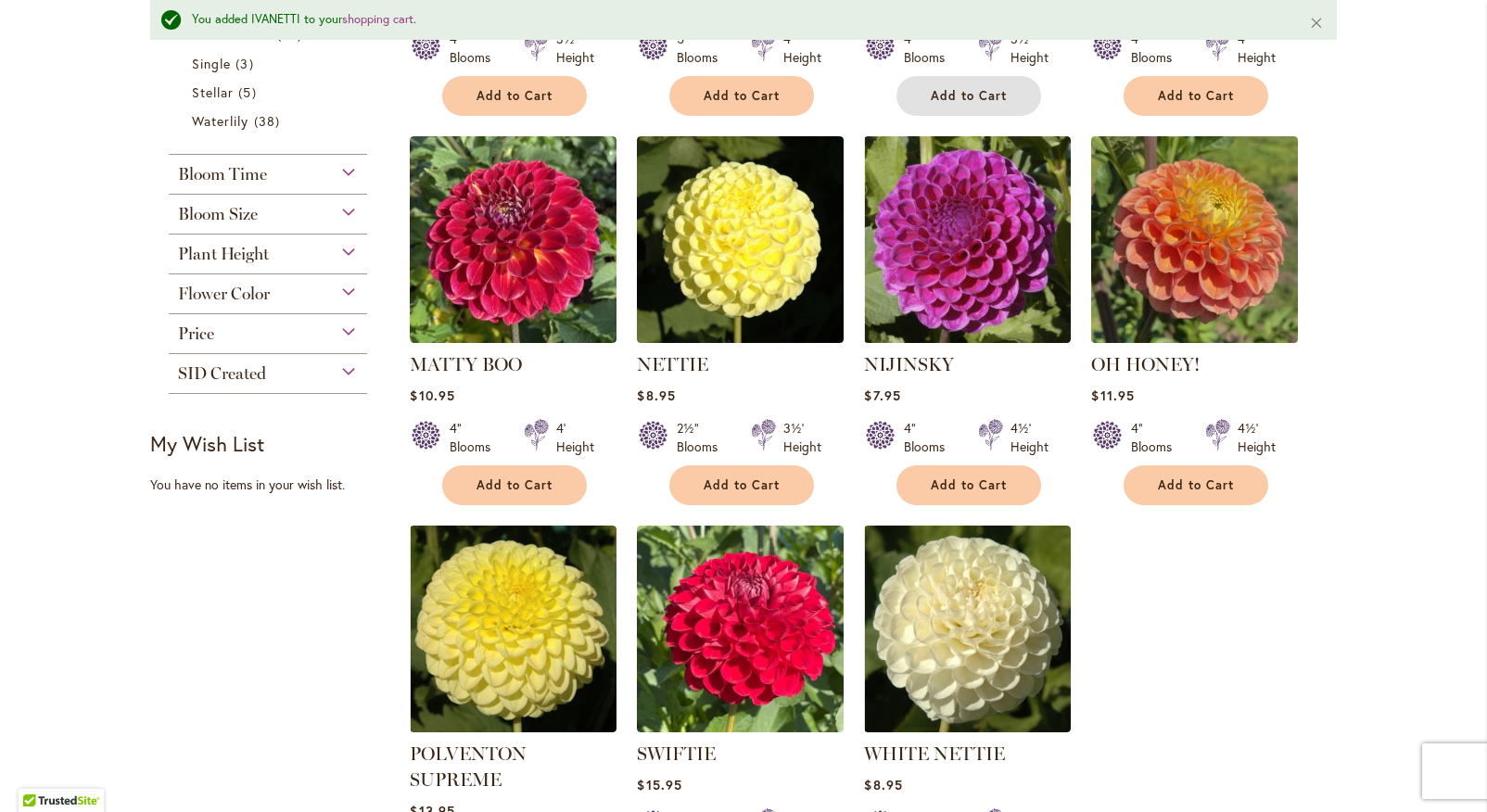 scroll, scrollTop: 1164, scrollLeft: 0, axis: vertical 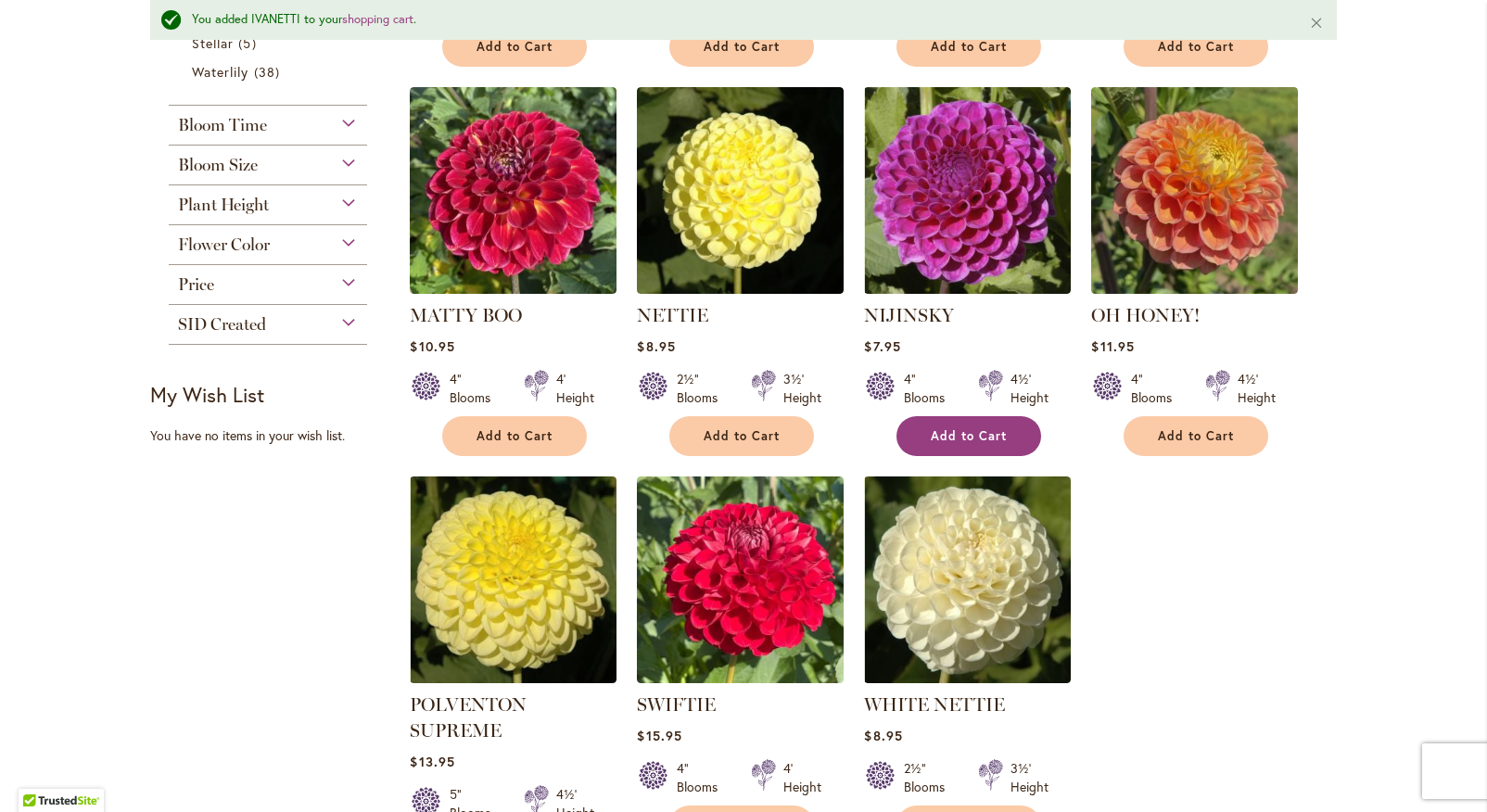 click on "Add to Cart" at bounding box center [969, 436] 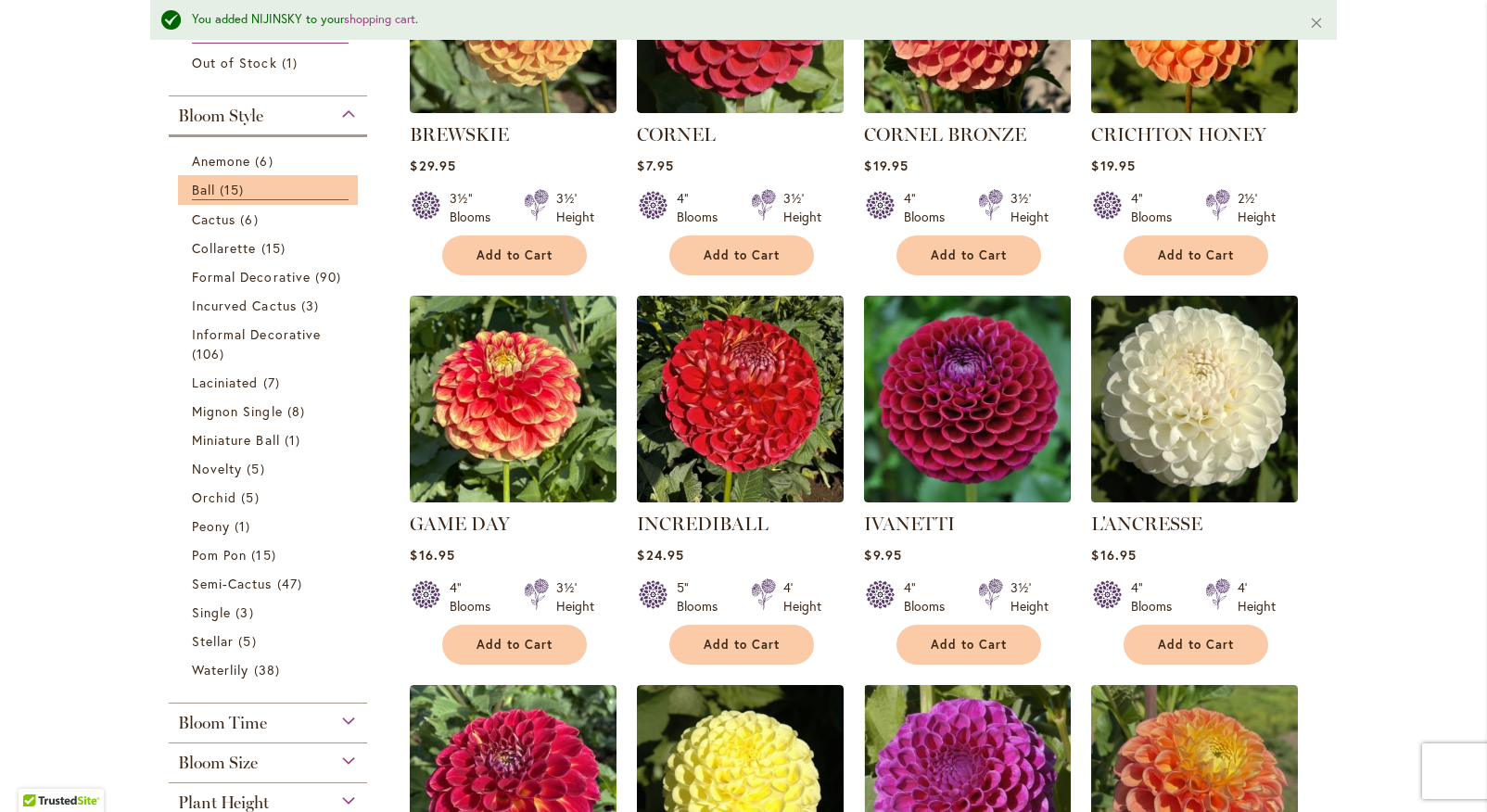 scroll, scrollTop: 583, scrollLeft: 0, axis: vertical 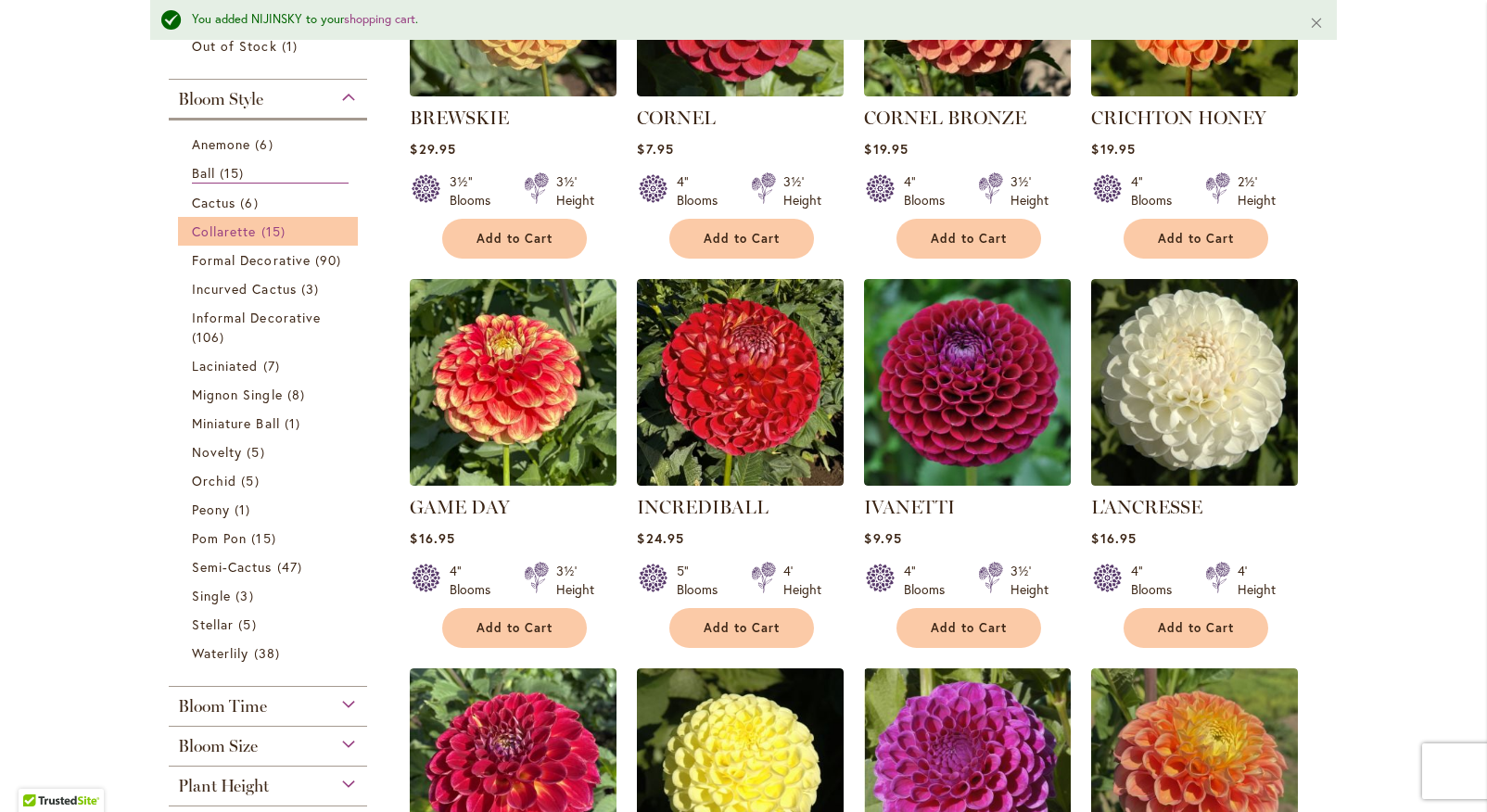 click on "Collarette
15
items" at bounding box center (270, 231) 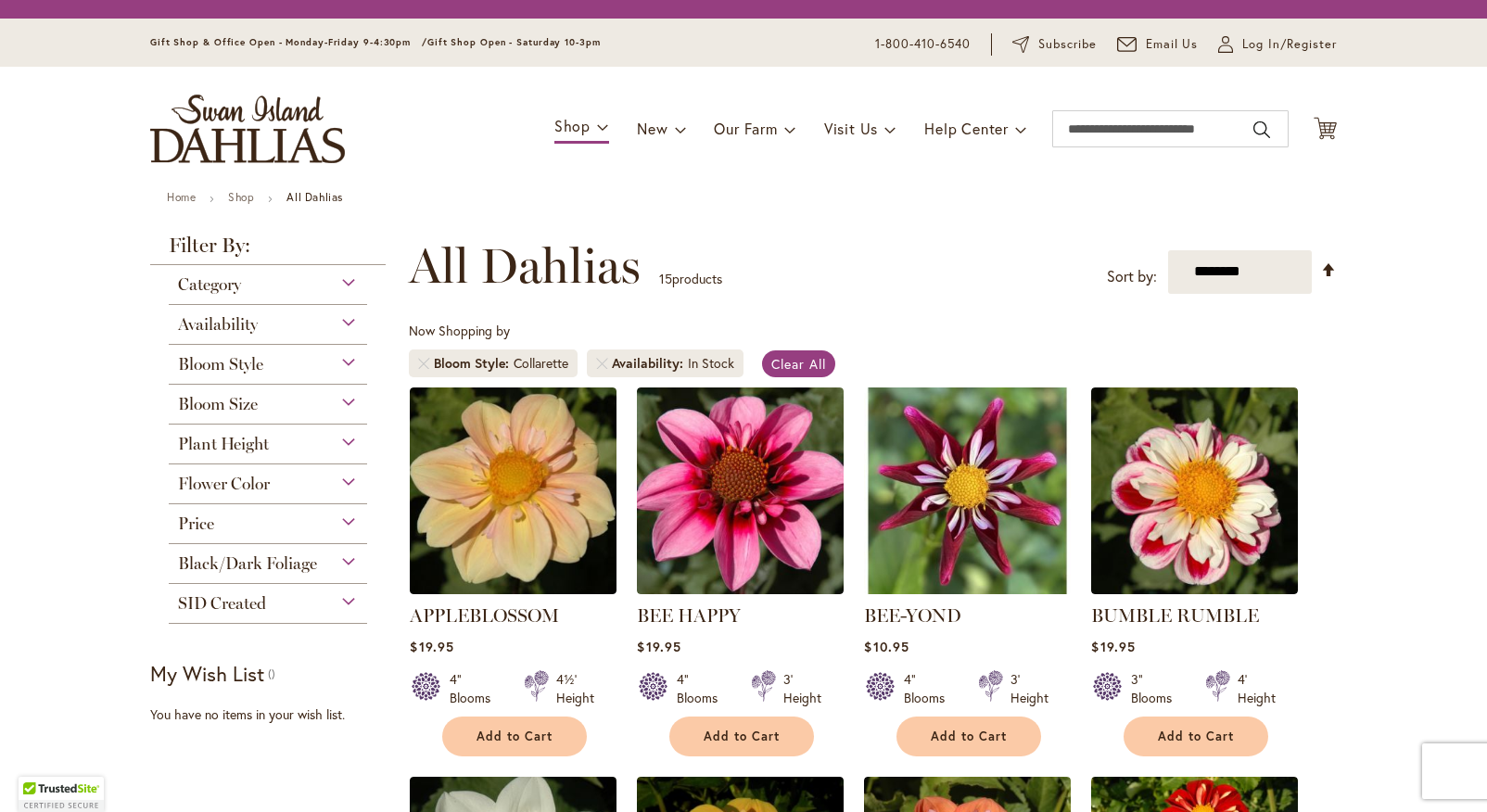 scroll, scrollTop: 0, scrollLeft: 0, axis: both 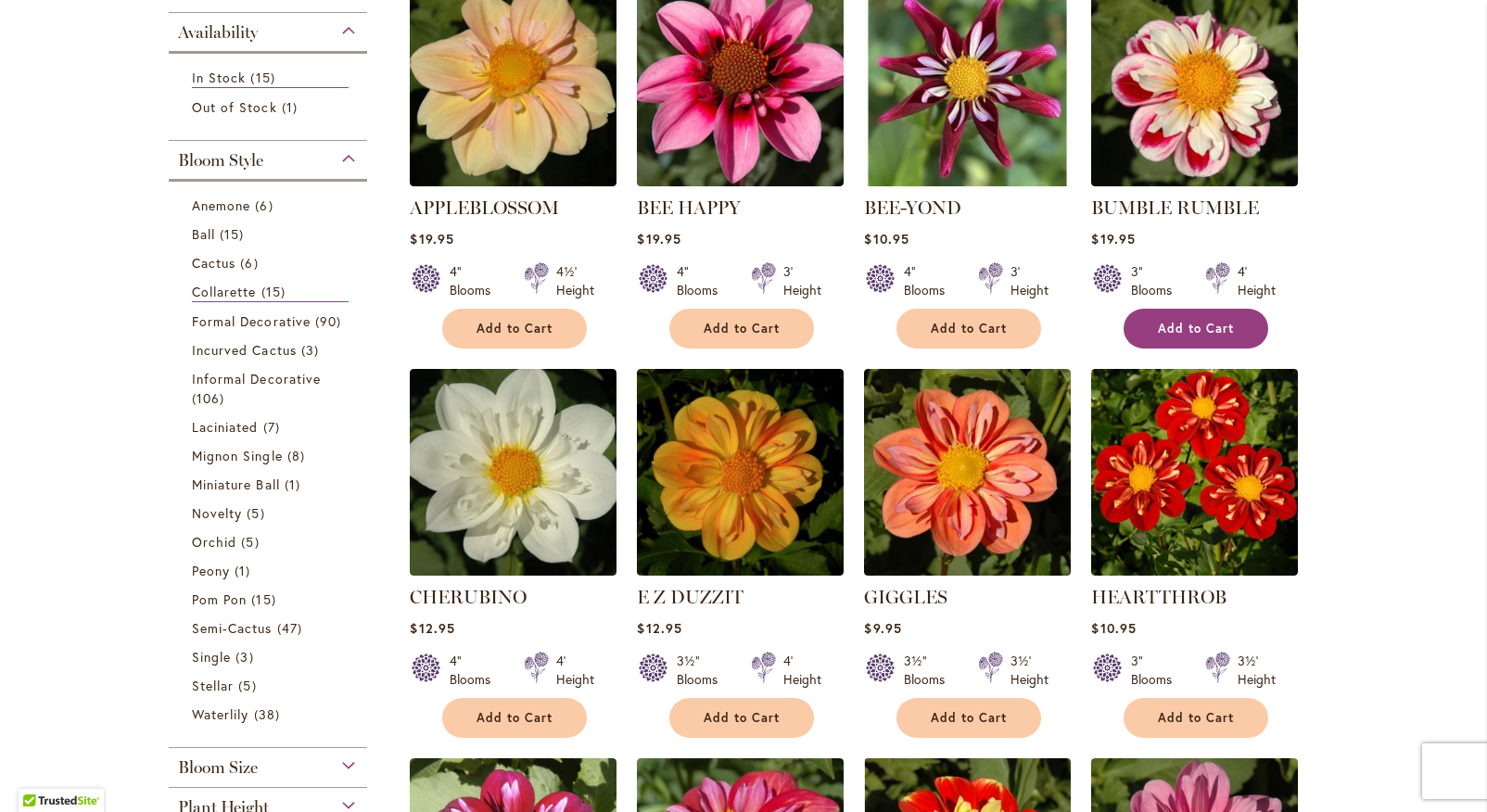 click on "Add to Cart" at bounding box center (1196, 328) 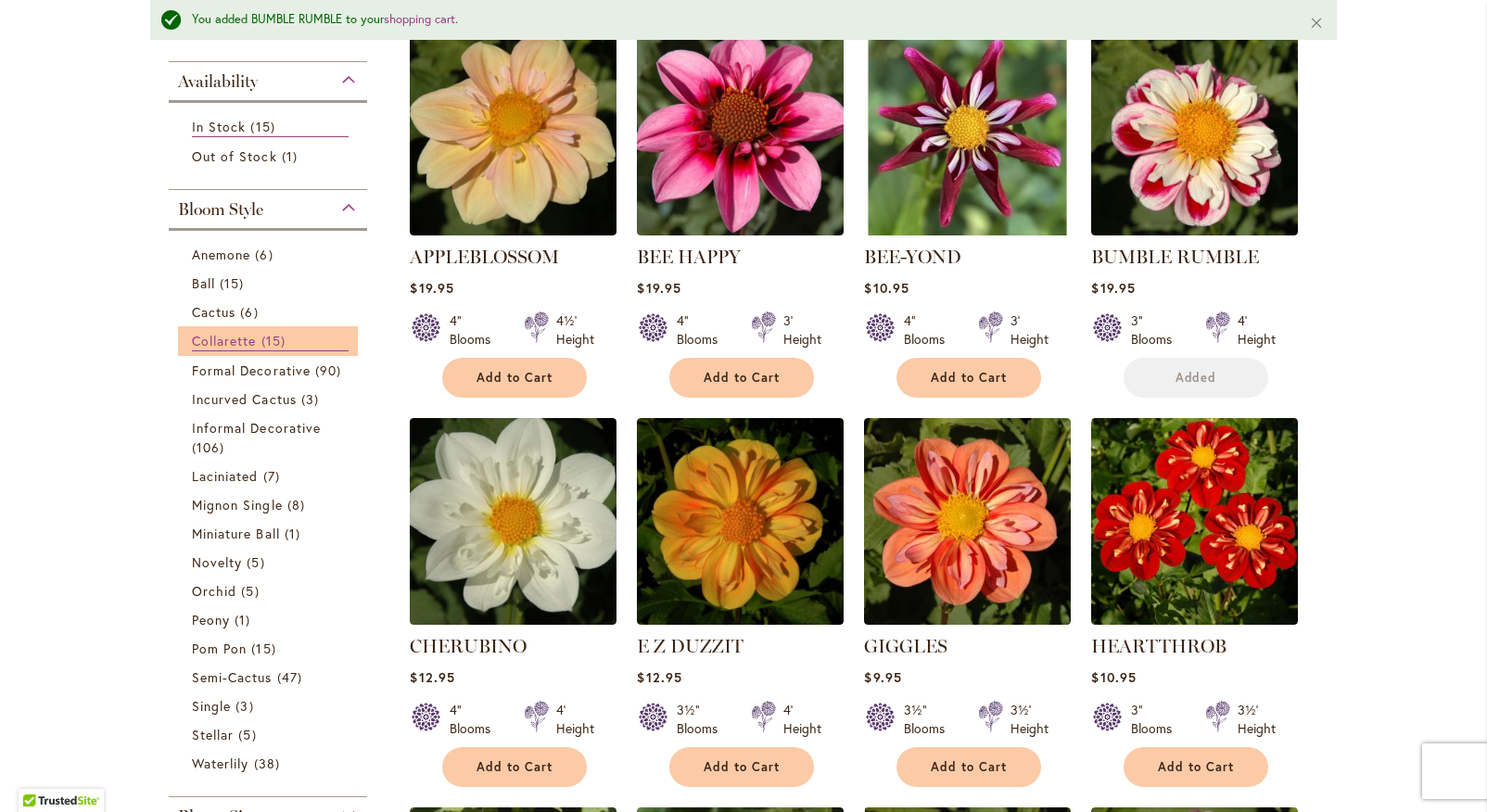 scroll, scrollTop: 493, scrollLeft: 0, axis: vertical 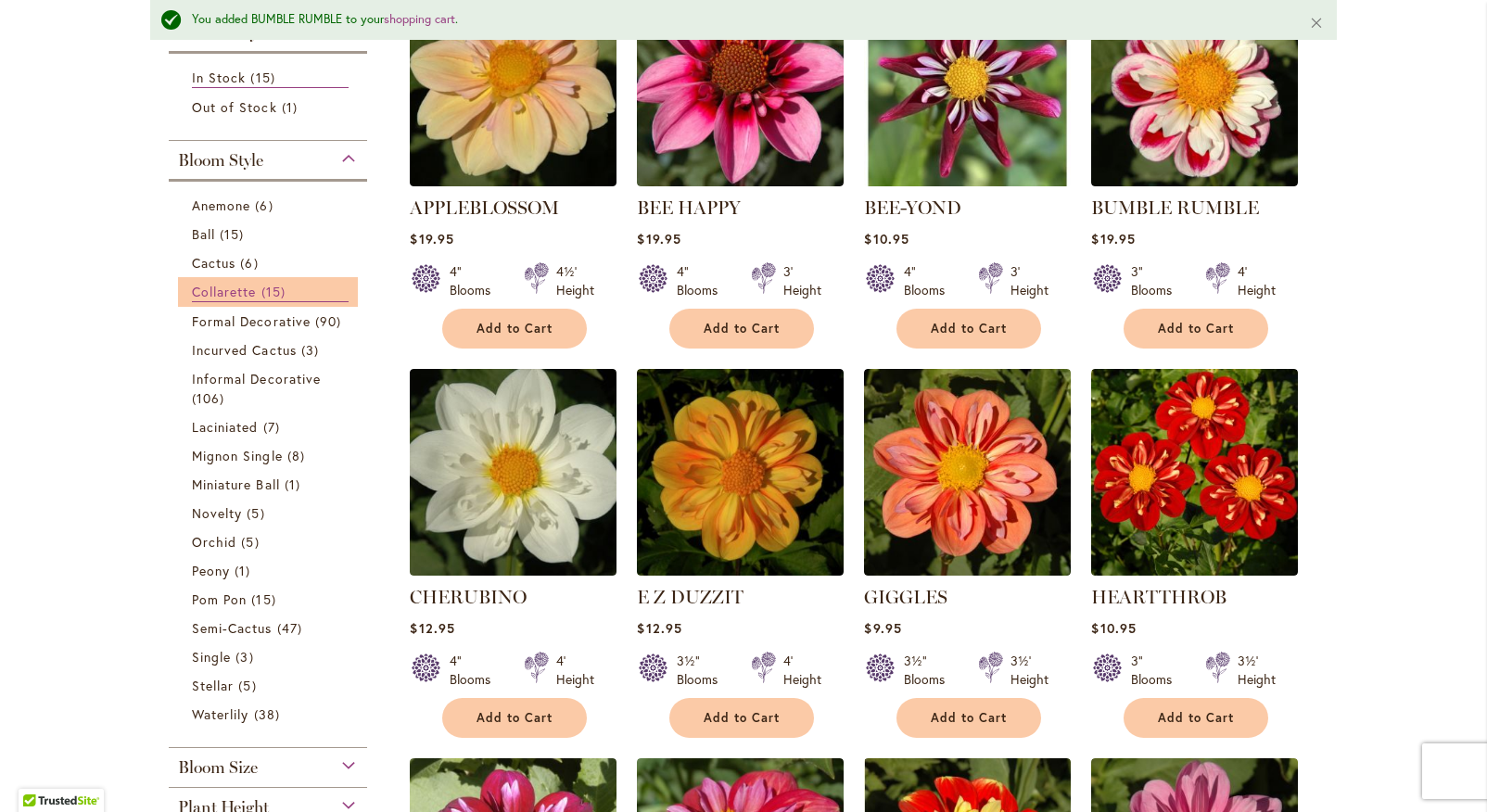 click on "Collarette" at bounding box center (224, 291) 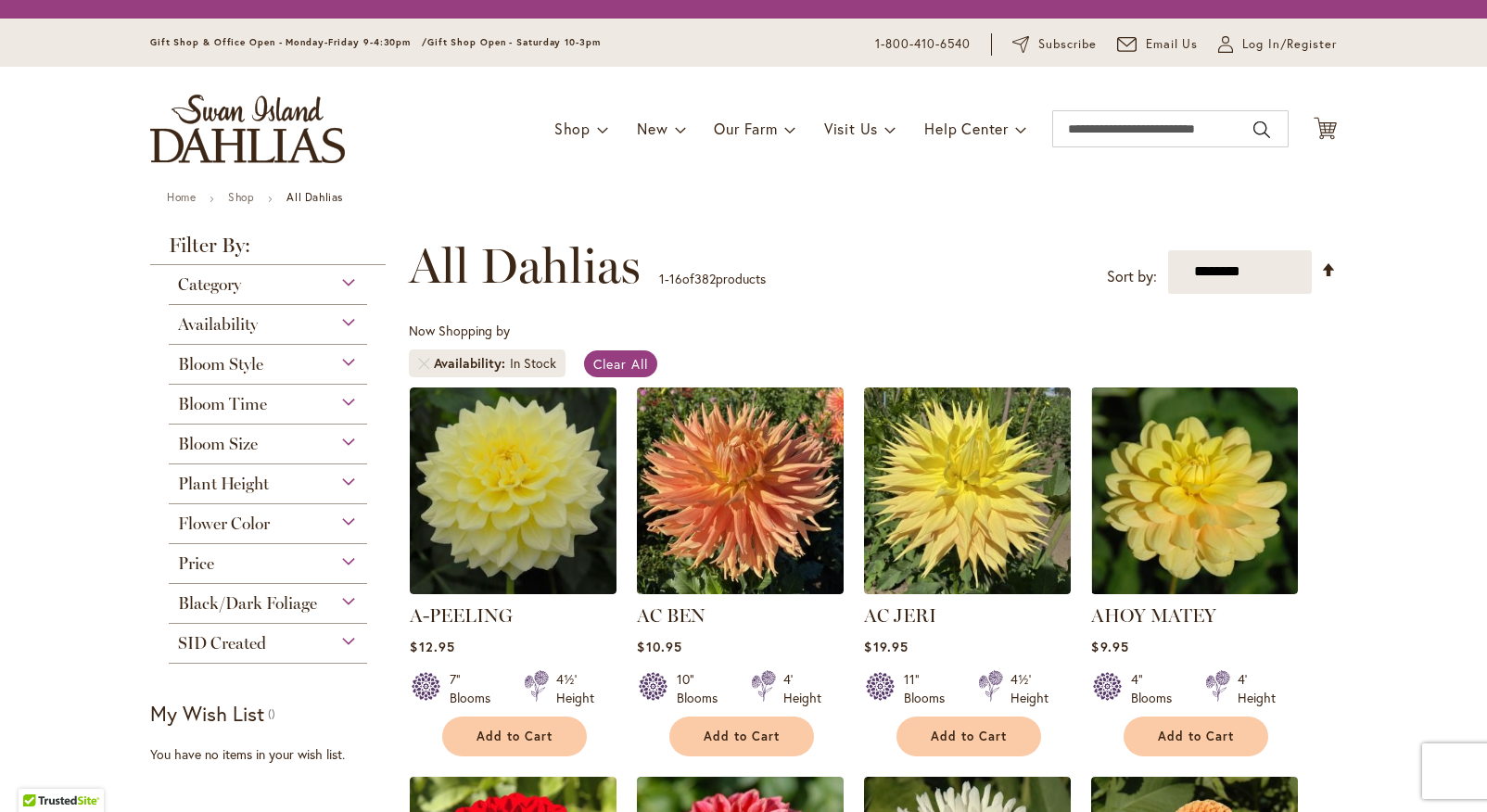 scroll, scrollTop: 0, scrollLeft: 0, axis: both 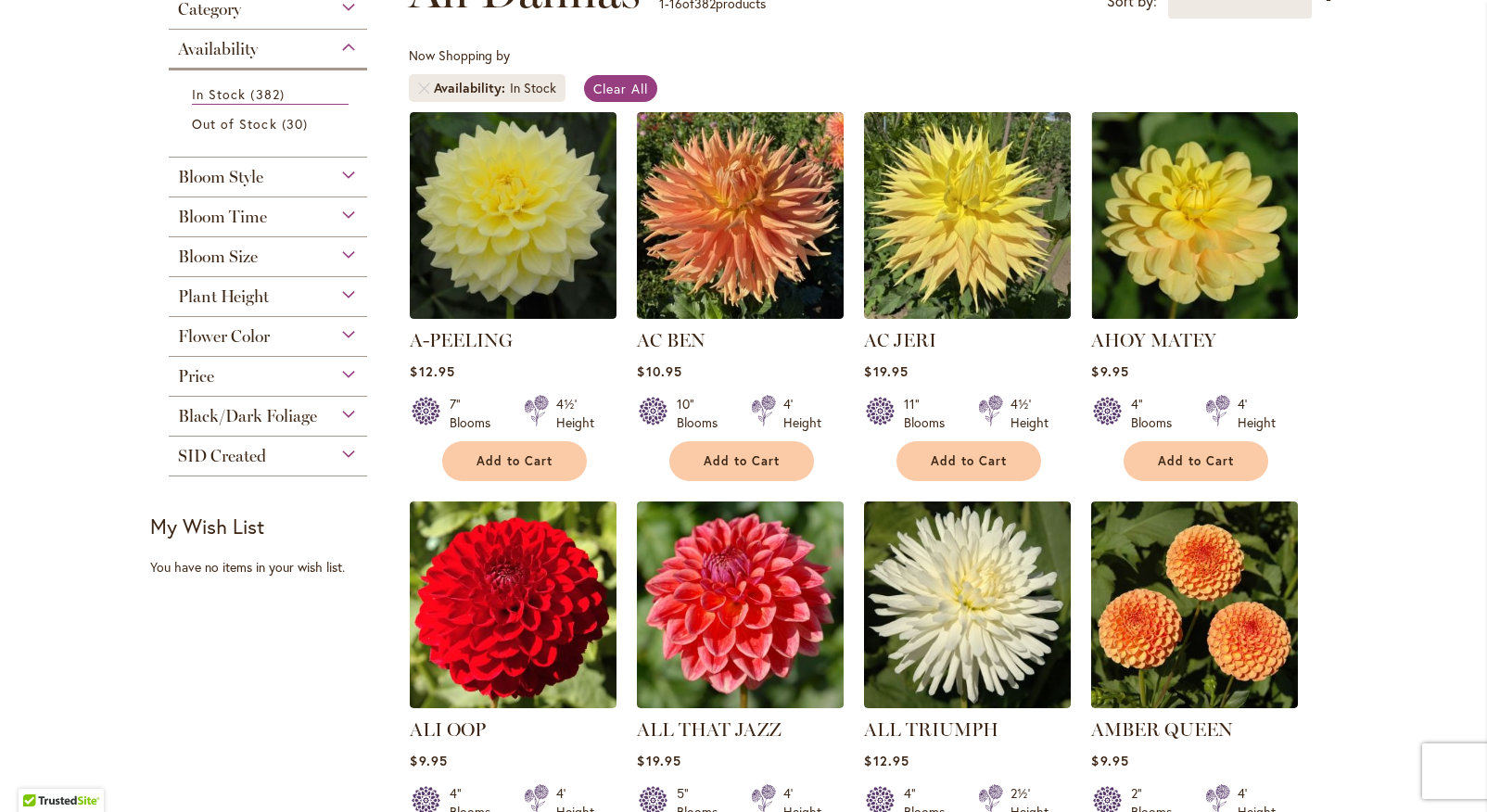 click on "Bloom Time" at bounding box center [268, 212] 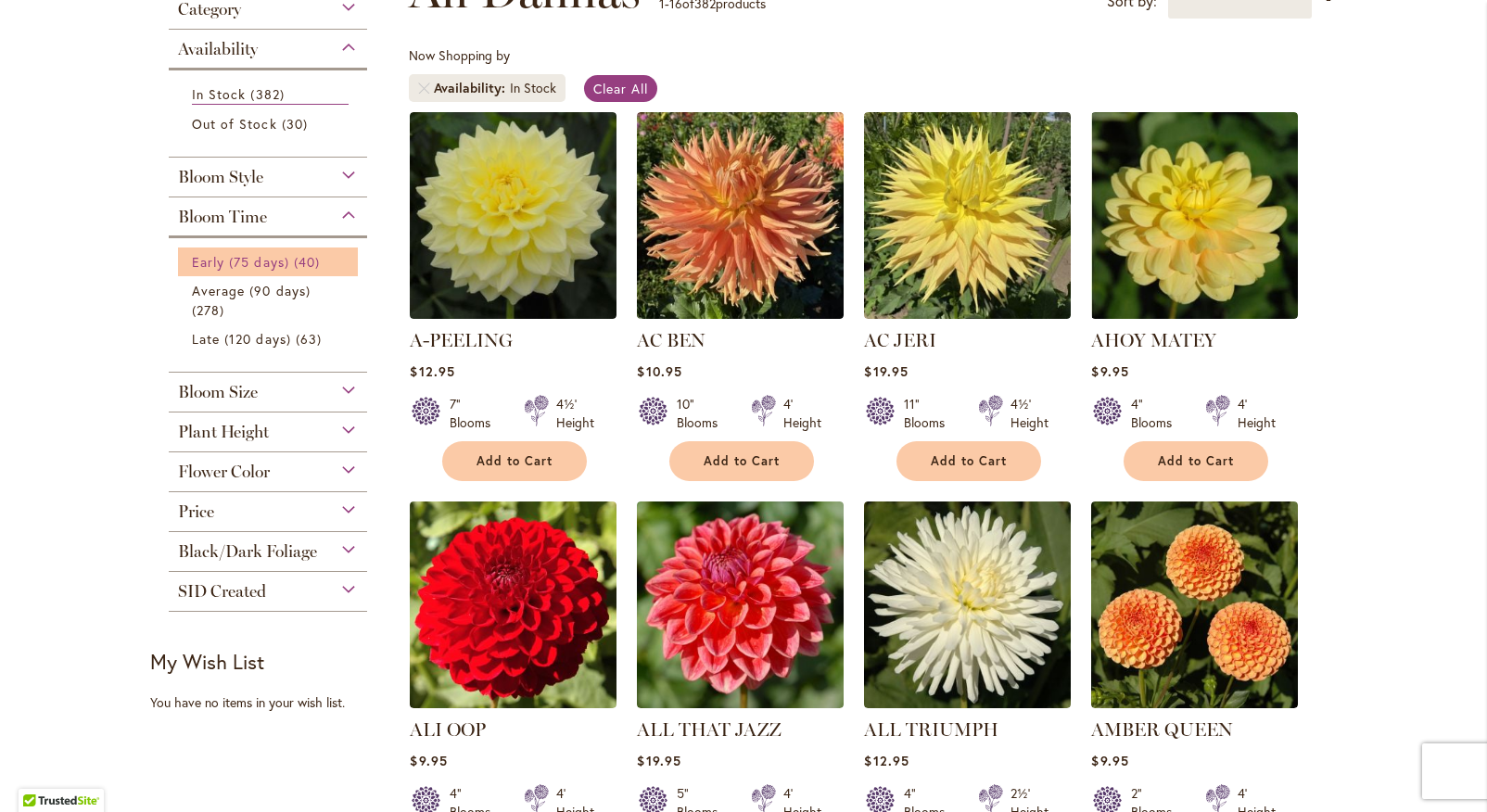 click on "Early (75 days)" at bounding box center [240, 261] 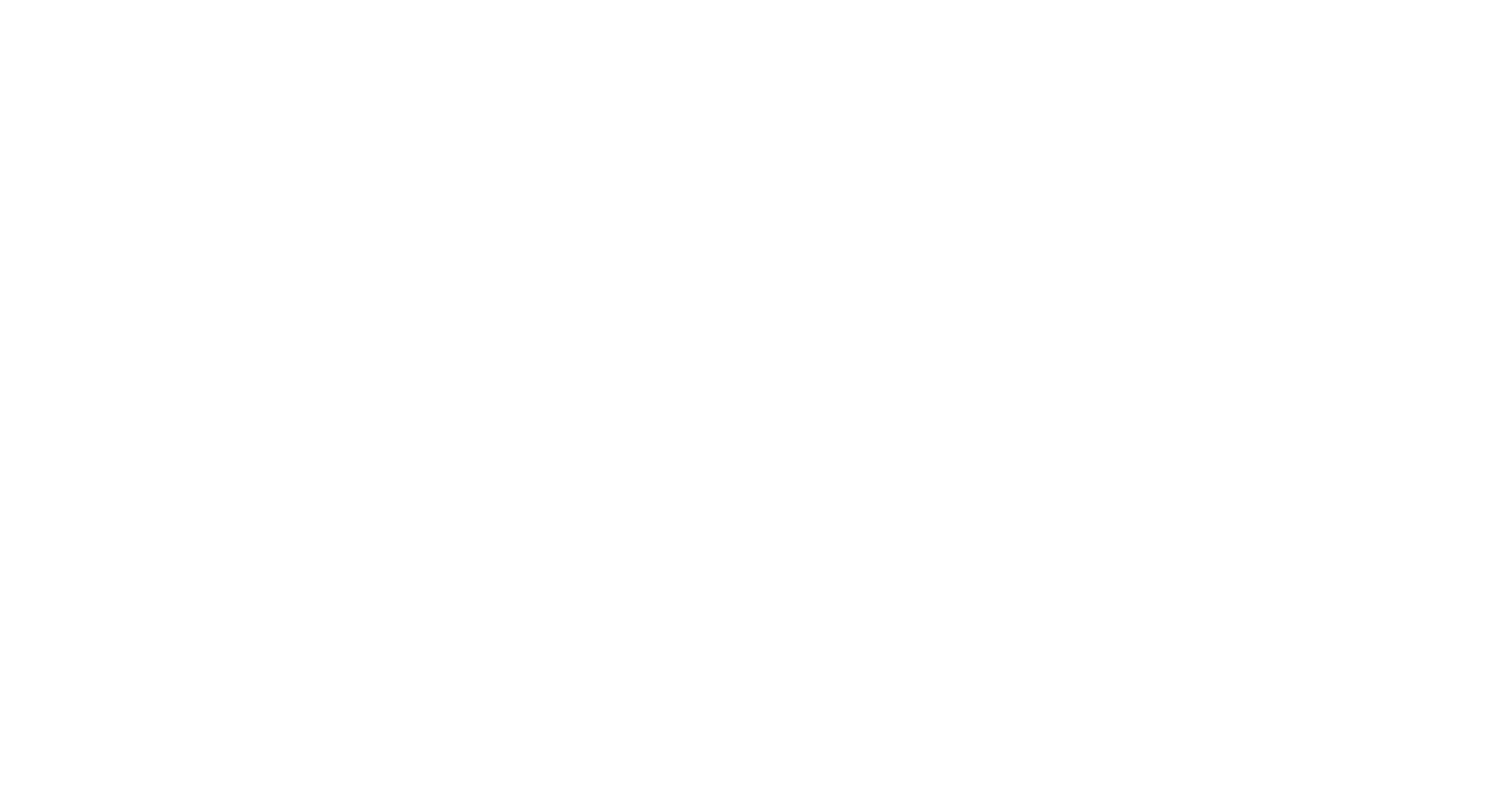 scroll, scrollTop: 0, scrollLeft: 0, axis: both 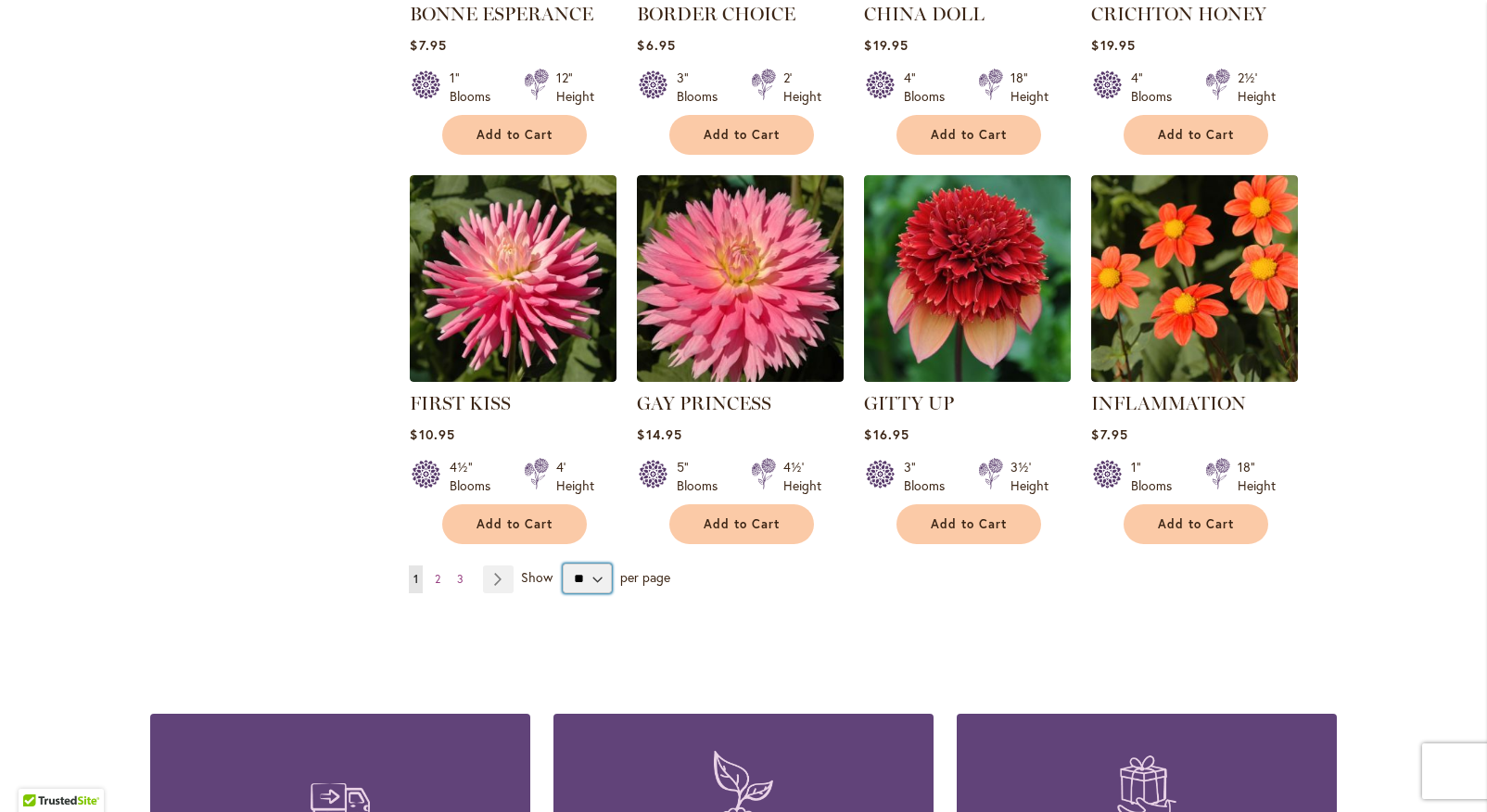 click on "**
**
**
**" at bounding box center (587, 578) 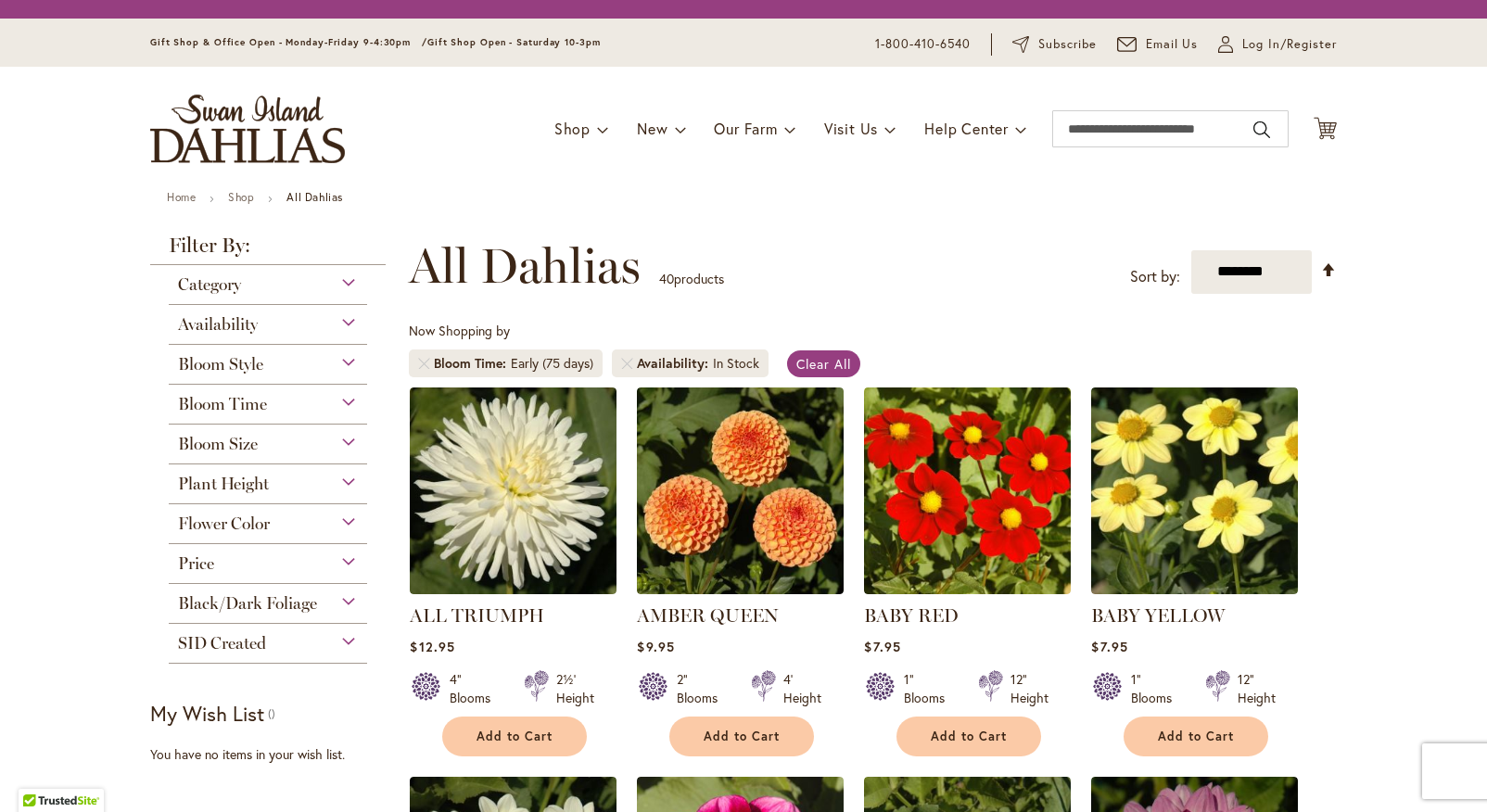 scroll, scrollTop: 0, scrollLeft: 0, axis: both 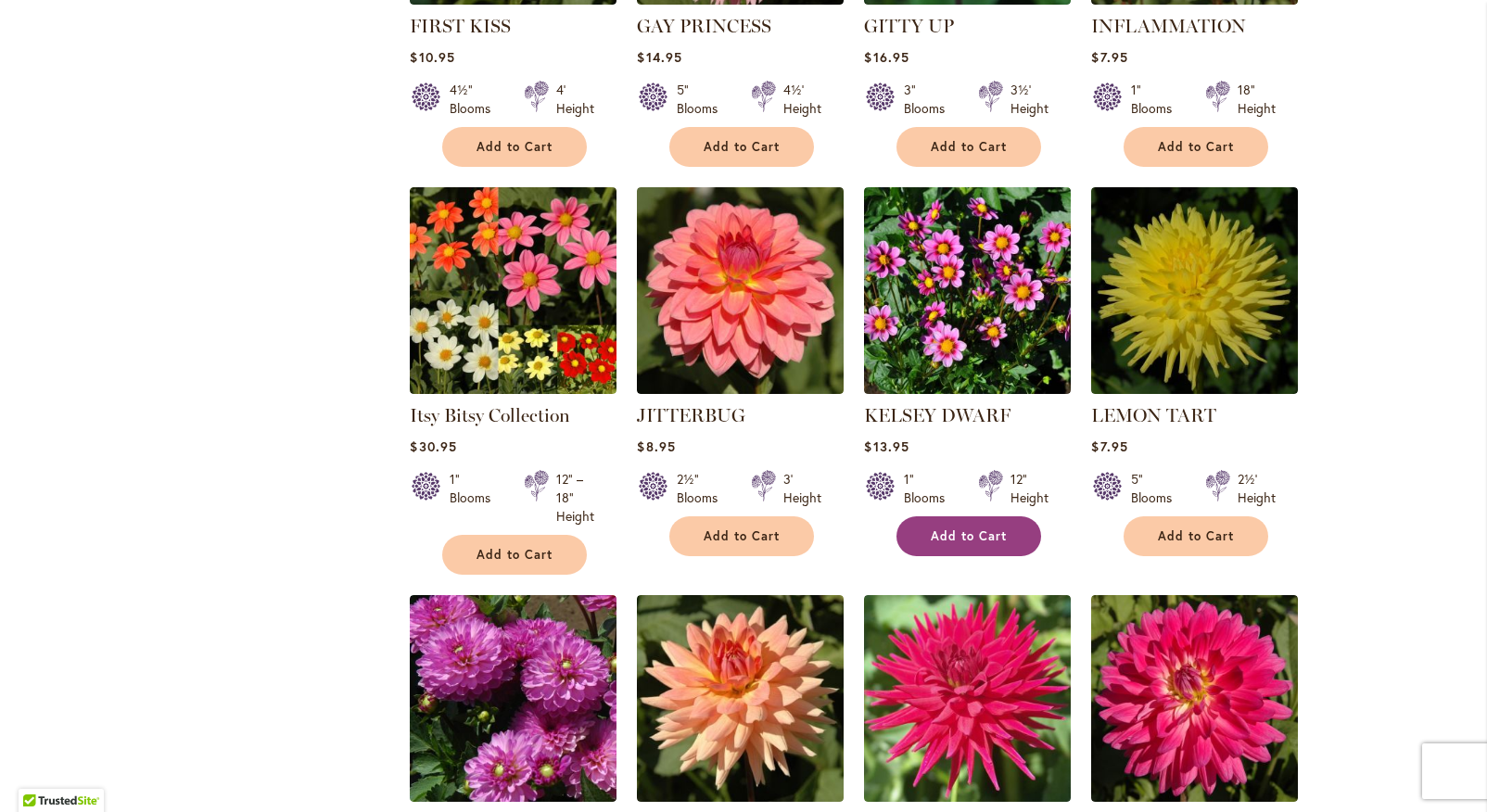 click on "Add to Cart" at bounding box center (969, 536) 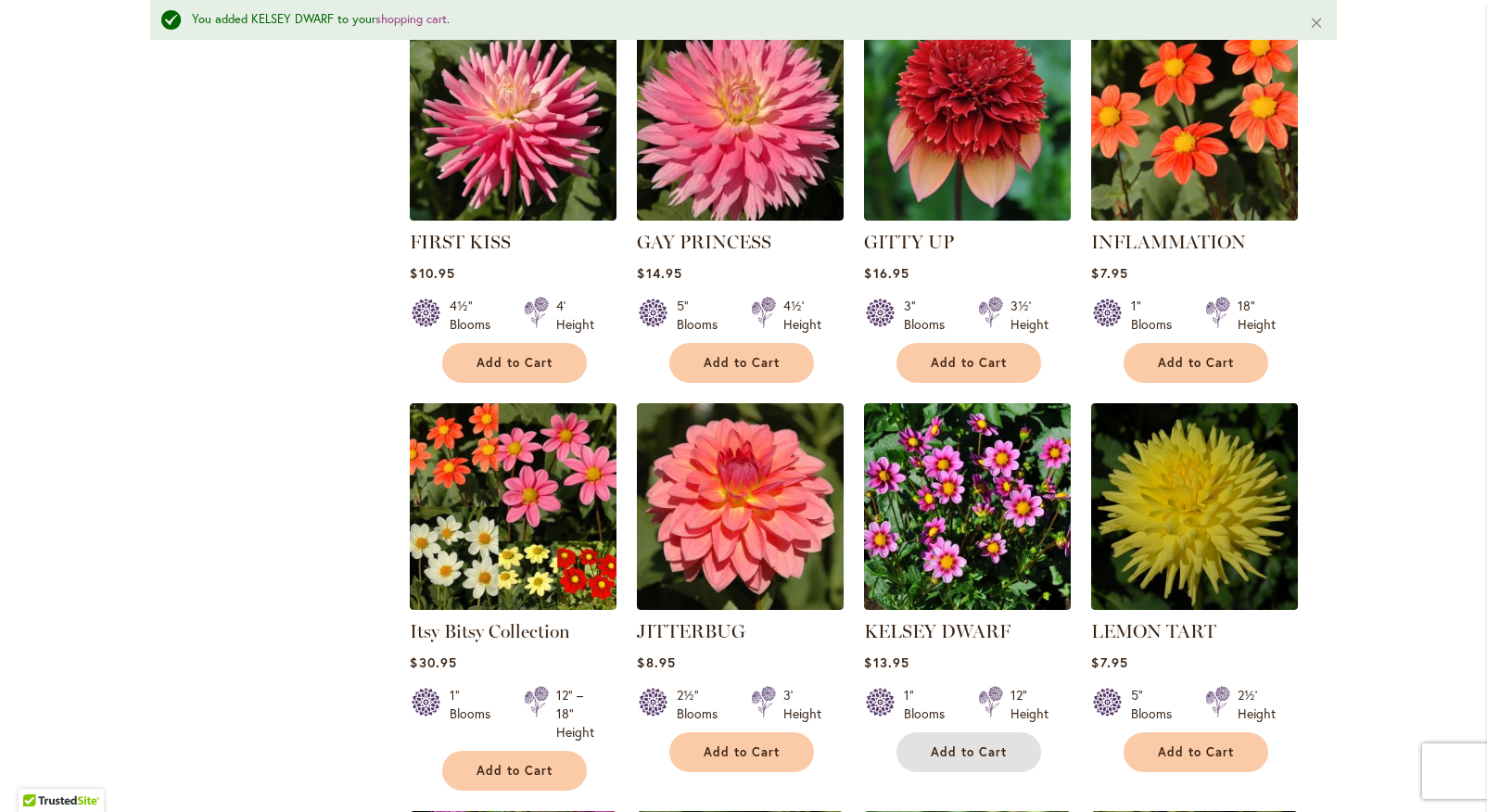 scroll, scrollTop: 1631, scrollLeft: 0, axis: vertical 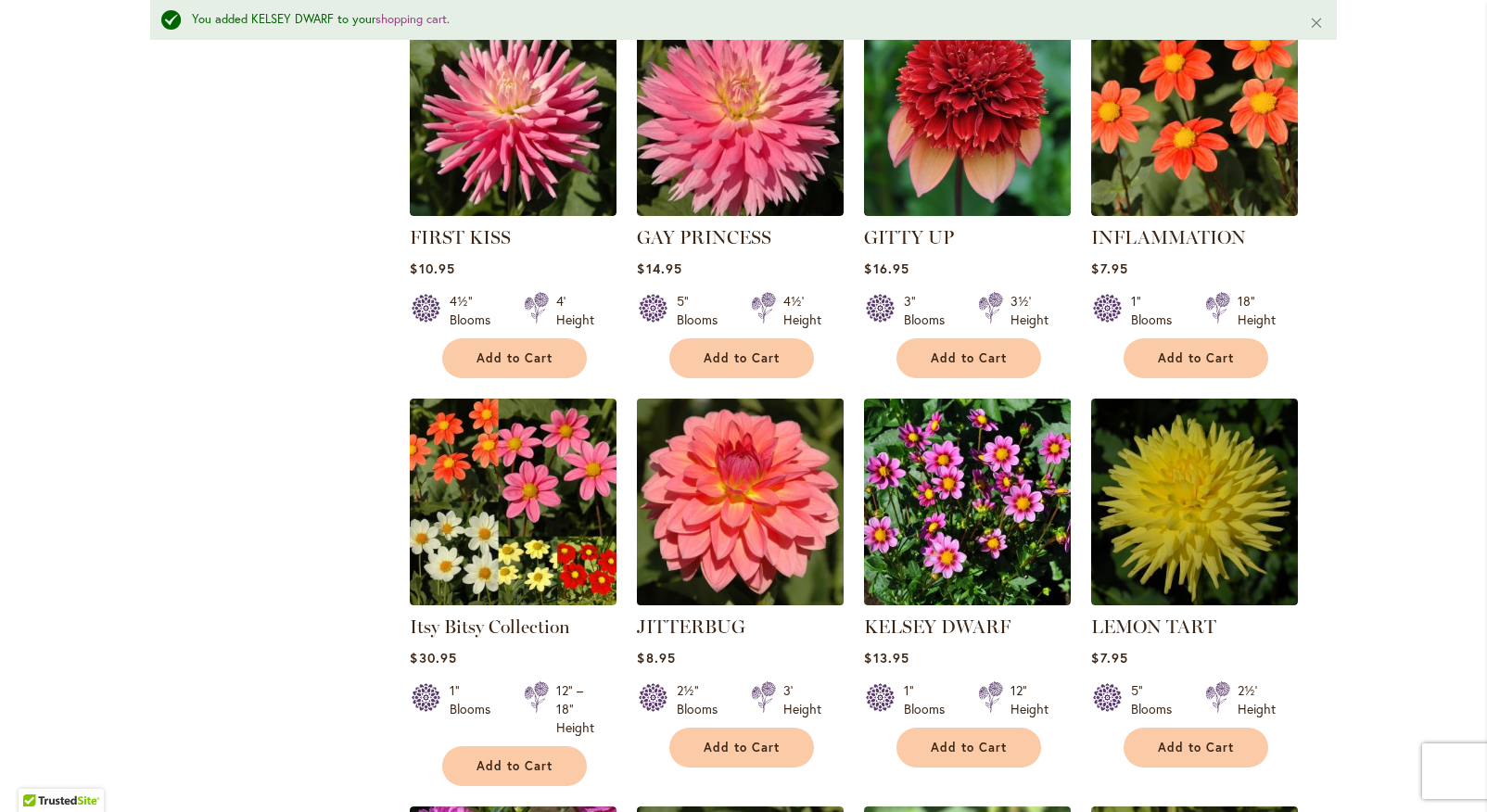 click at bounding box center (741, 501) 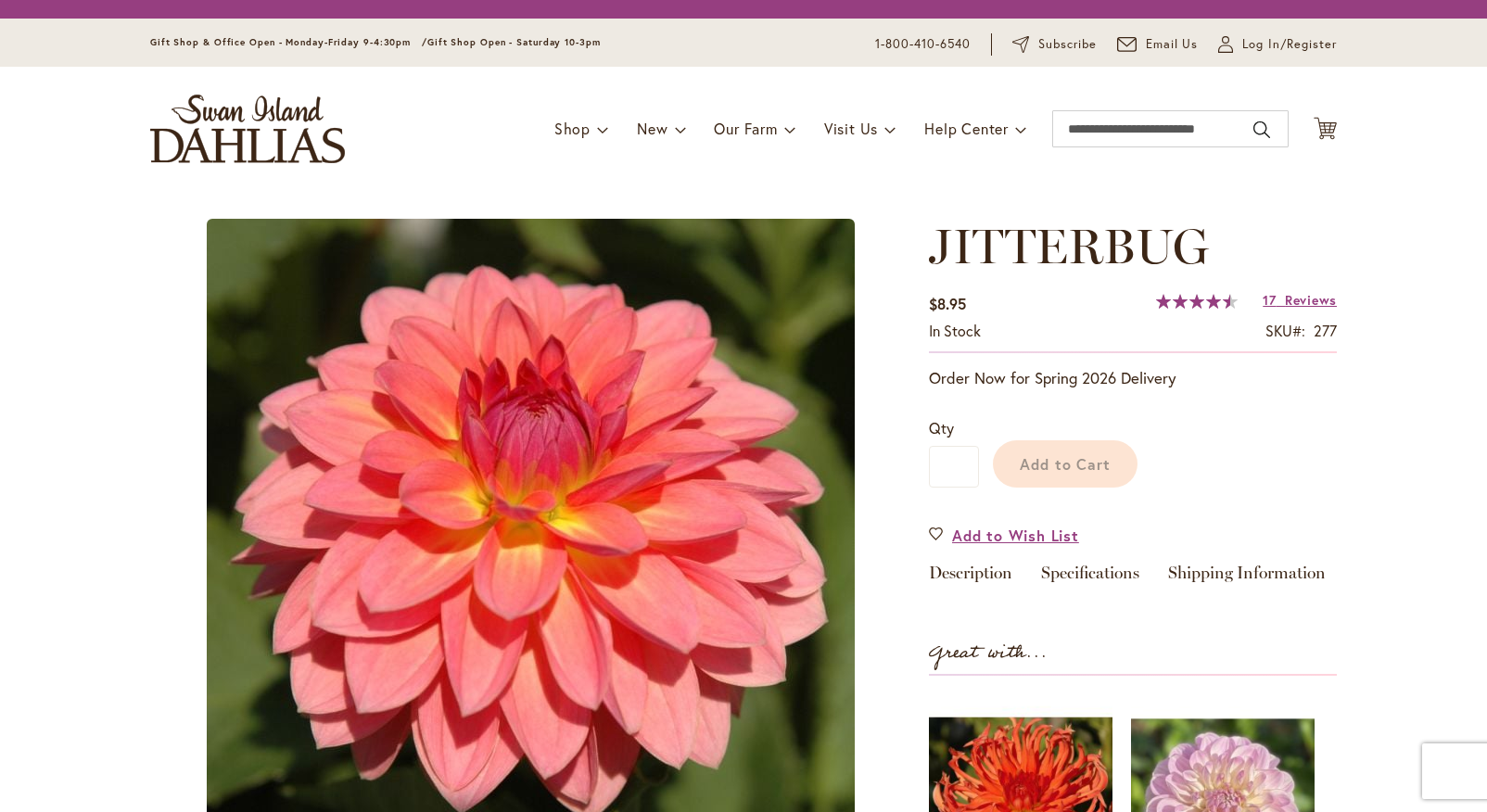 scroll, scrollTop: 0, scrollLeft: 0, axis: both 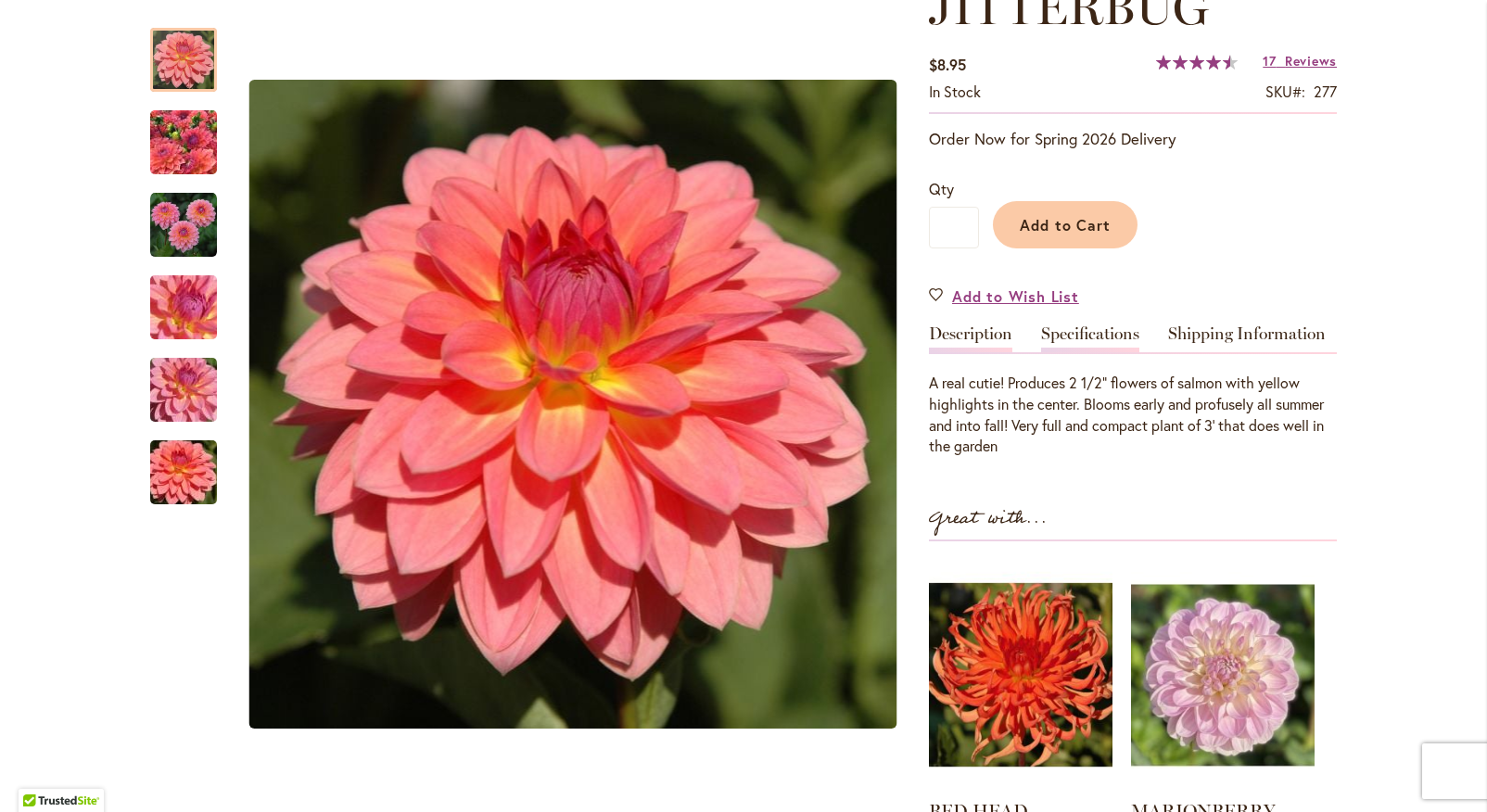click on "Specifications" at bounding box center [1090, 338] 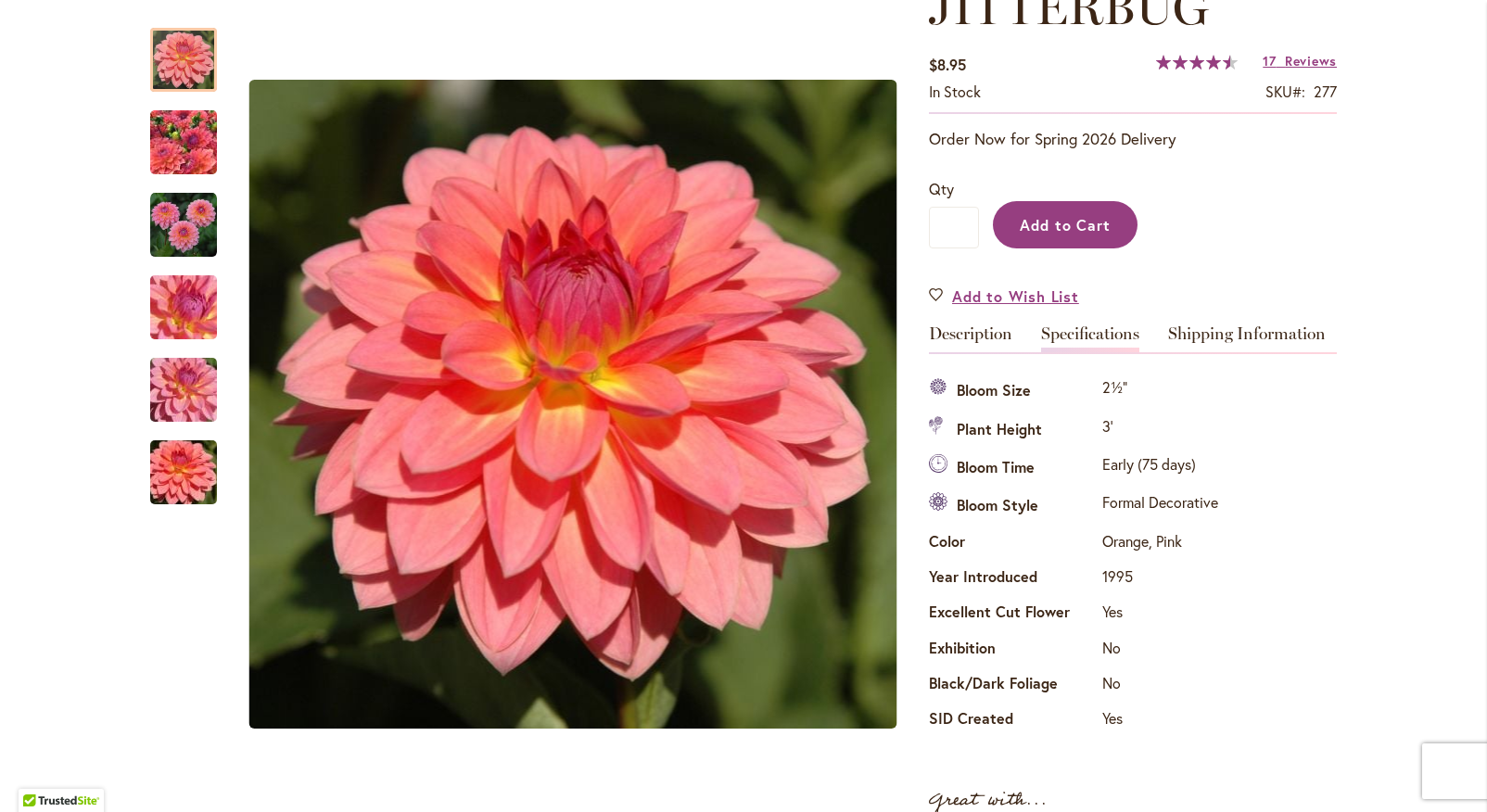 click on "Add to Cart" at bounding box center (1065, 224) 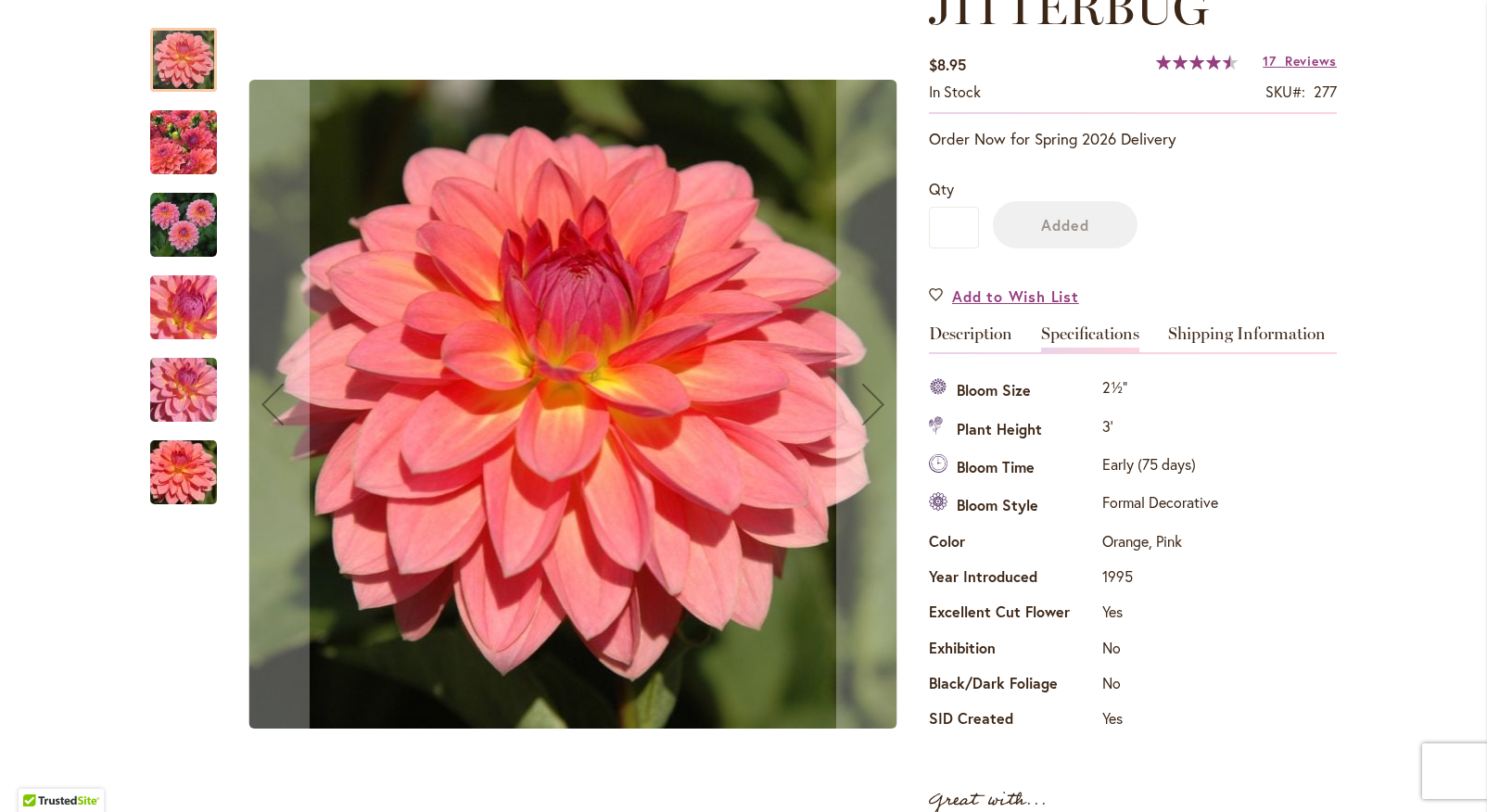 scroll, scrollTop: 341, scrollLeft: 0, axis: vertical 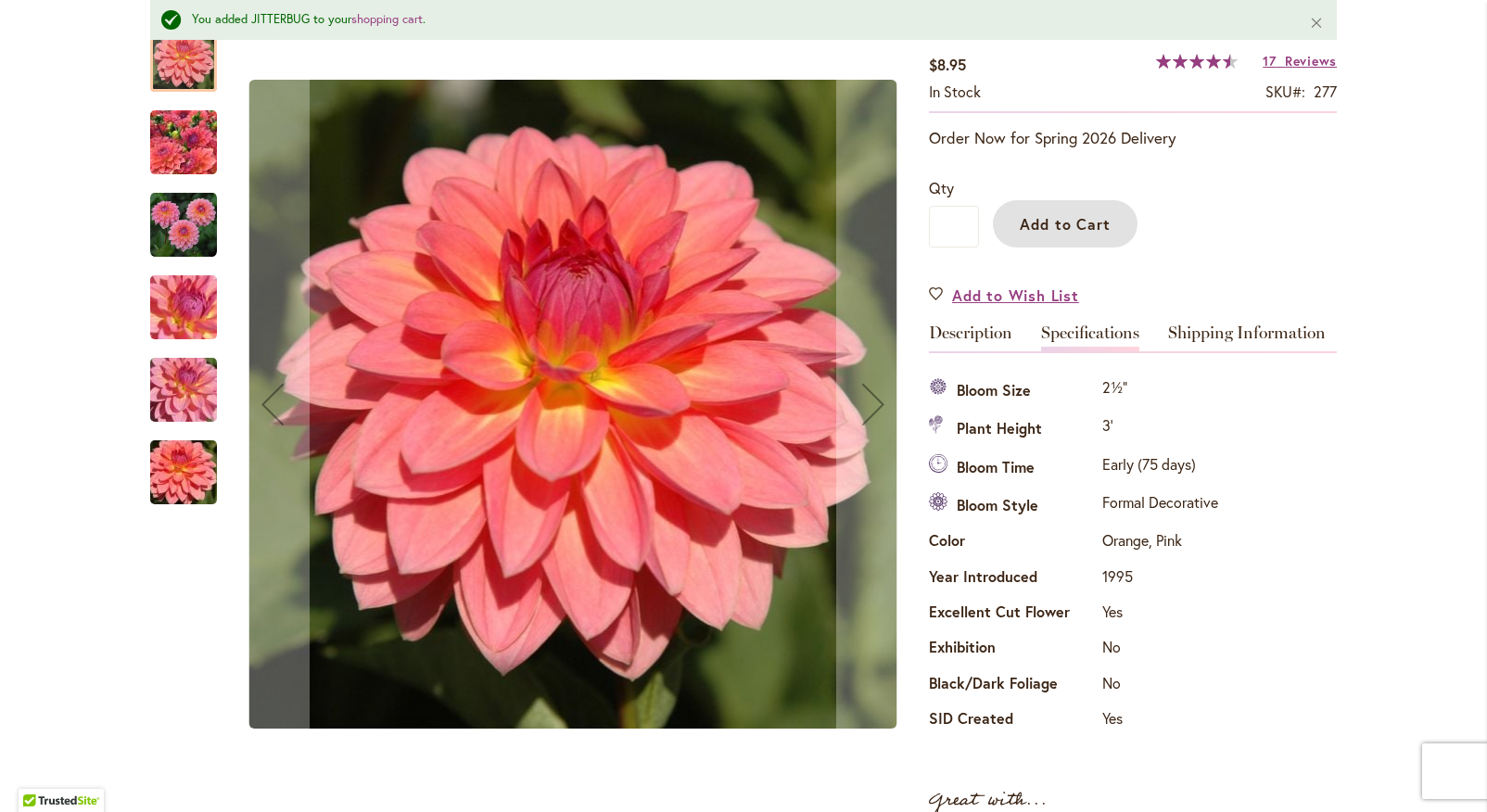click at bounding box center [184, 143] 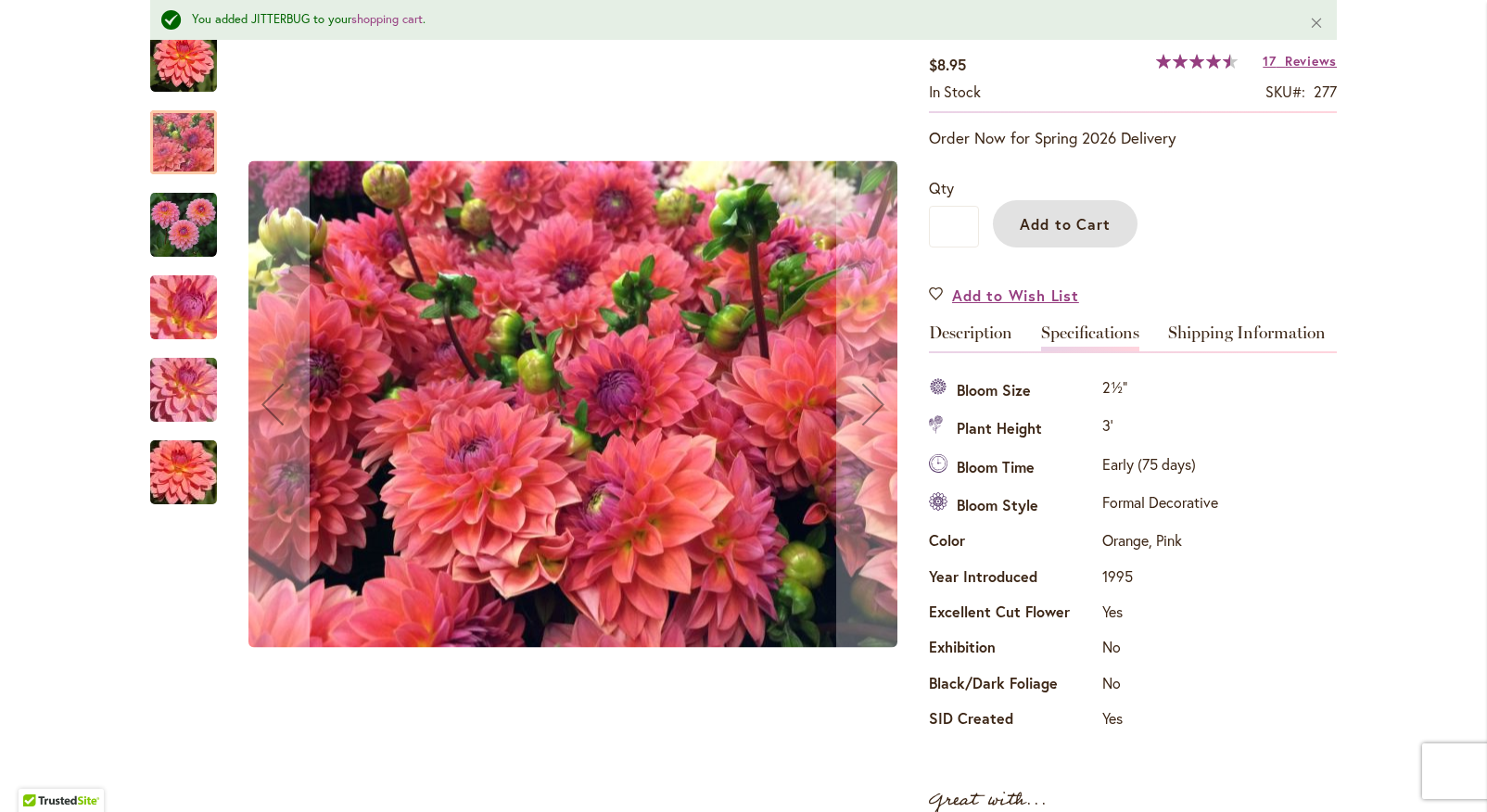 click at bounding box center (184, 225) 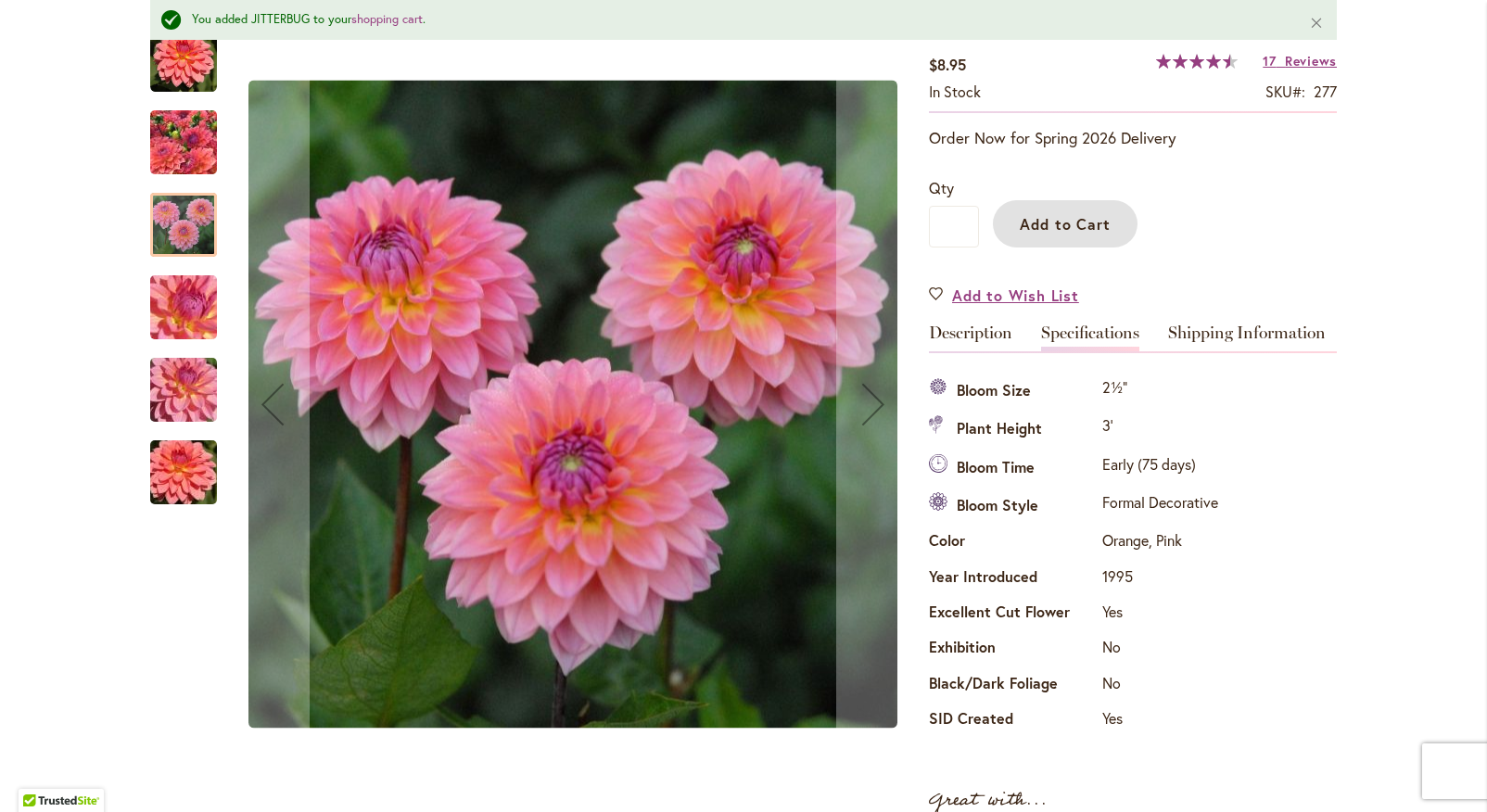 click at bounding box center [184, 308] 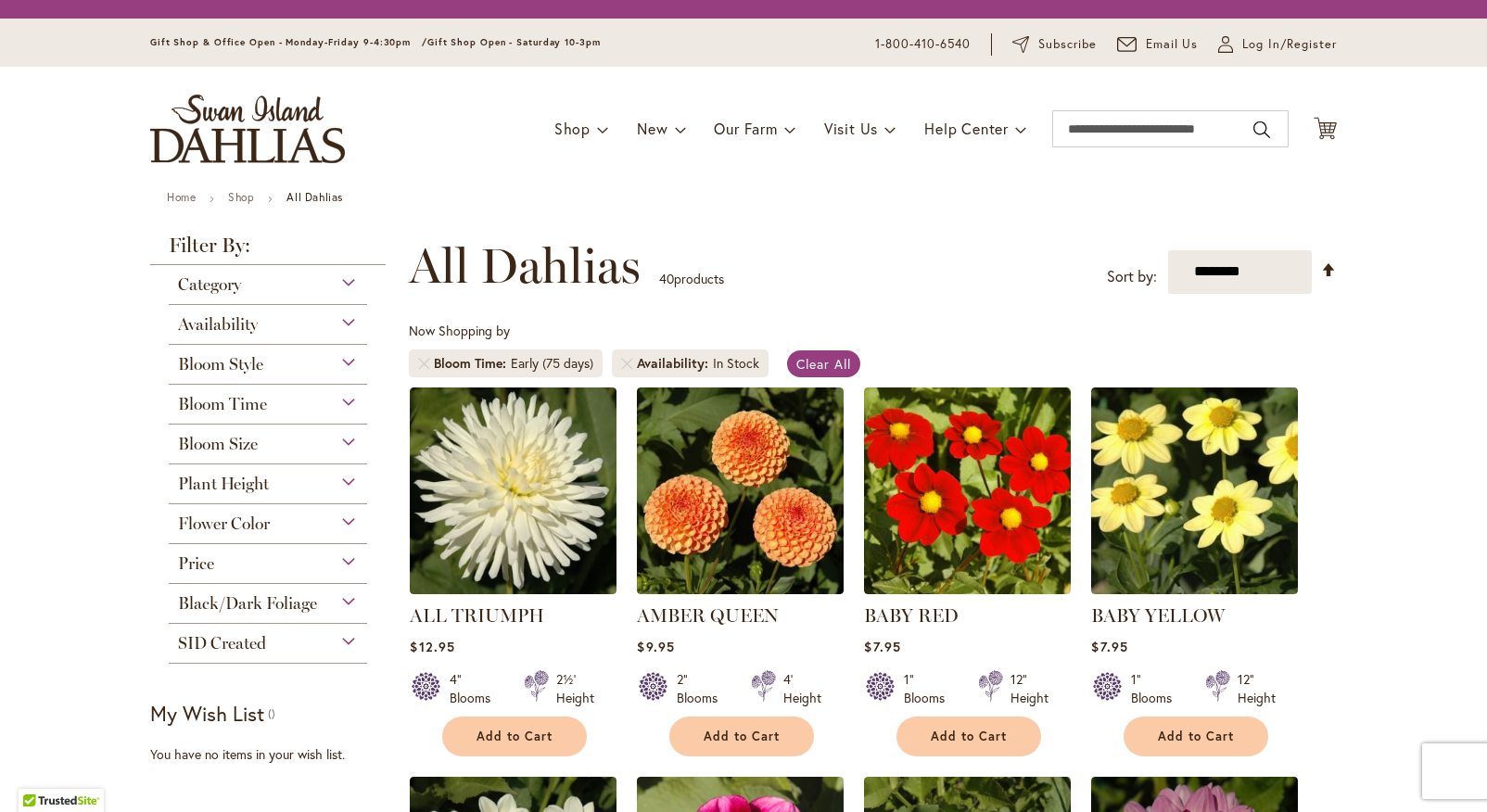 scroll, scrollTop: 0, scrollLeft: 0, axis: both 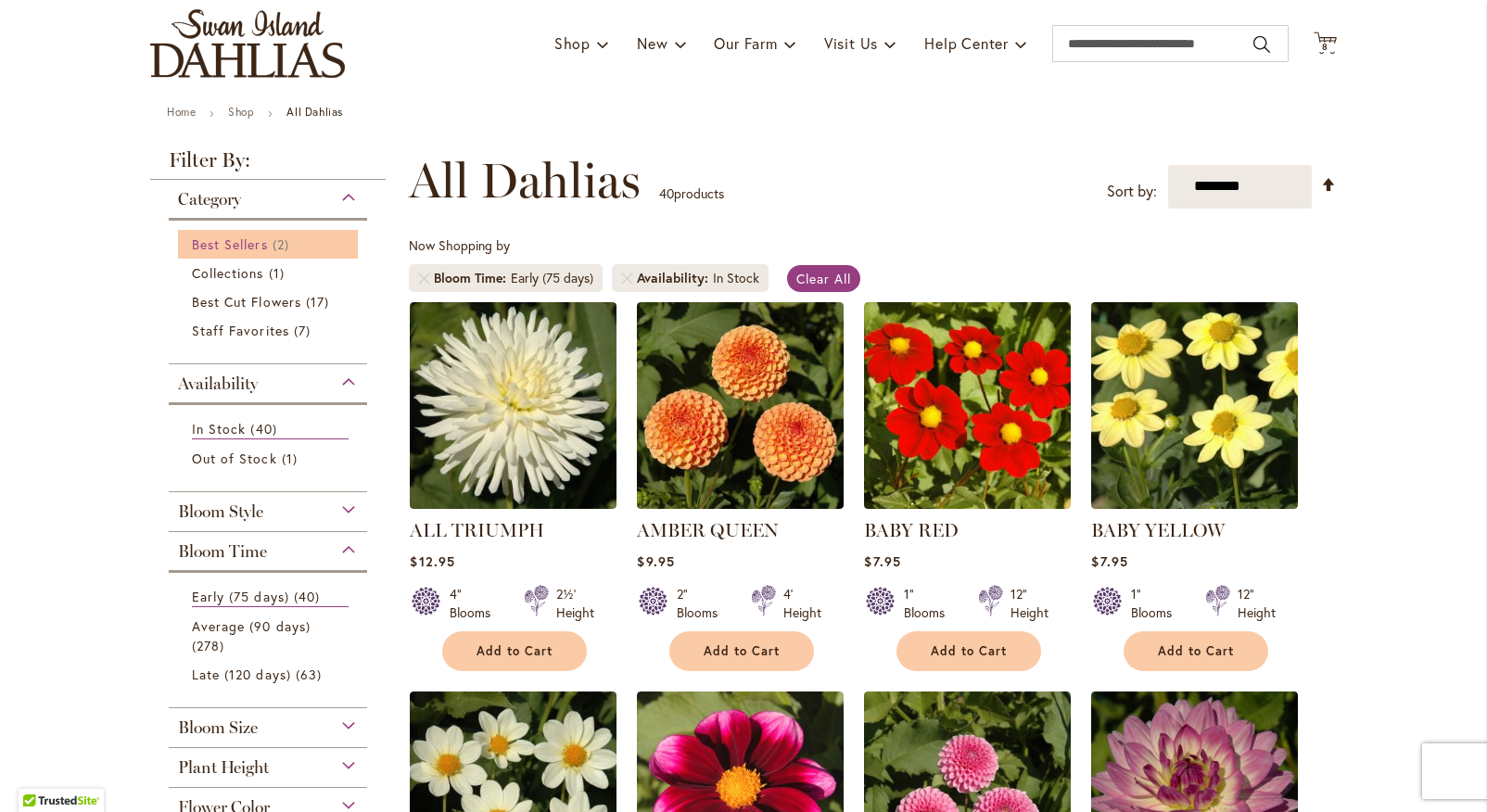 click on "2
items" at bounding box center (283, 244) 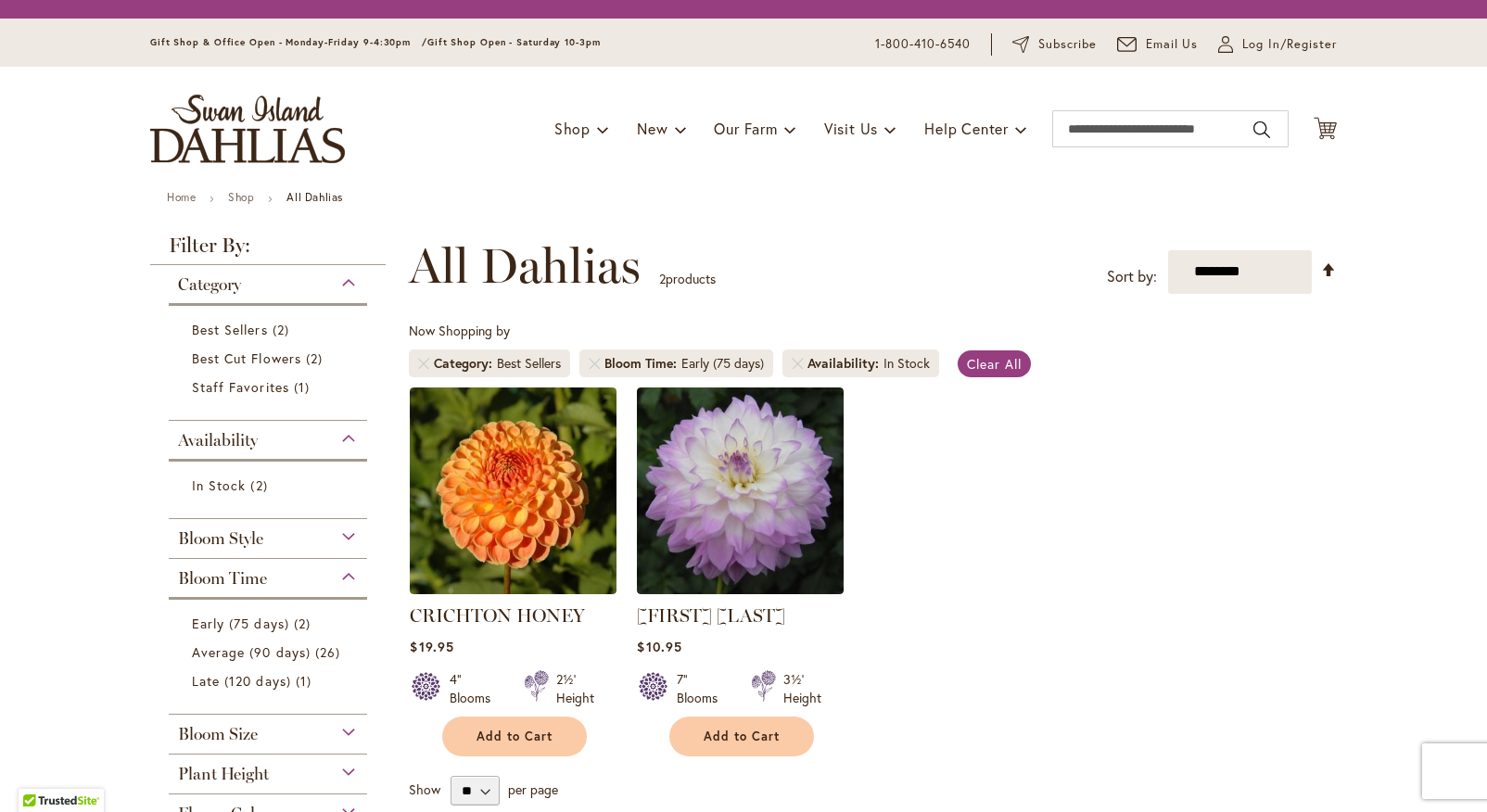 scroll, scrollTop: 0, scrollLeft: 0, axis: both 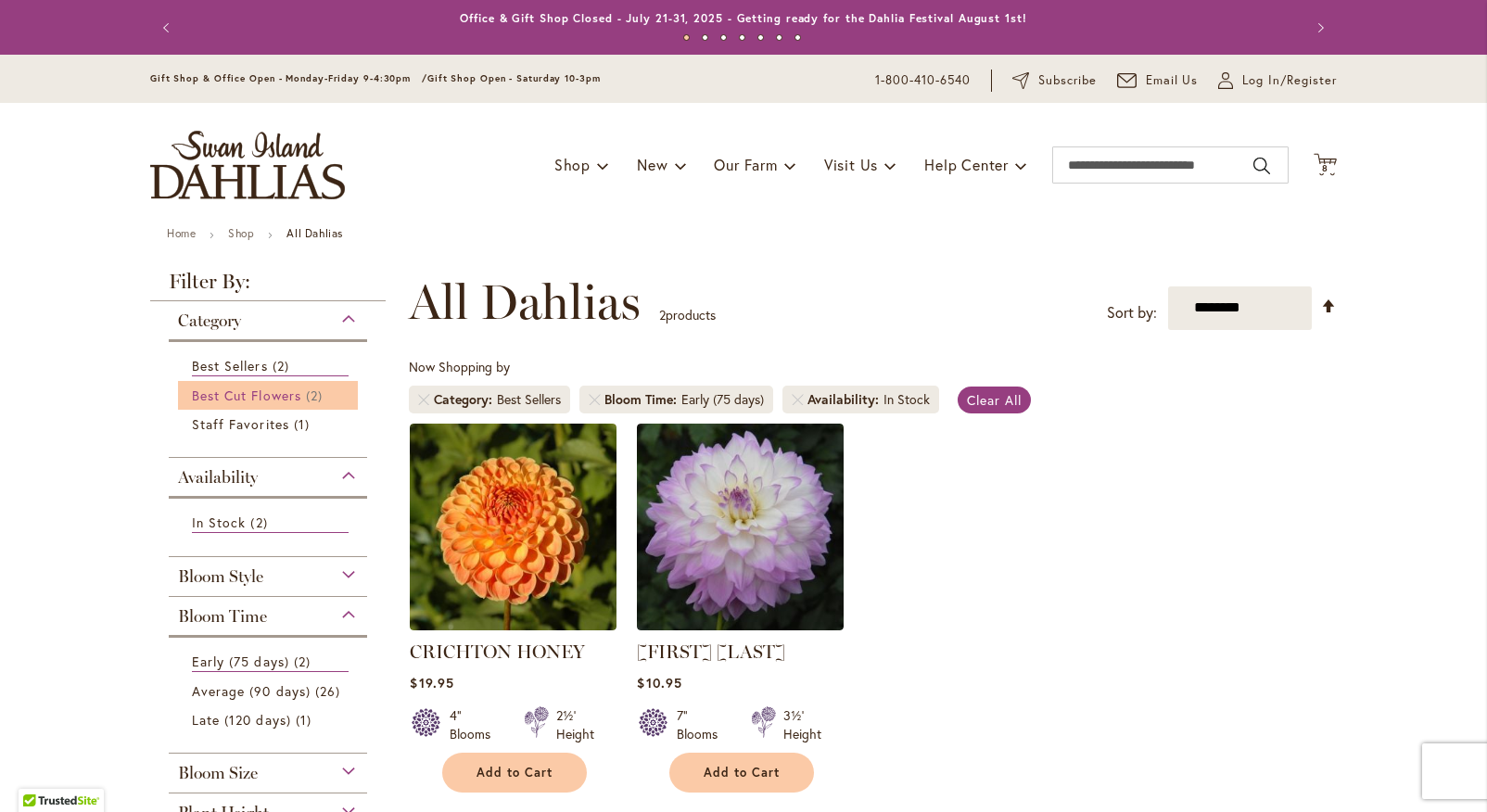 click on "Best Cut Flowers" at bounding box center (247, 395) 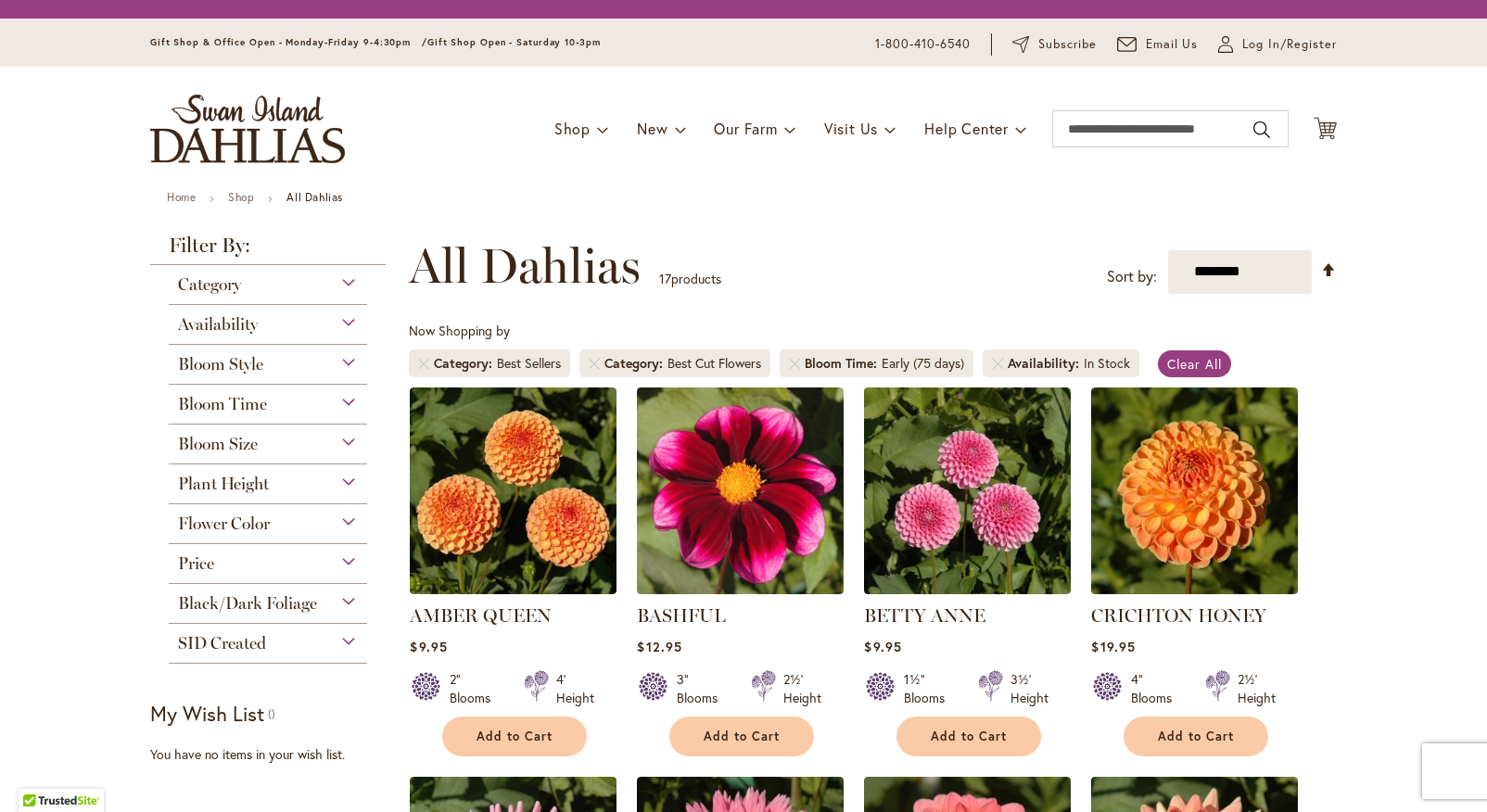 scroll, scrollTop: 0, scrollLeft: 0, axis: both 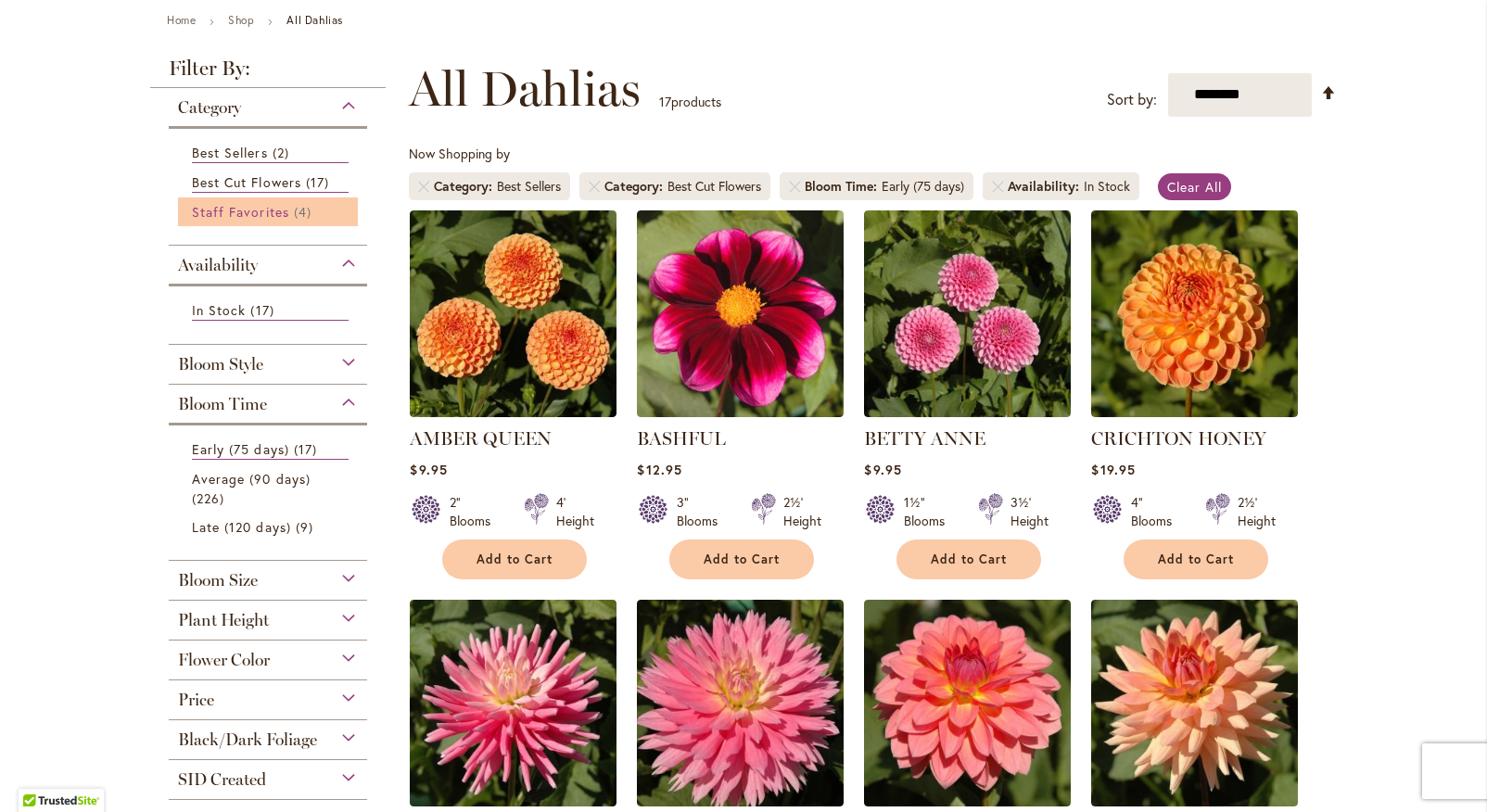click on "Staff Favorites" at bounding box center (240, 211) 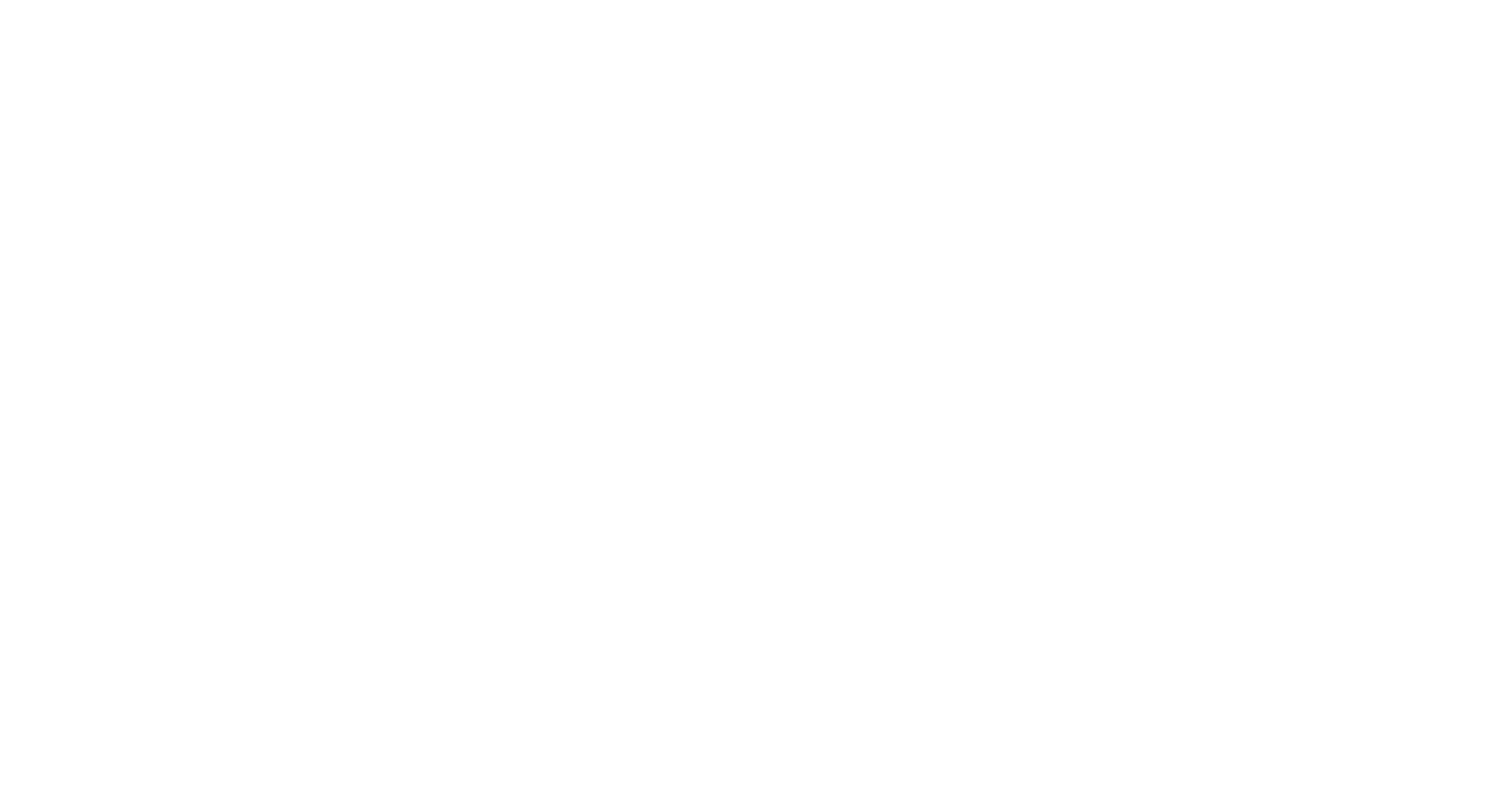 scroll, scrollTop: 0, scrollLeft: 0, axis: both 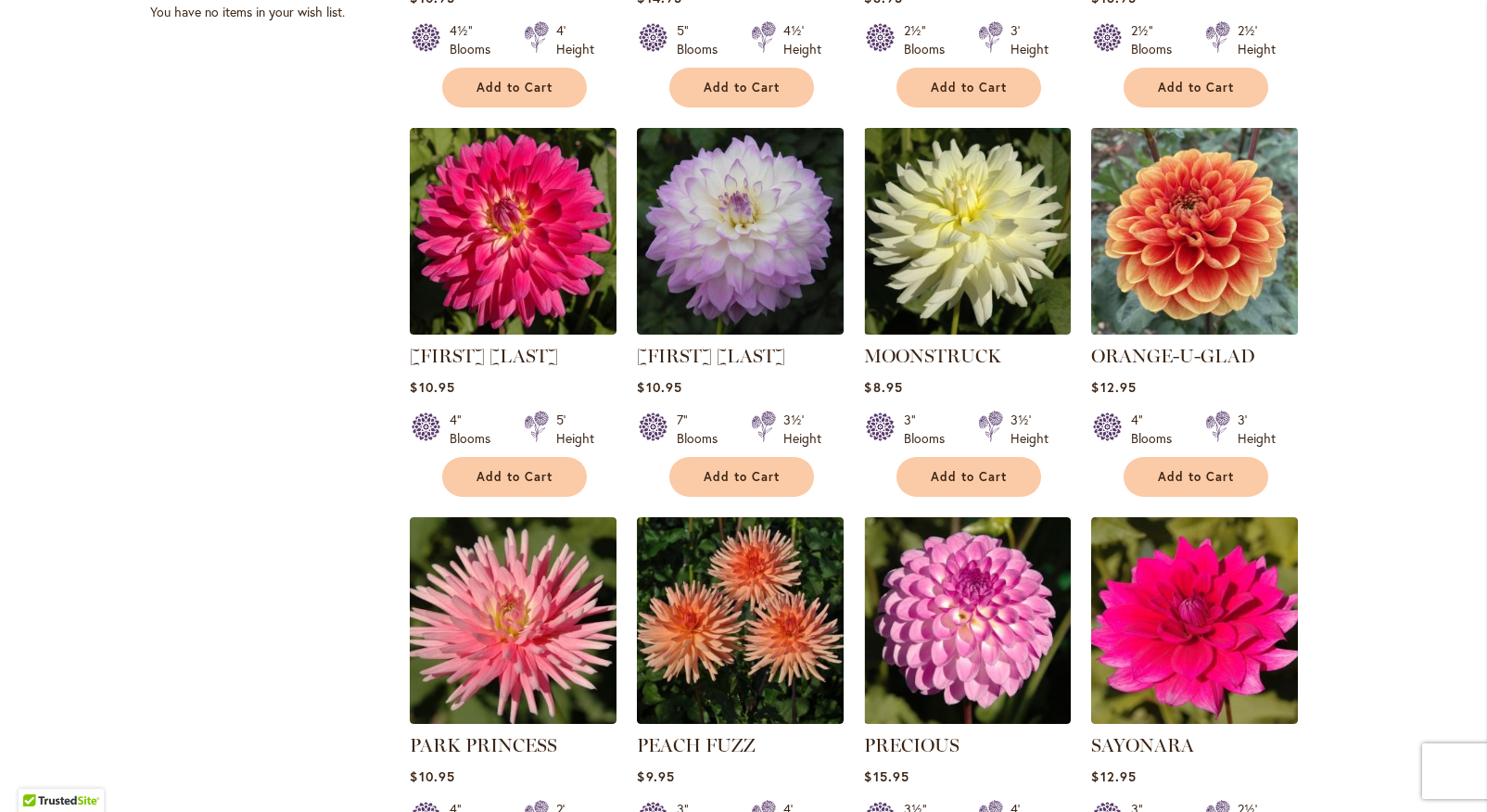 click at bounding box center [1195, 231] 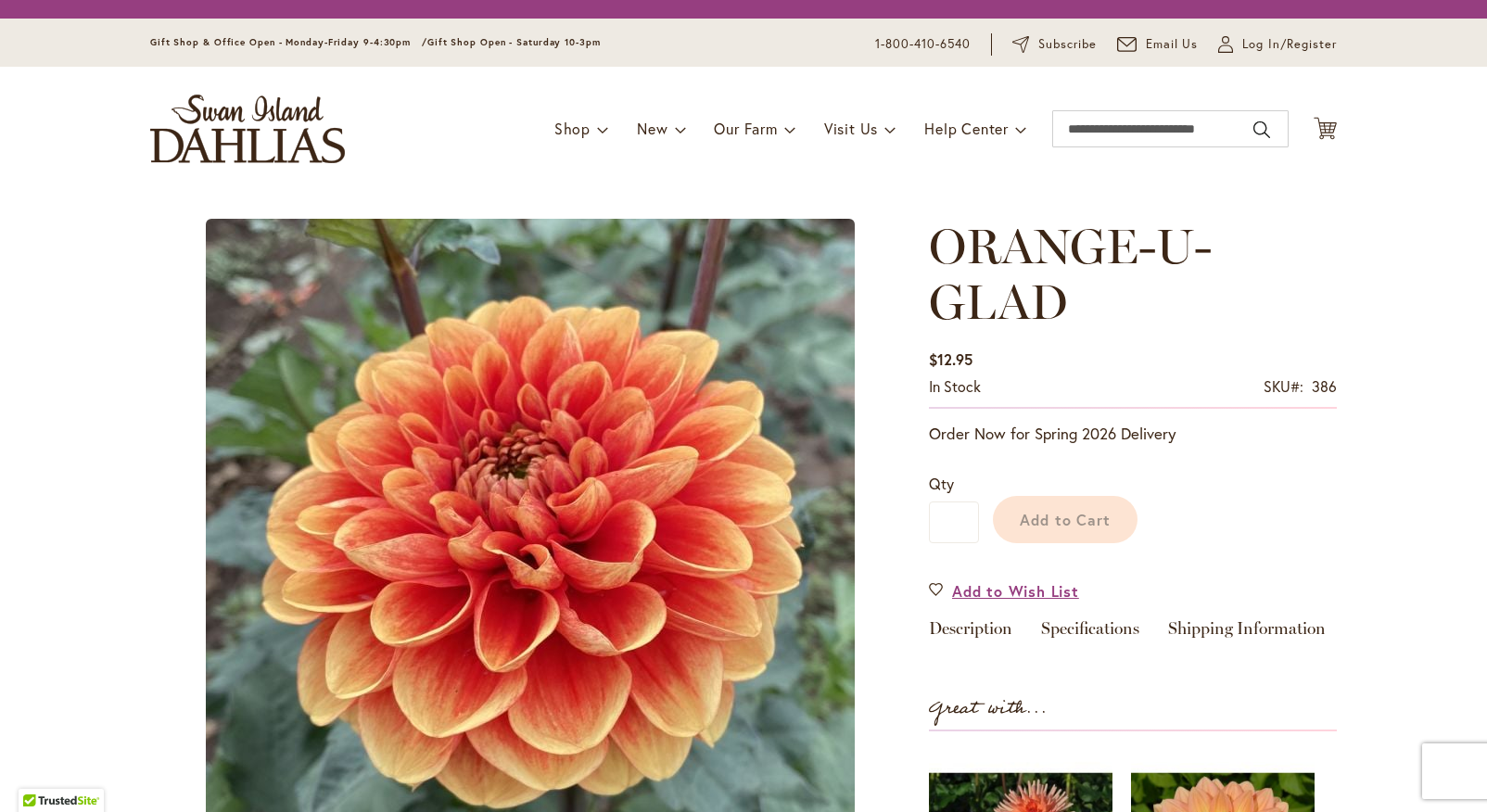 scroll, scrollTop: 0, scrollLeft: 0, axis: both 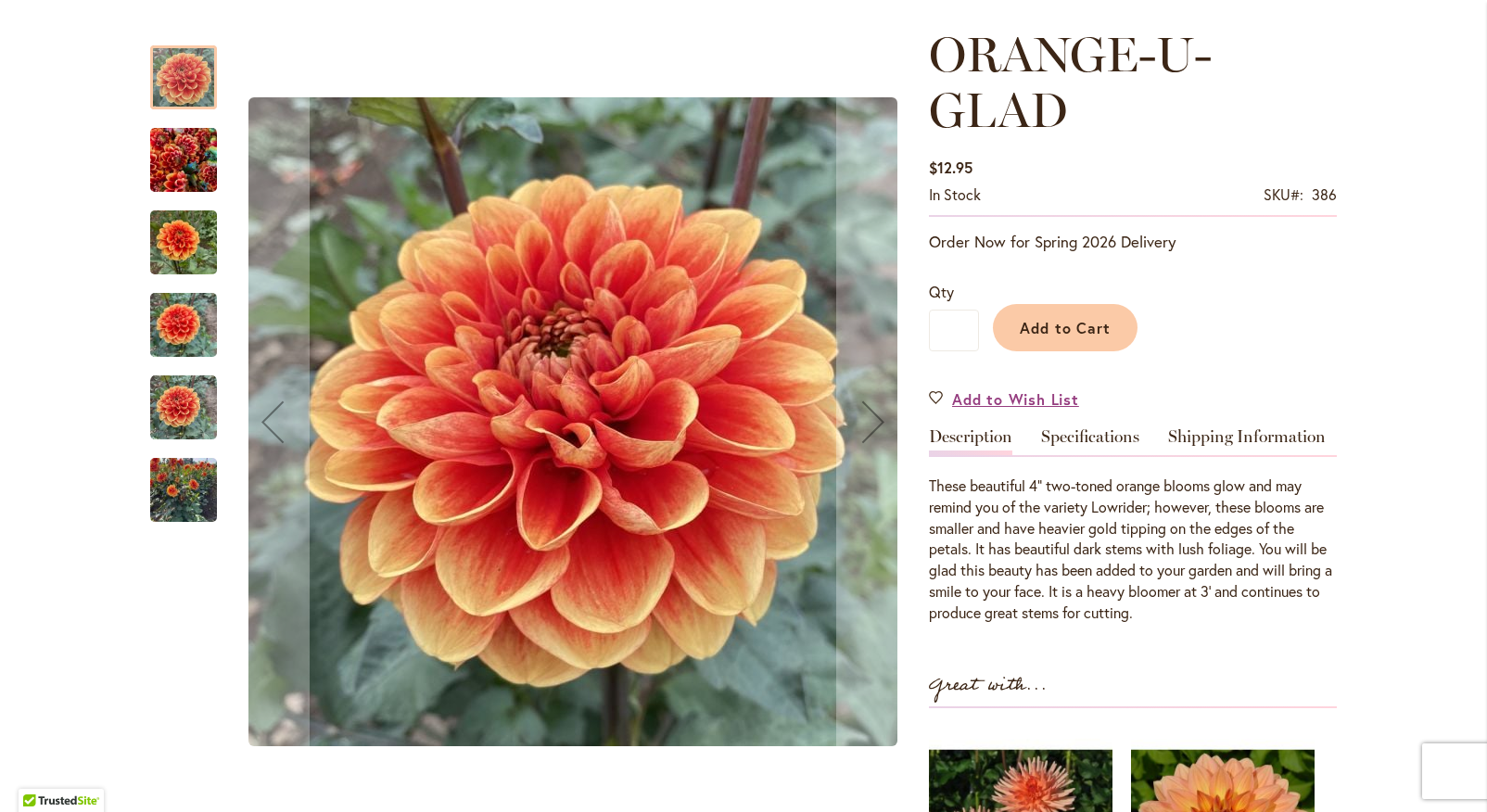 click at bounding box center (184, 160) 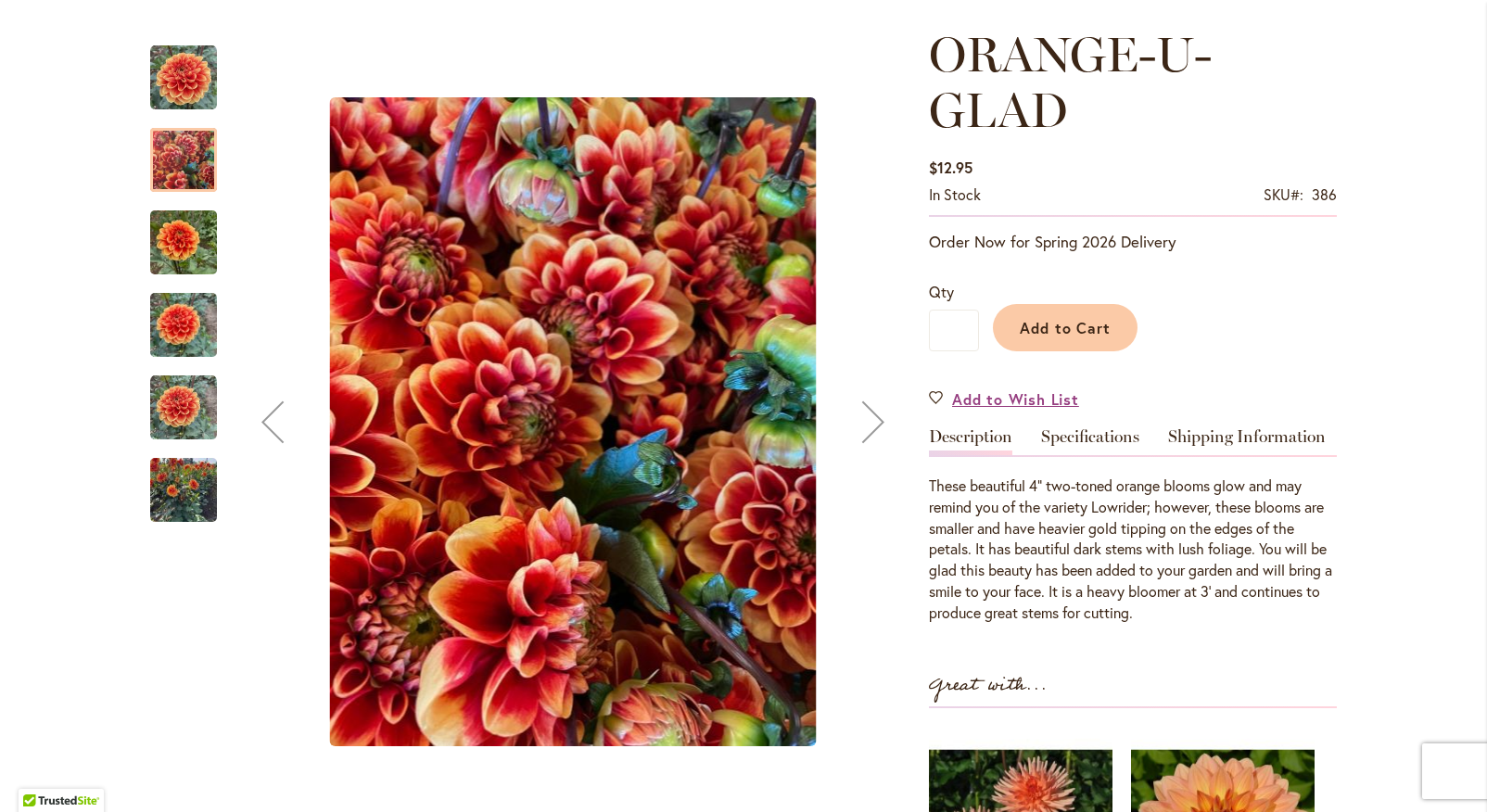 click at bounding box center [184, 243] 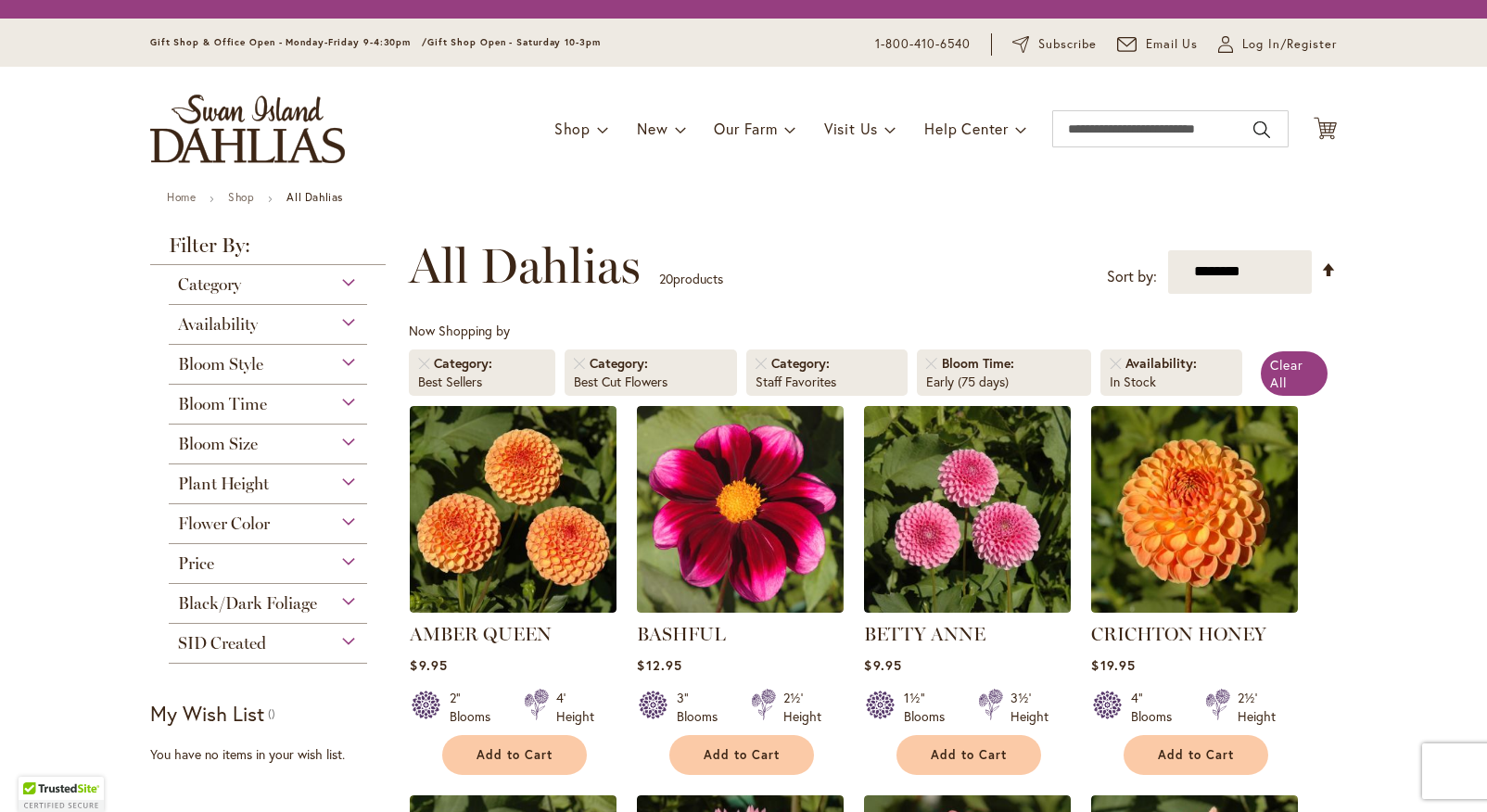 scroll, scrollTop: 0, scrollLeft: 0, axis: both 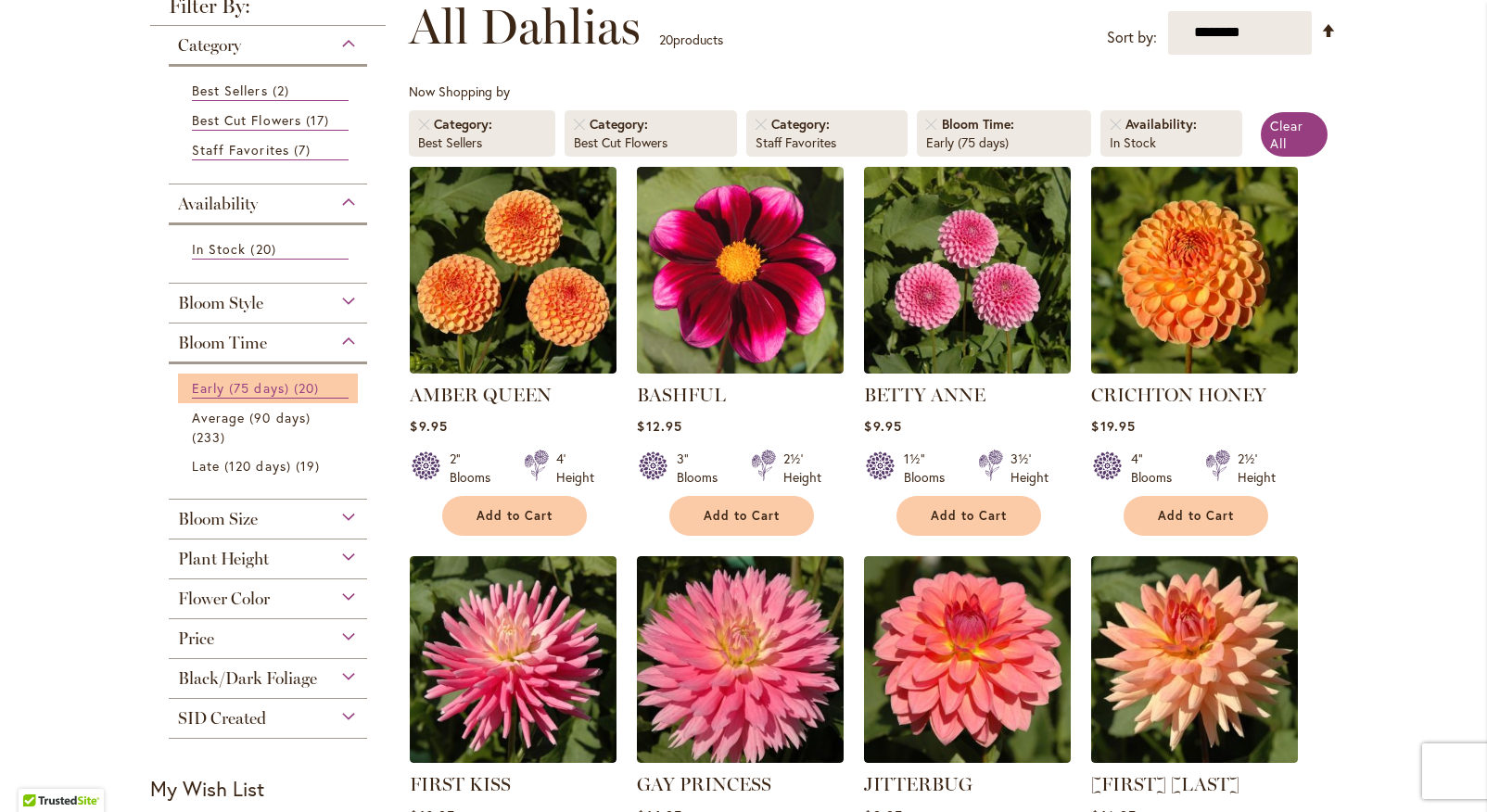click on "Early (75 days)" at bounding box center [240, 387] 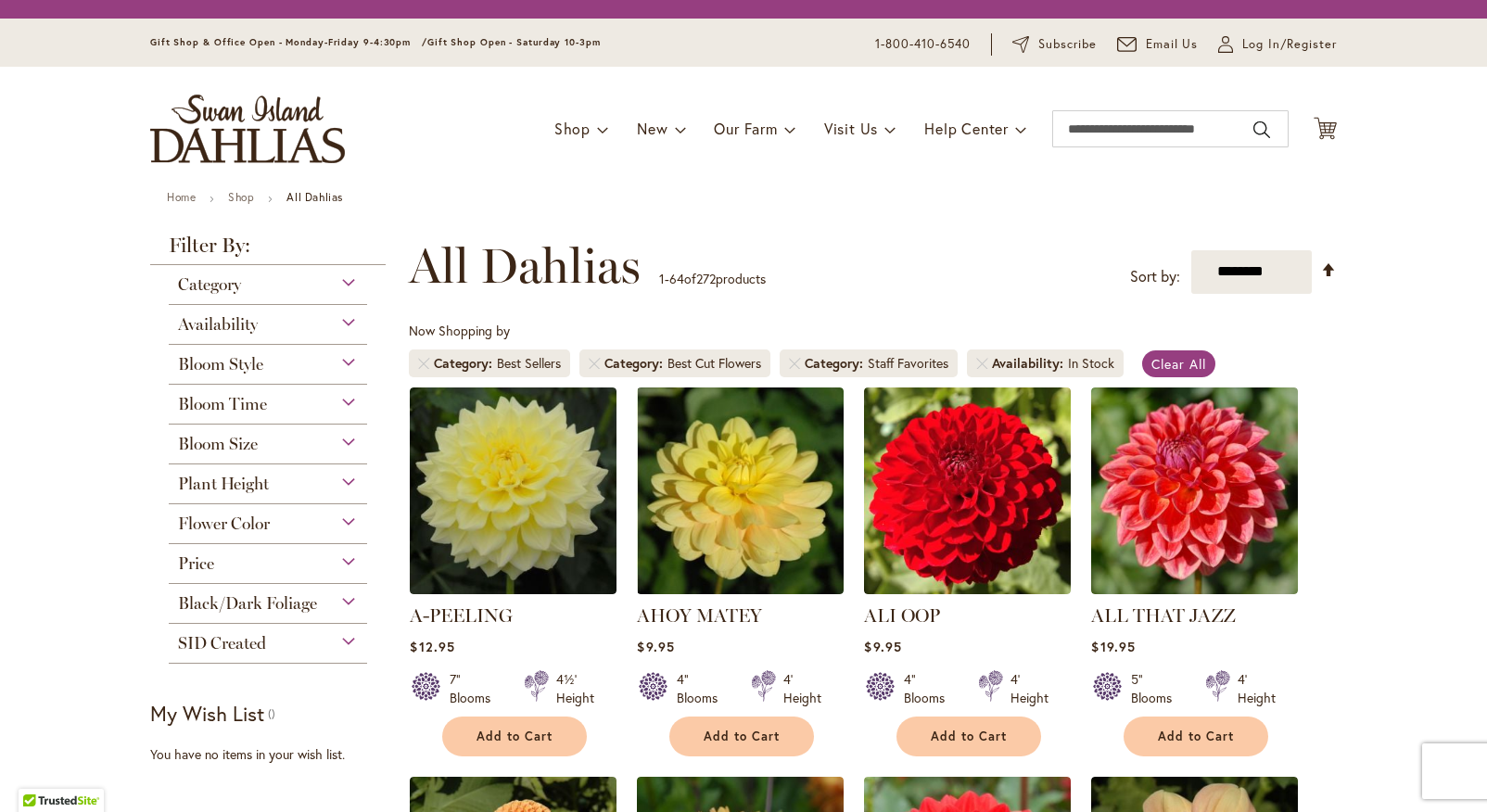 scroll, scrollTop: 0, scrollLeft: 0, axis: both 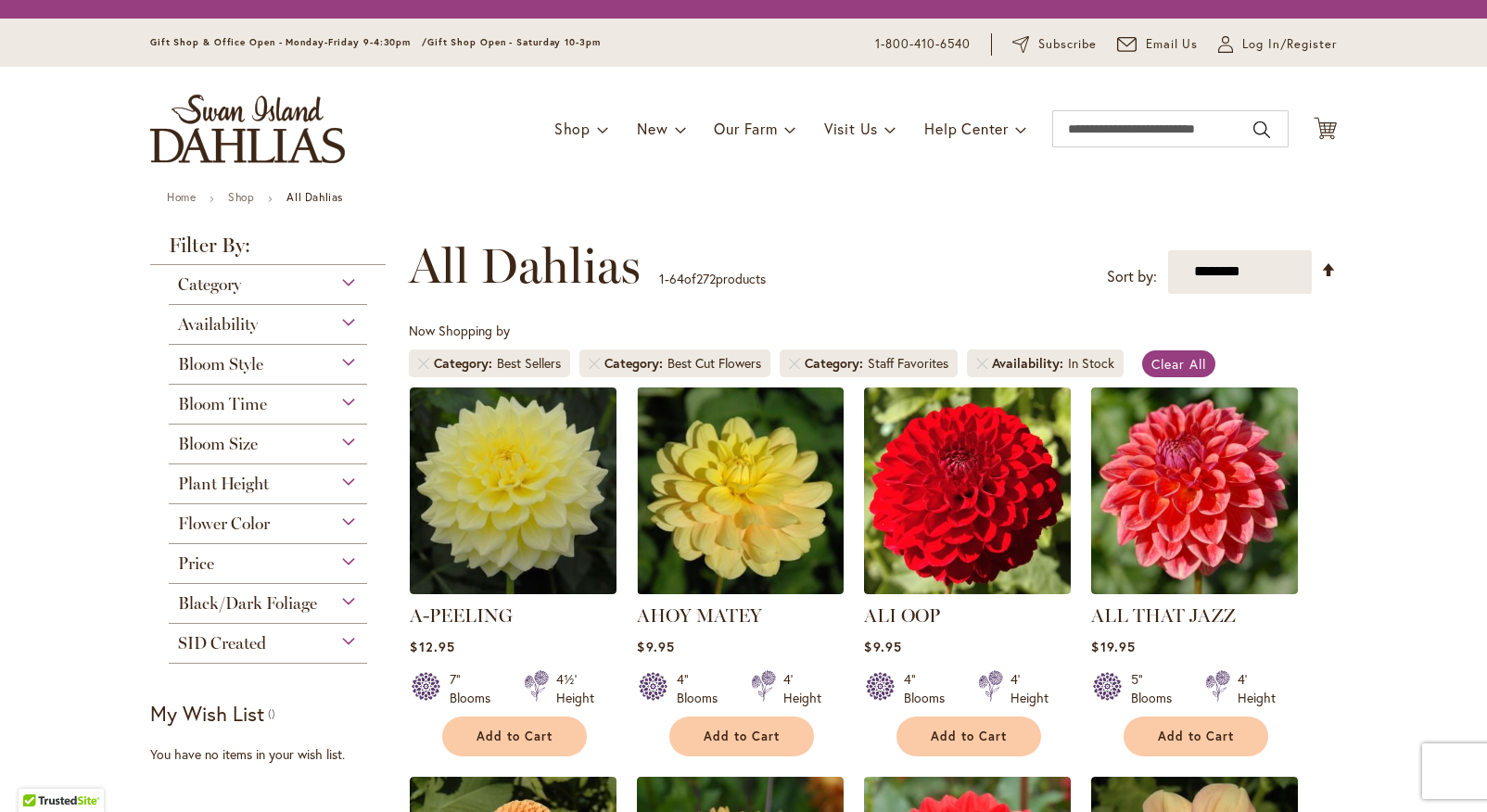 click at bounding box center (248, 129) 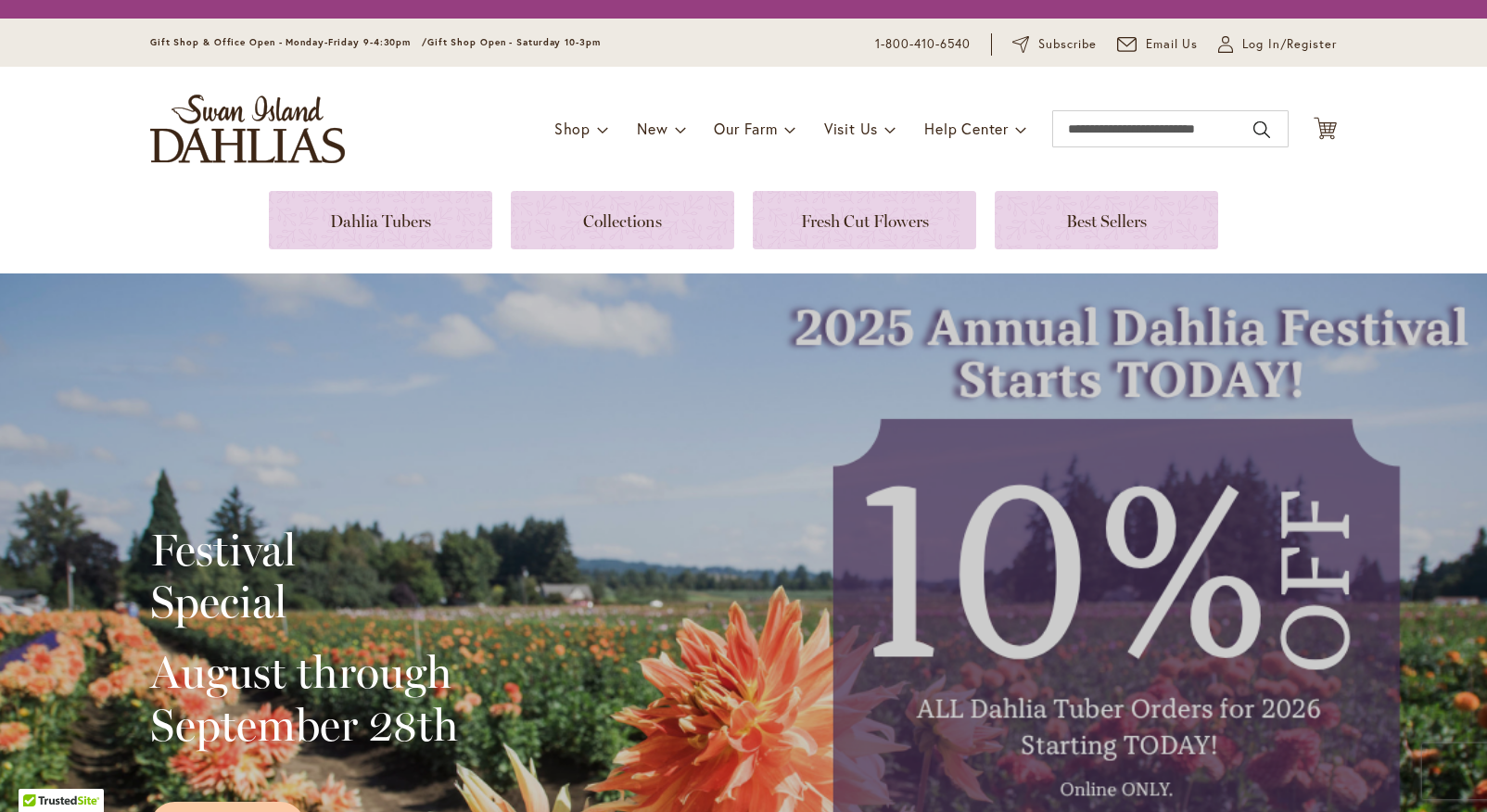 scroll, scrollTop: 0, scrollLeft: 0, axis: both 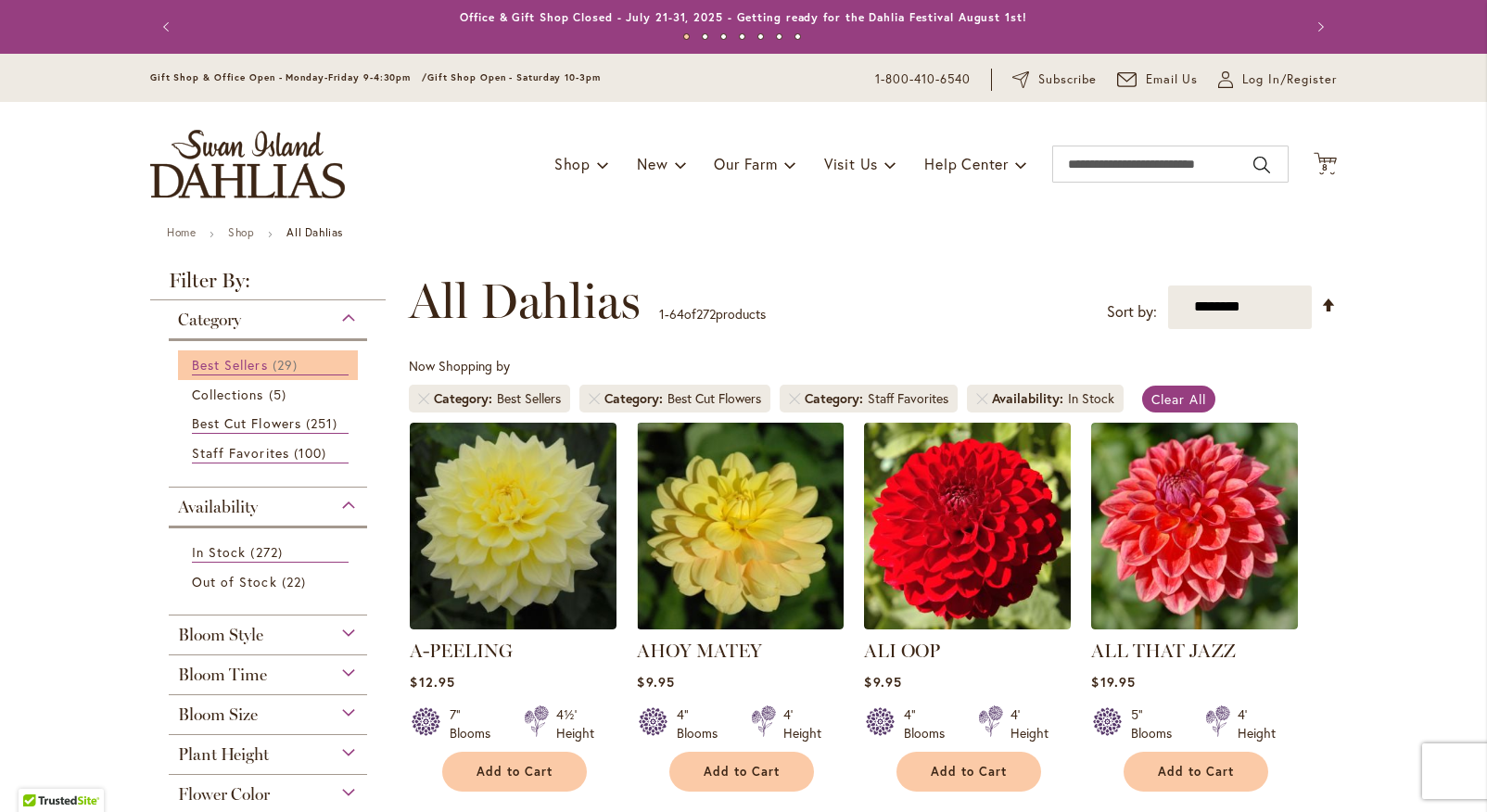 click on "29
items" at bounding box center [287, 364] 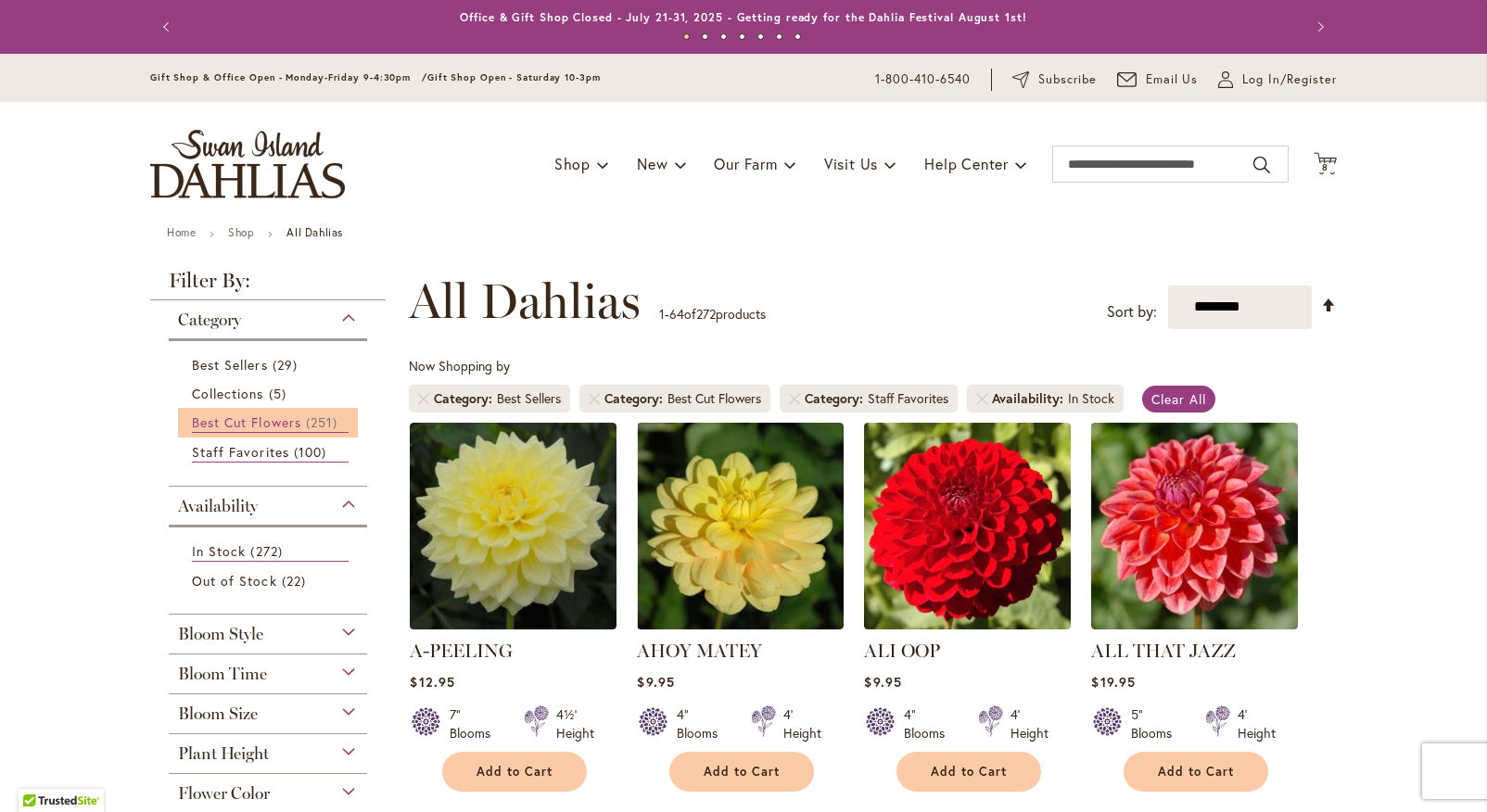 click on "Best Cut Flowers
251
items" at bounding box center [270, 423] 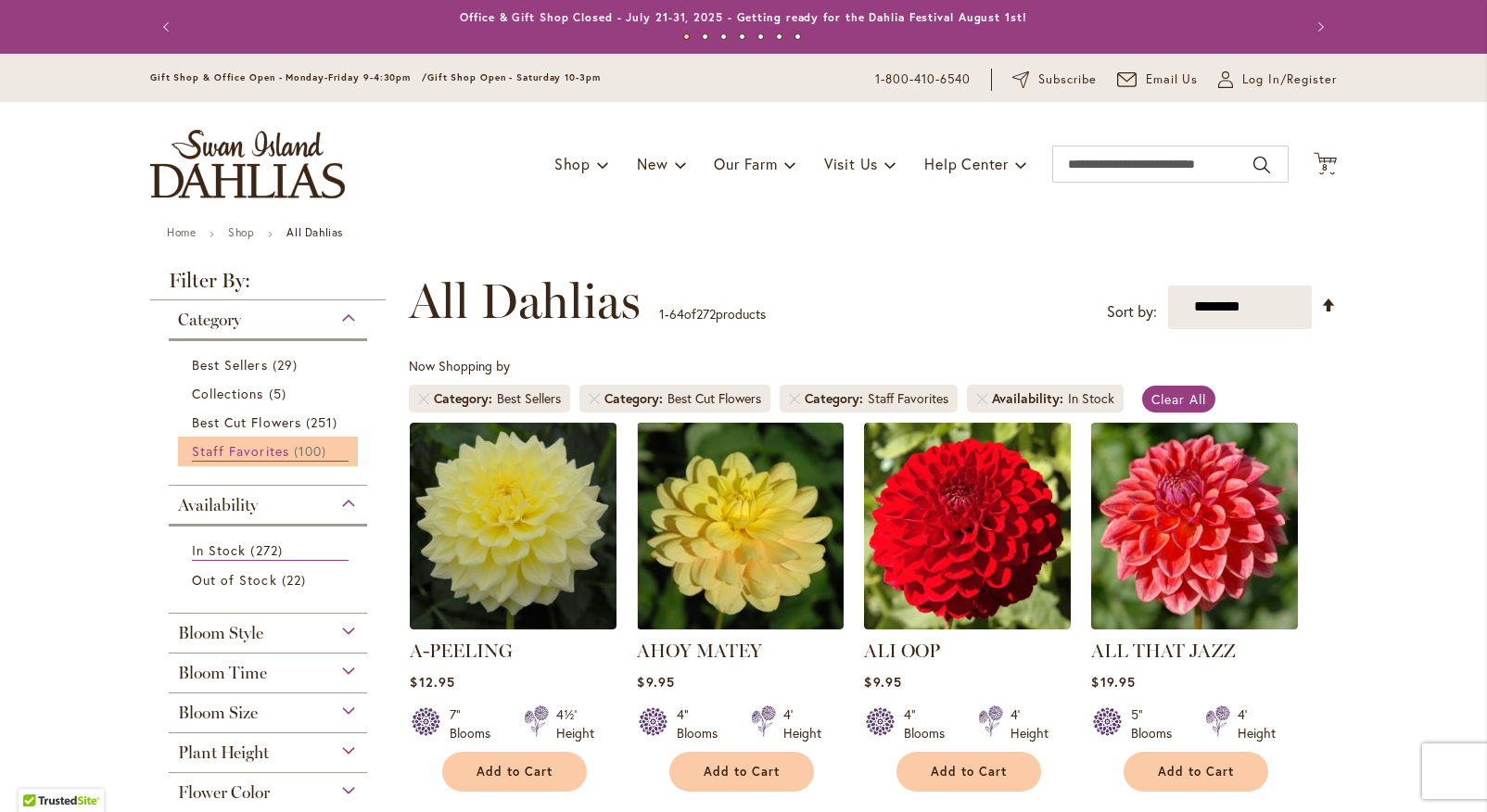 click on "Staff Favorites" at bounding box center [240, 450] 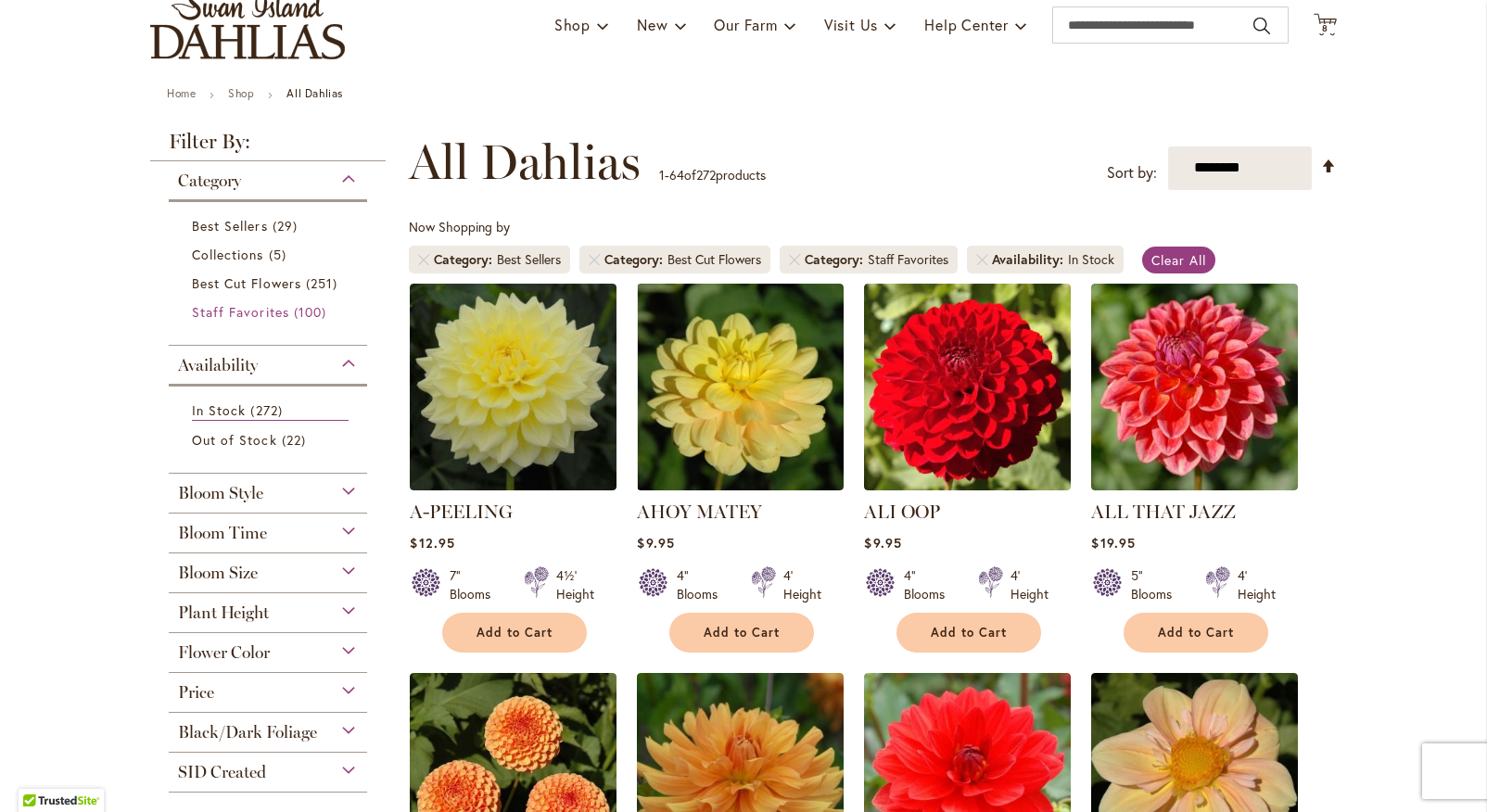 scroll, scrollTop: 212, scrollLeft: 0, axis: vertical 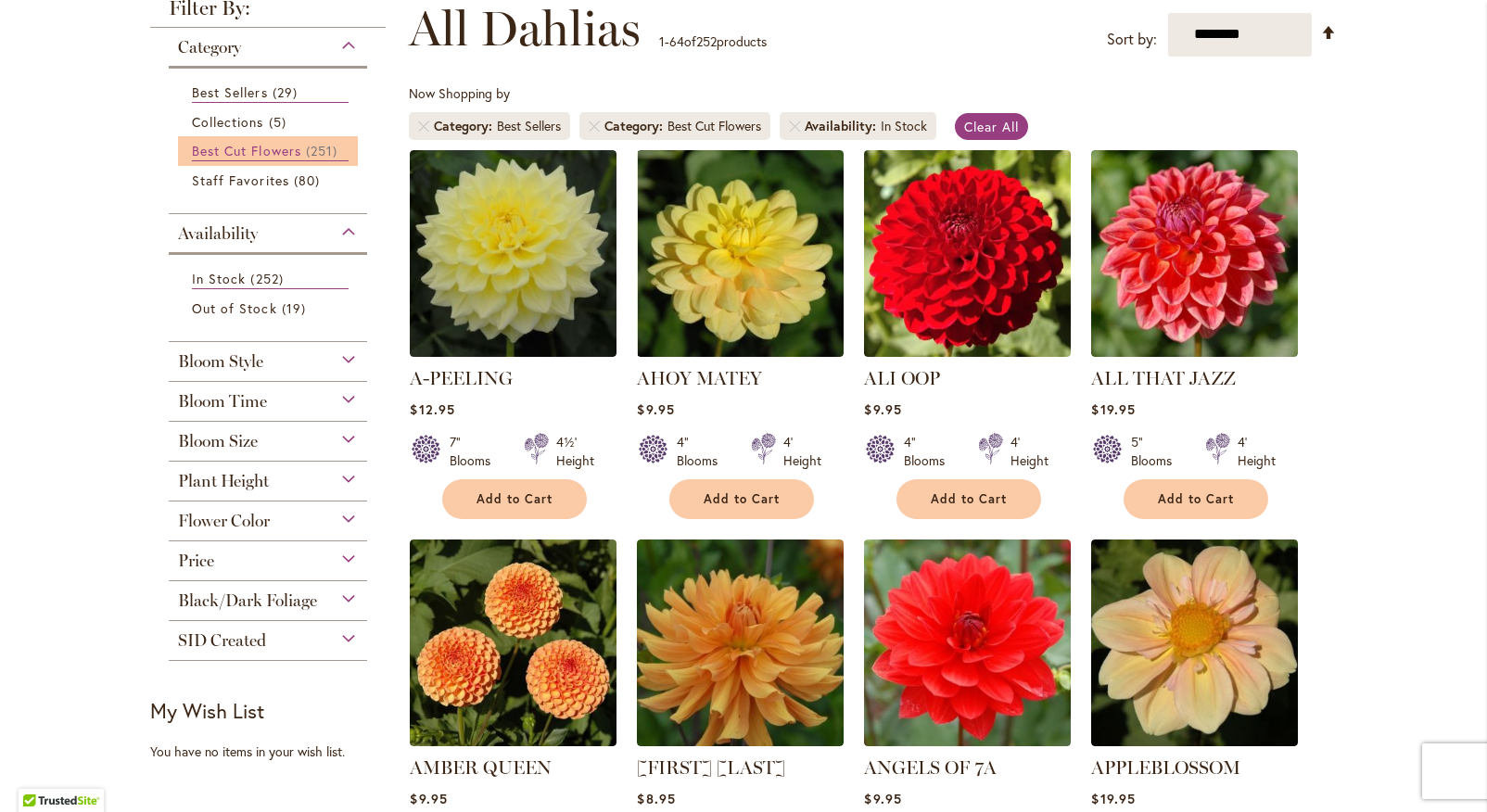 click on "Best Cut Flowers" at bounding box center (247, 150) 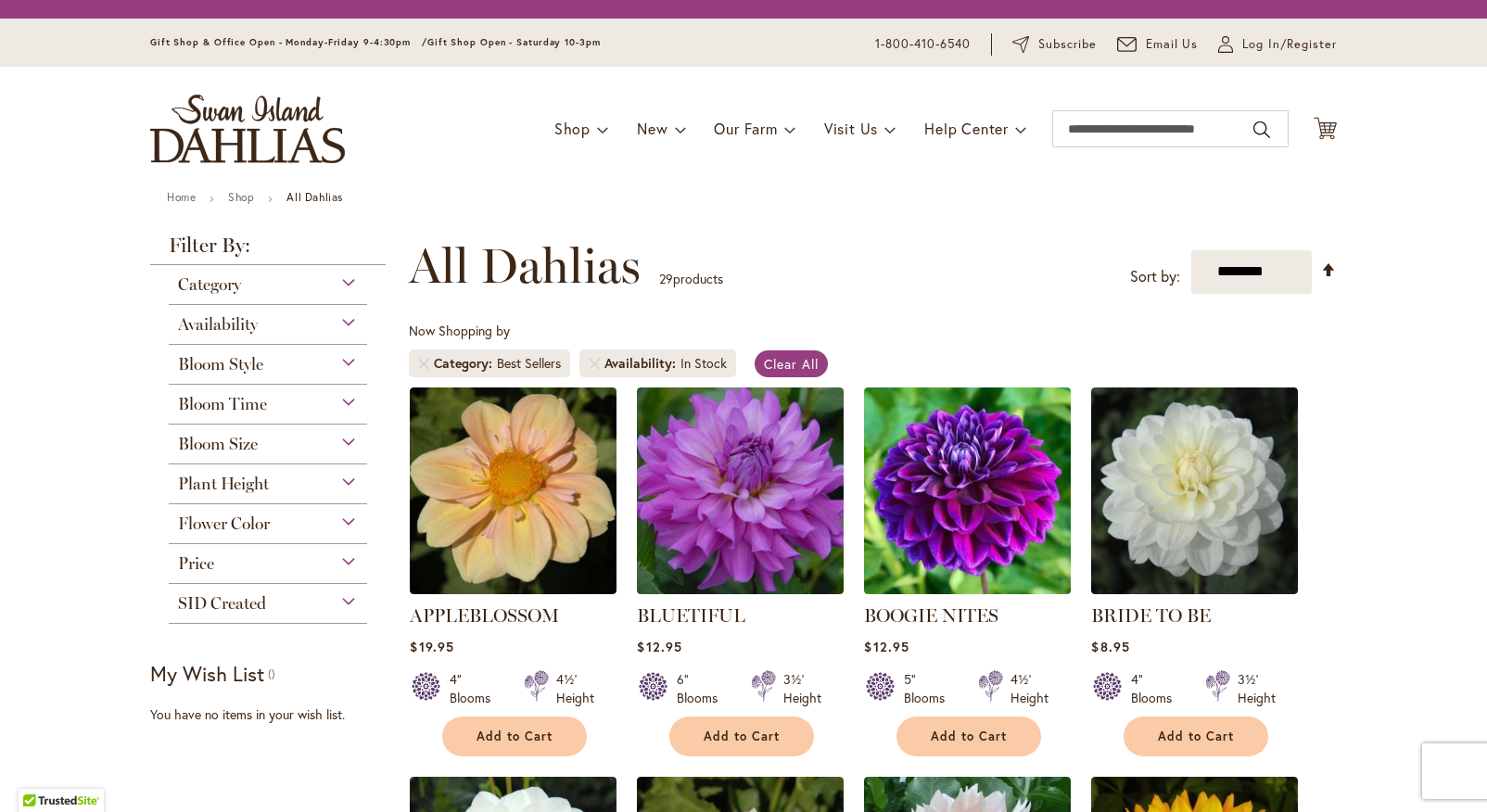scroll, scrollTop: 0, scrollLeft: 0, axis: both 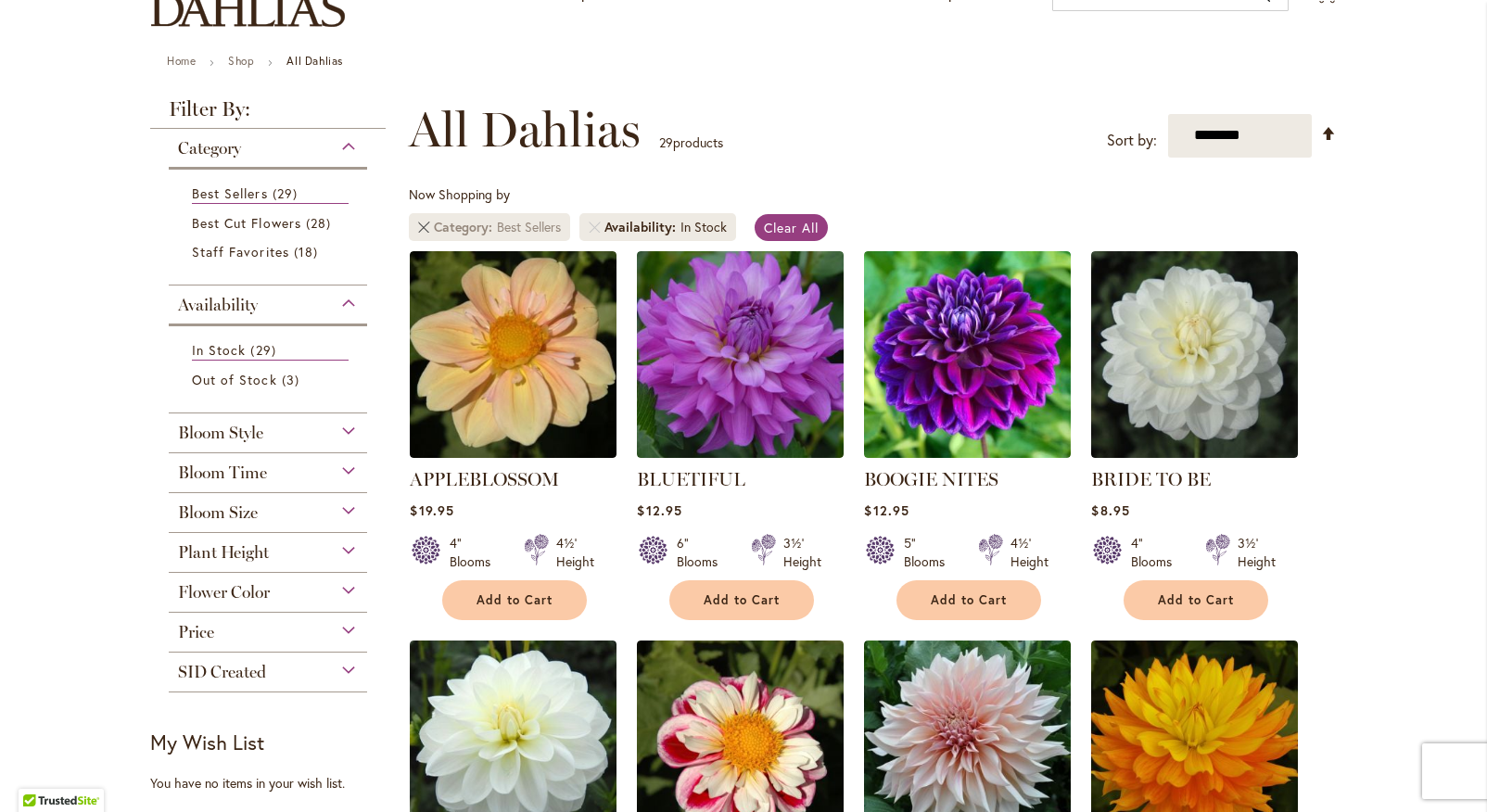 click at bounding box center [424, 227] 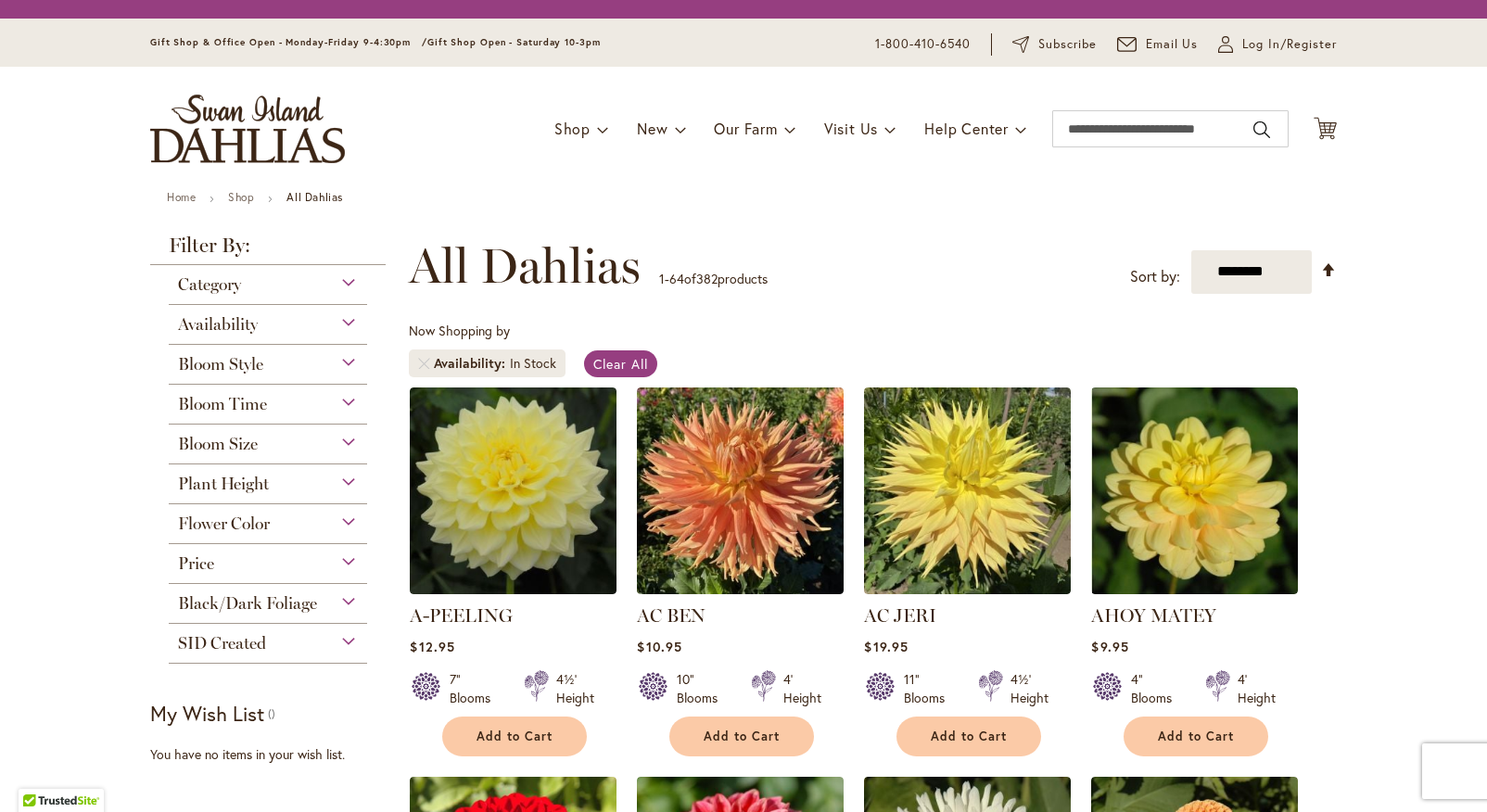 scroll, scrollTop: 0, scrollLeft: 0, axis: both 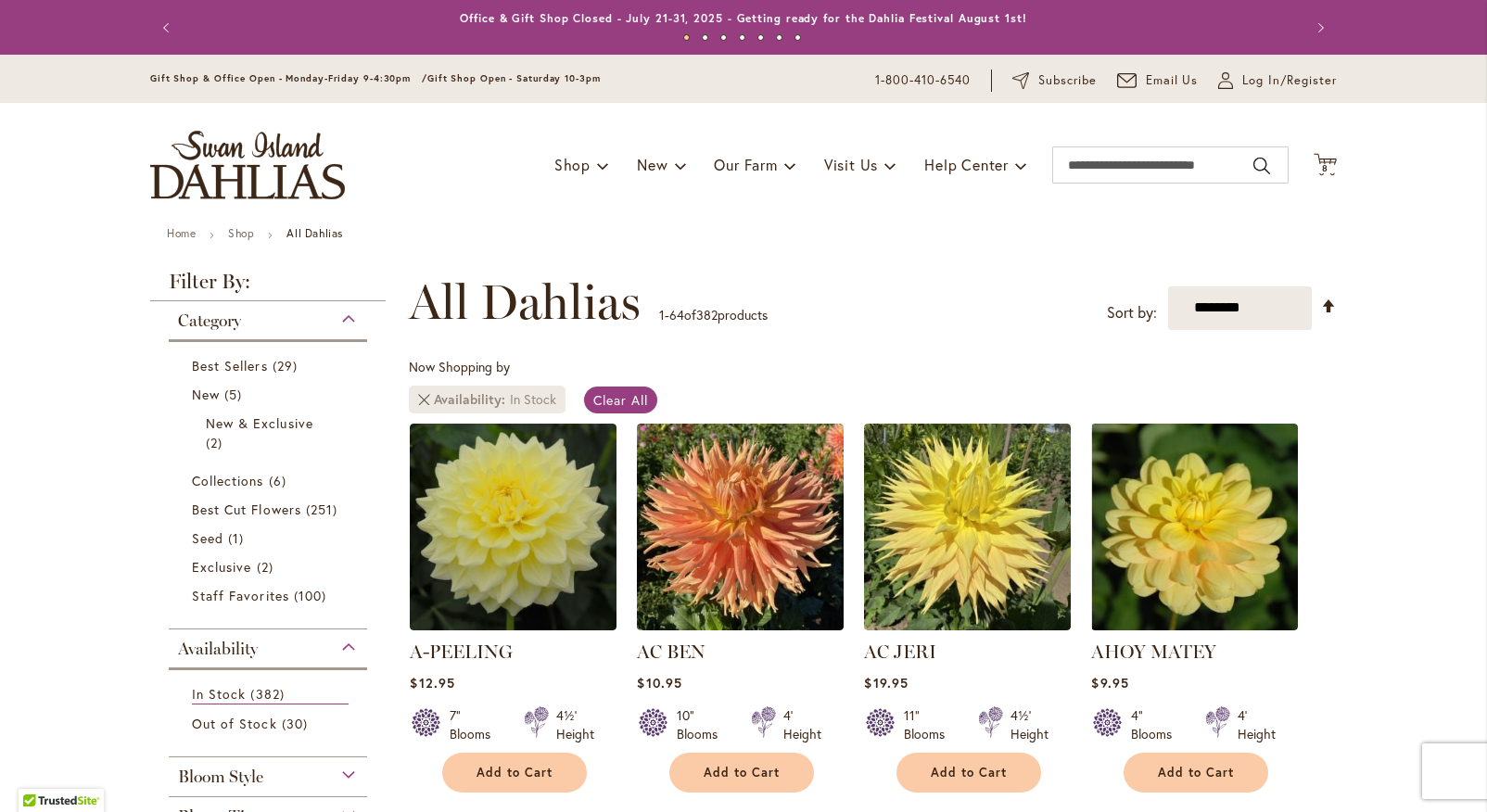 click at bounding box center [424, 400] 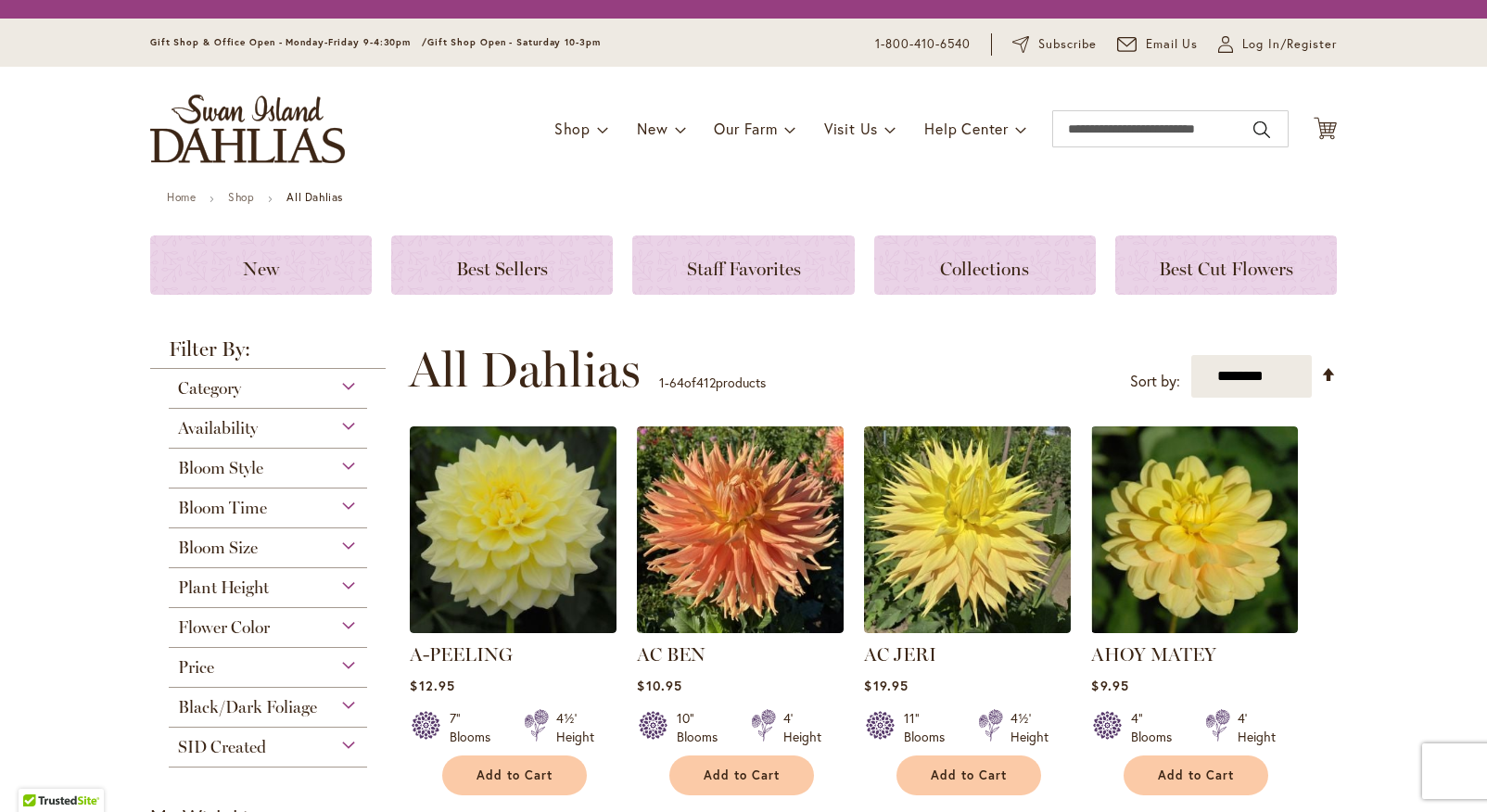 scroll, scrollTop: 0, scrollLeft: 0, axis: both 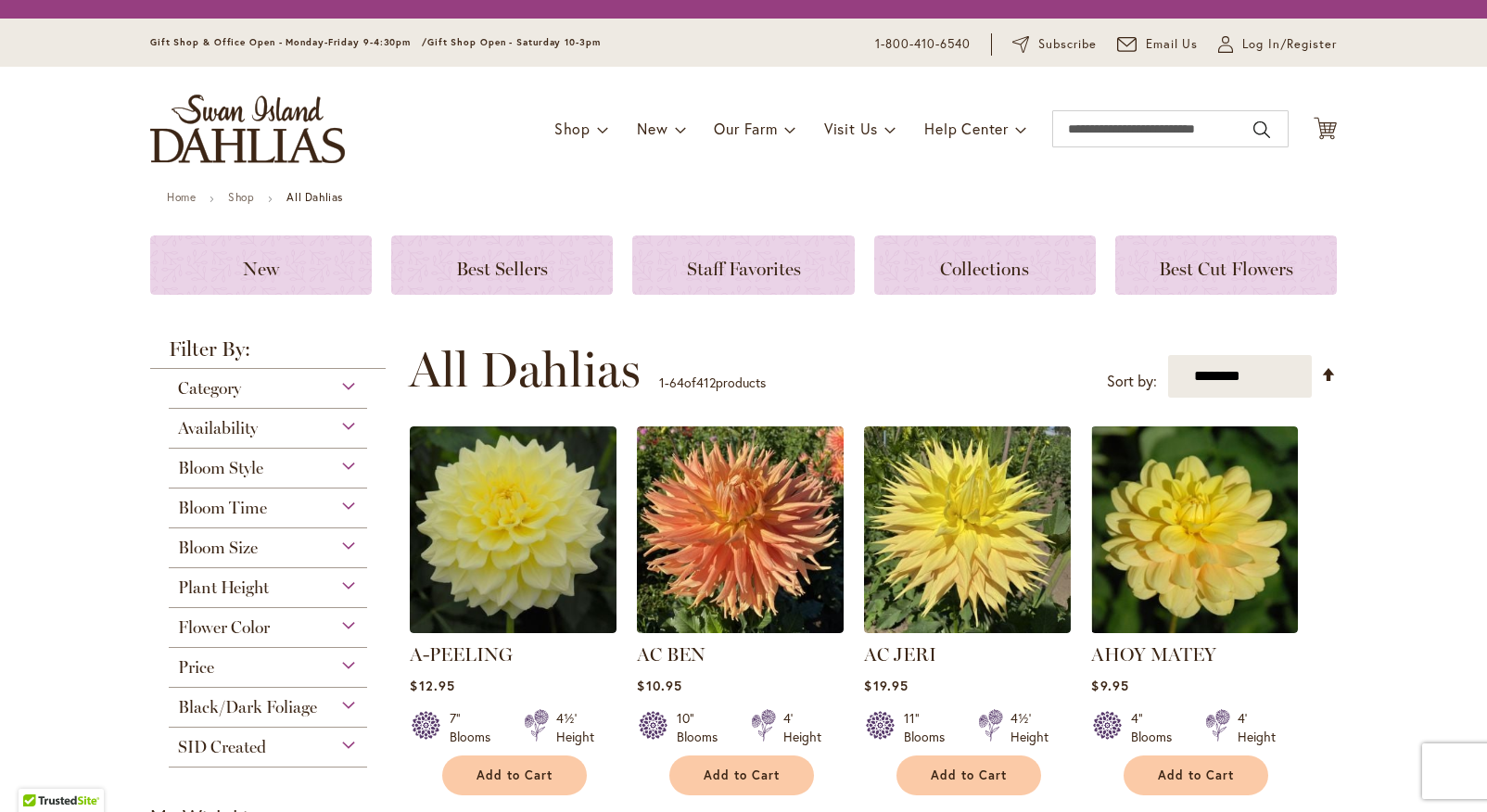 drag, startPoint x: 0, startPoint y: 0, endPoint x: 607, endPoint y: 400, distance: 726.945 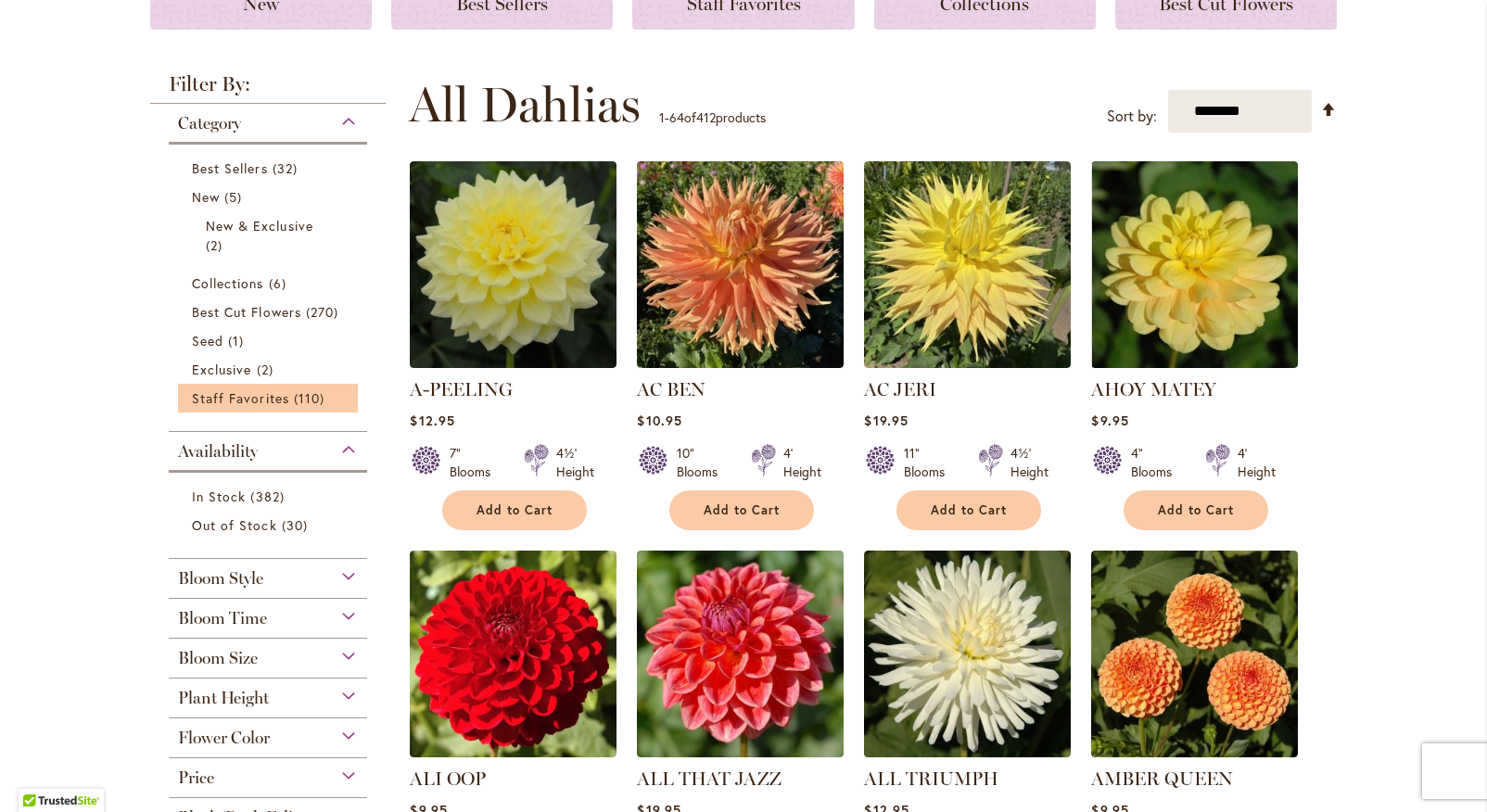 scroll, scrollTop: 305, scrollLeft: 0, axis: vertical 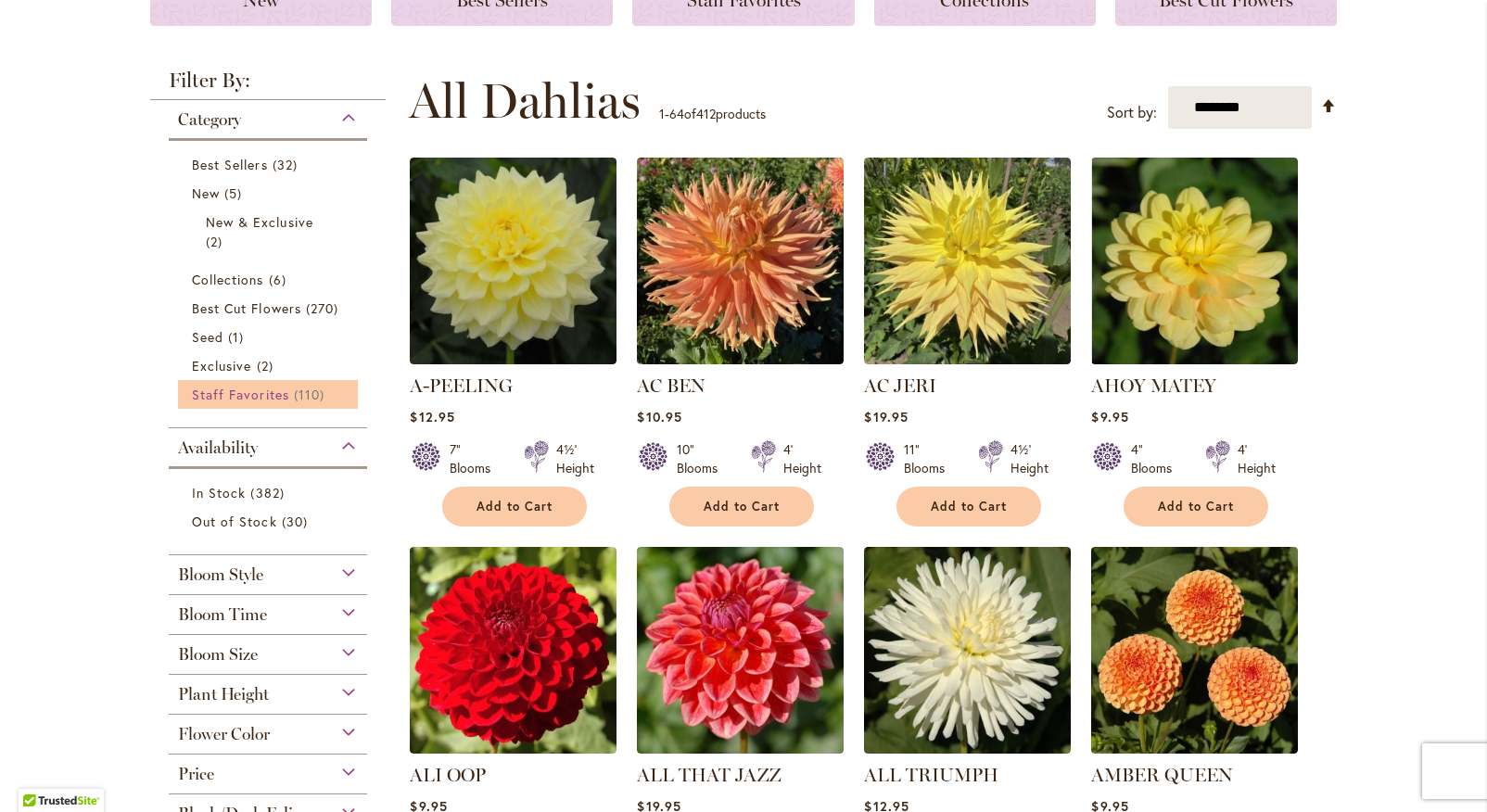 click on "Staff Favorites" at bounding box center (240, 394) 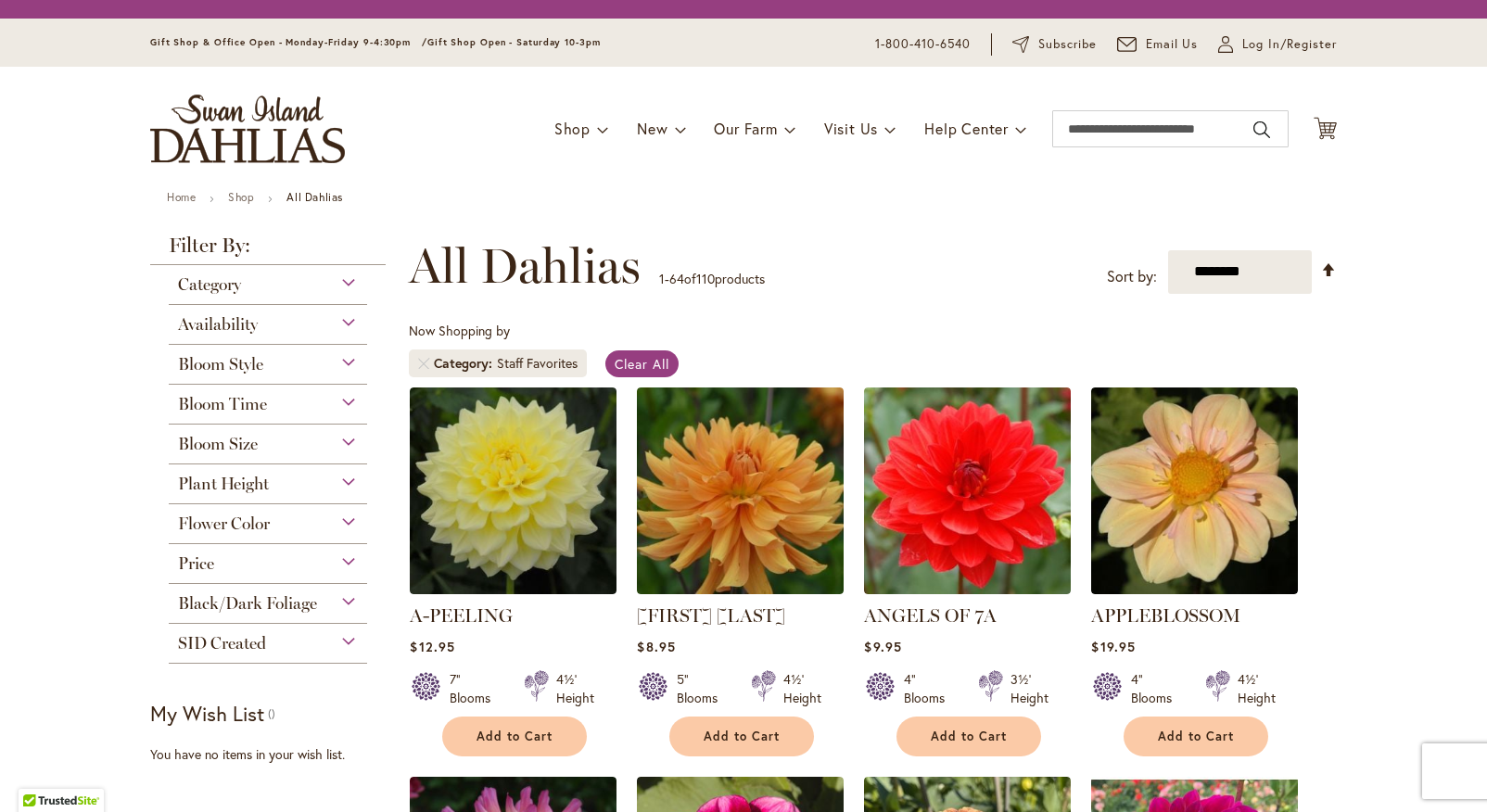 scroll, scrollTop: 0, scrollLeft: 0, axis: both 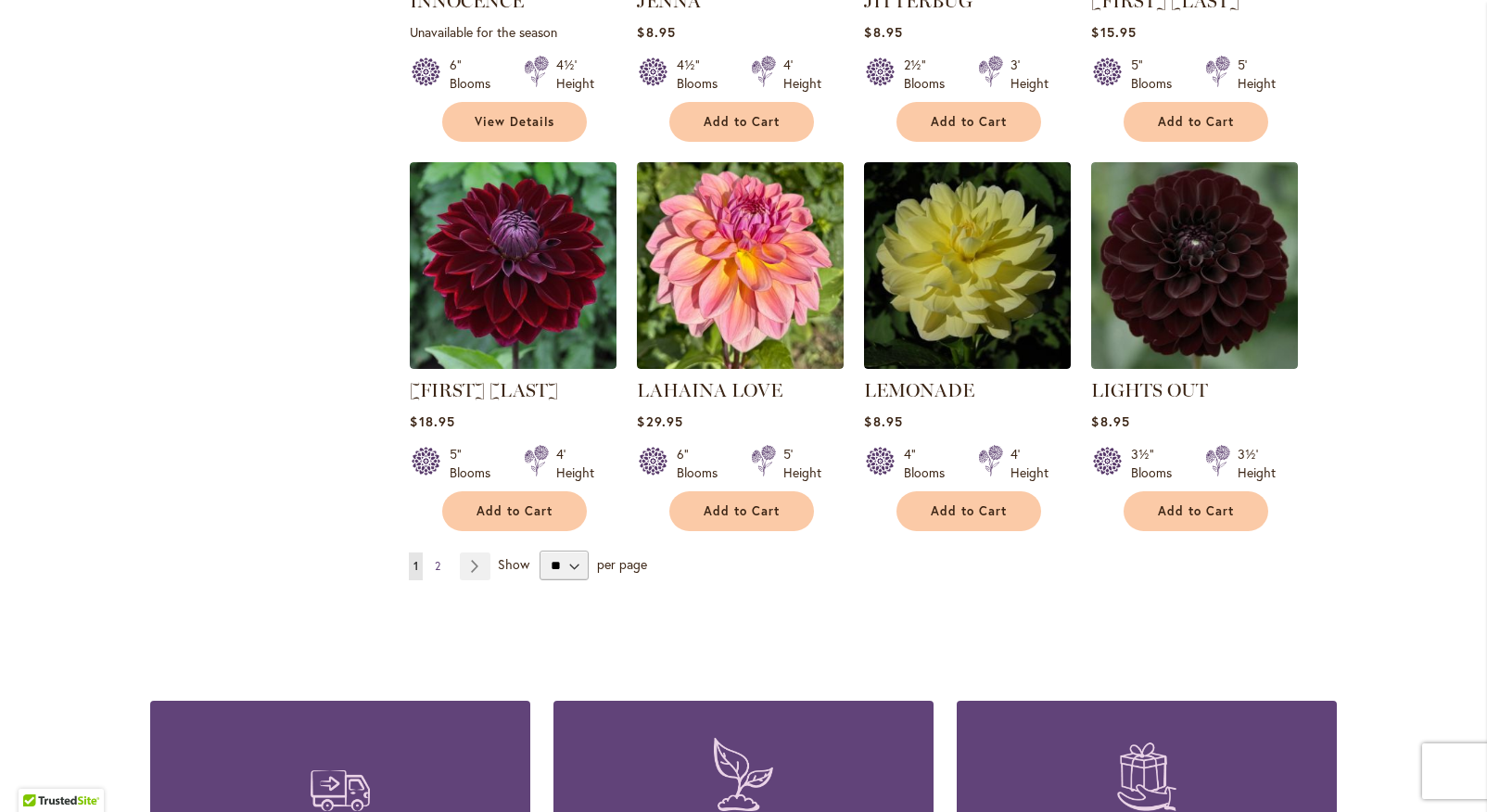 click on "2" at bounding box center (438, 565) 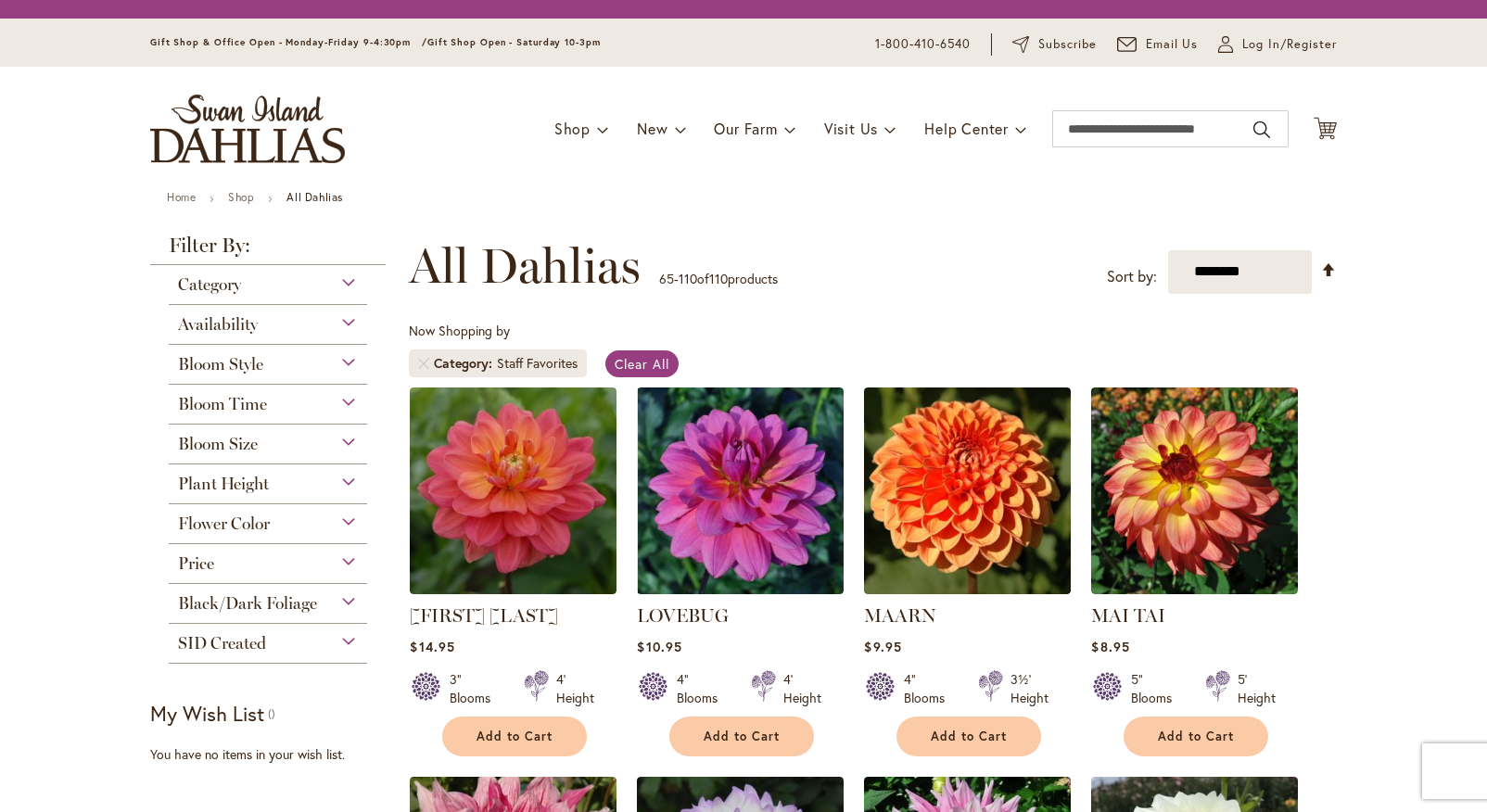 scroll, scrollTop: 0, scrollLeft: 0, axis: both 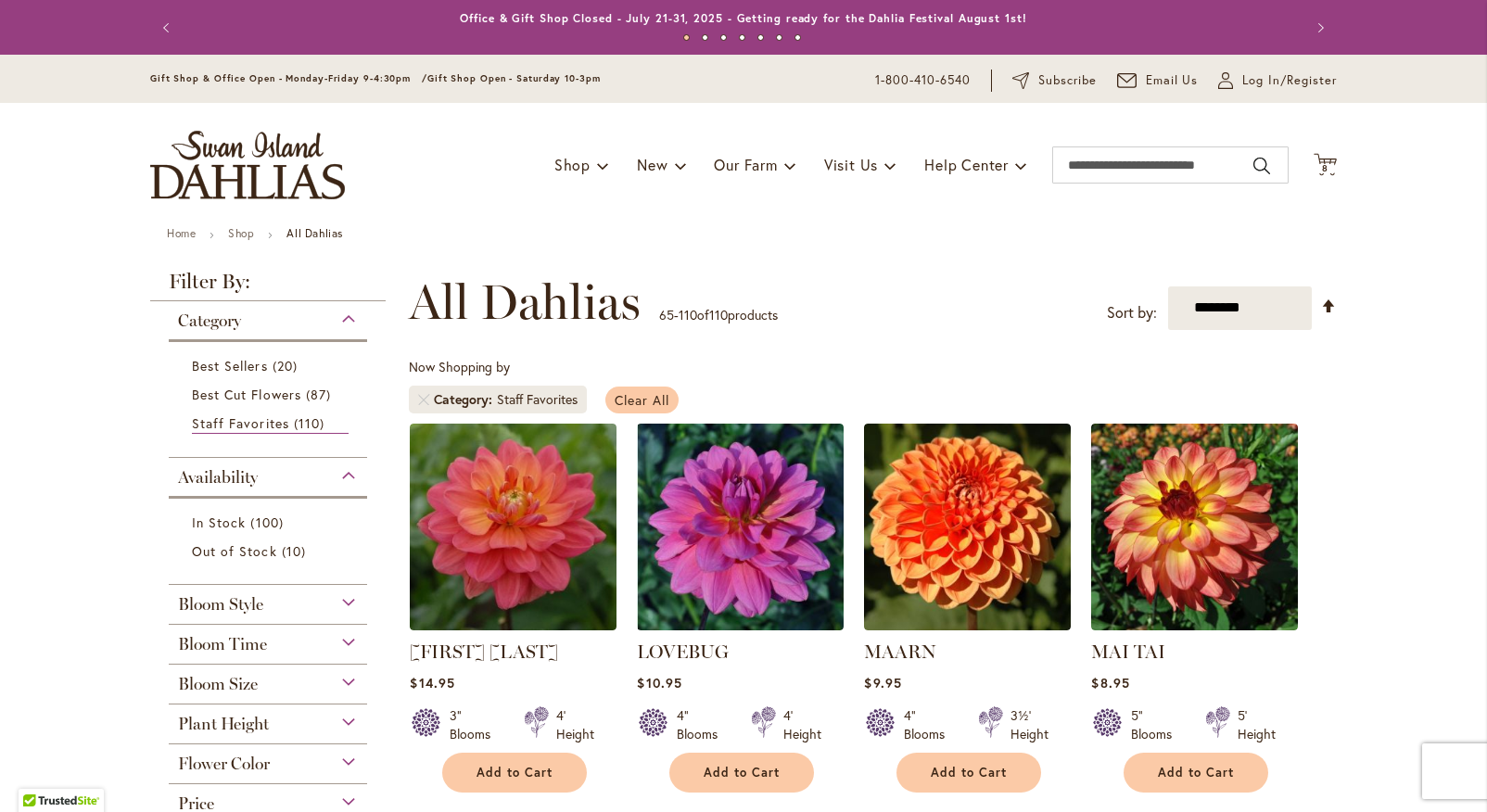 click on "Clear All" at bounding box center (642, 400) 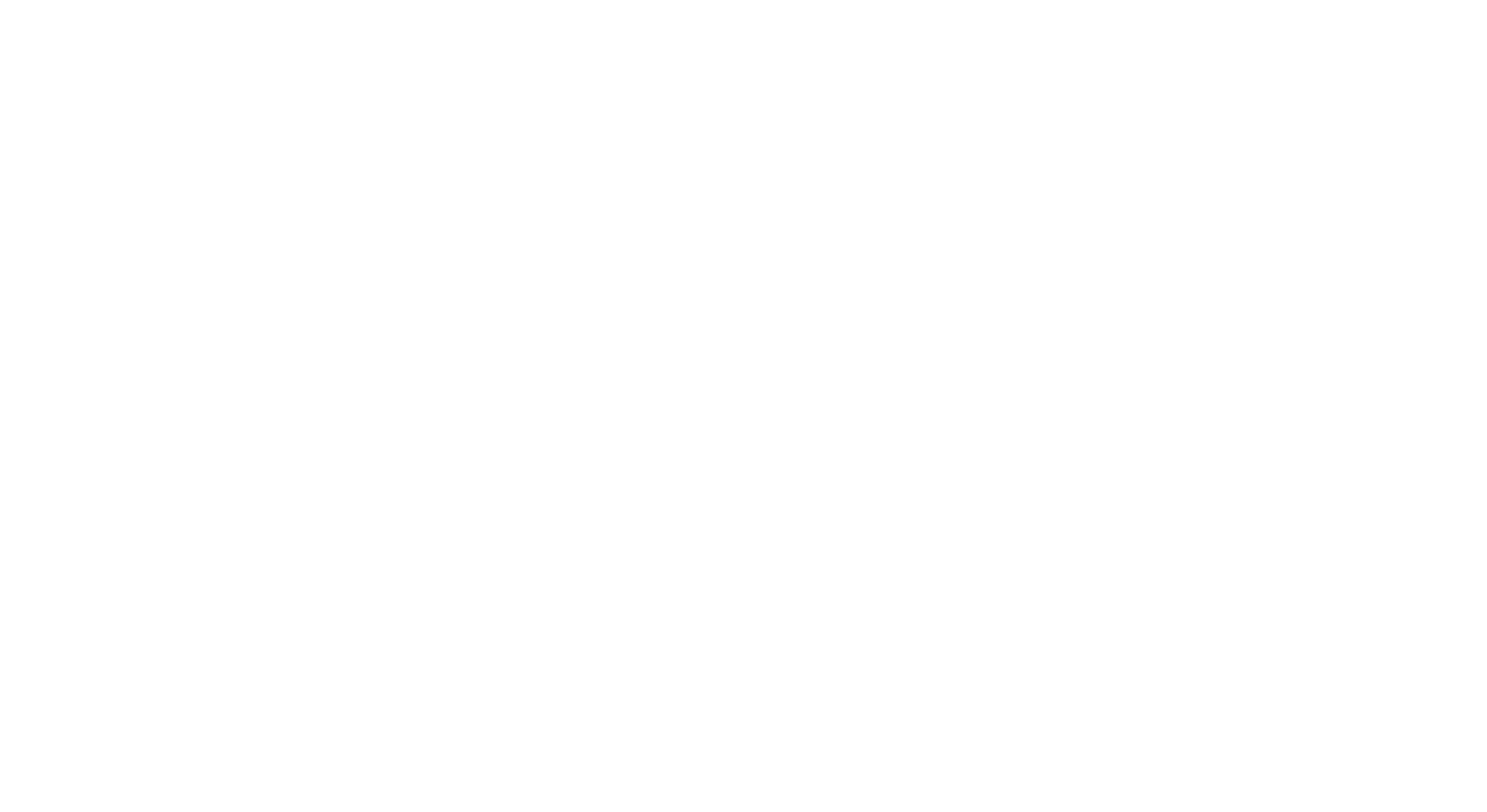 scroll, scrollTop: 0, scrollLeft: 0, axis: both 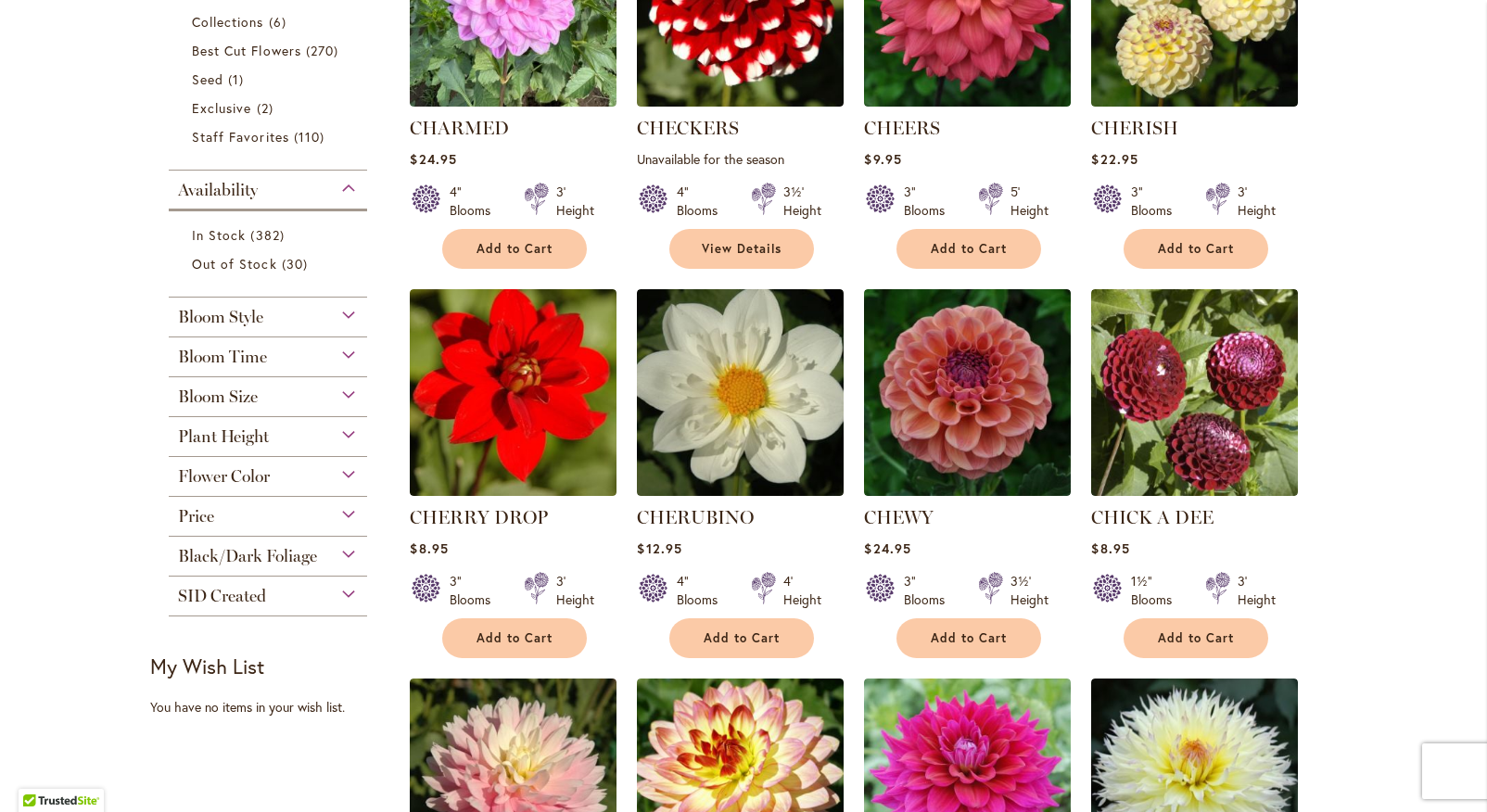 click on "Bloom Style" at bounding box center [268, 312] 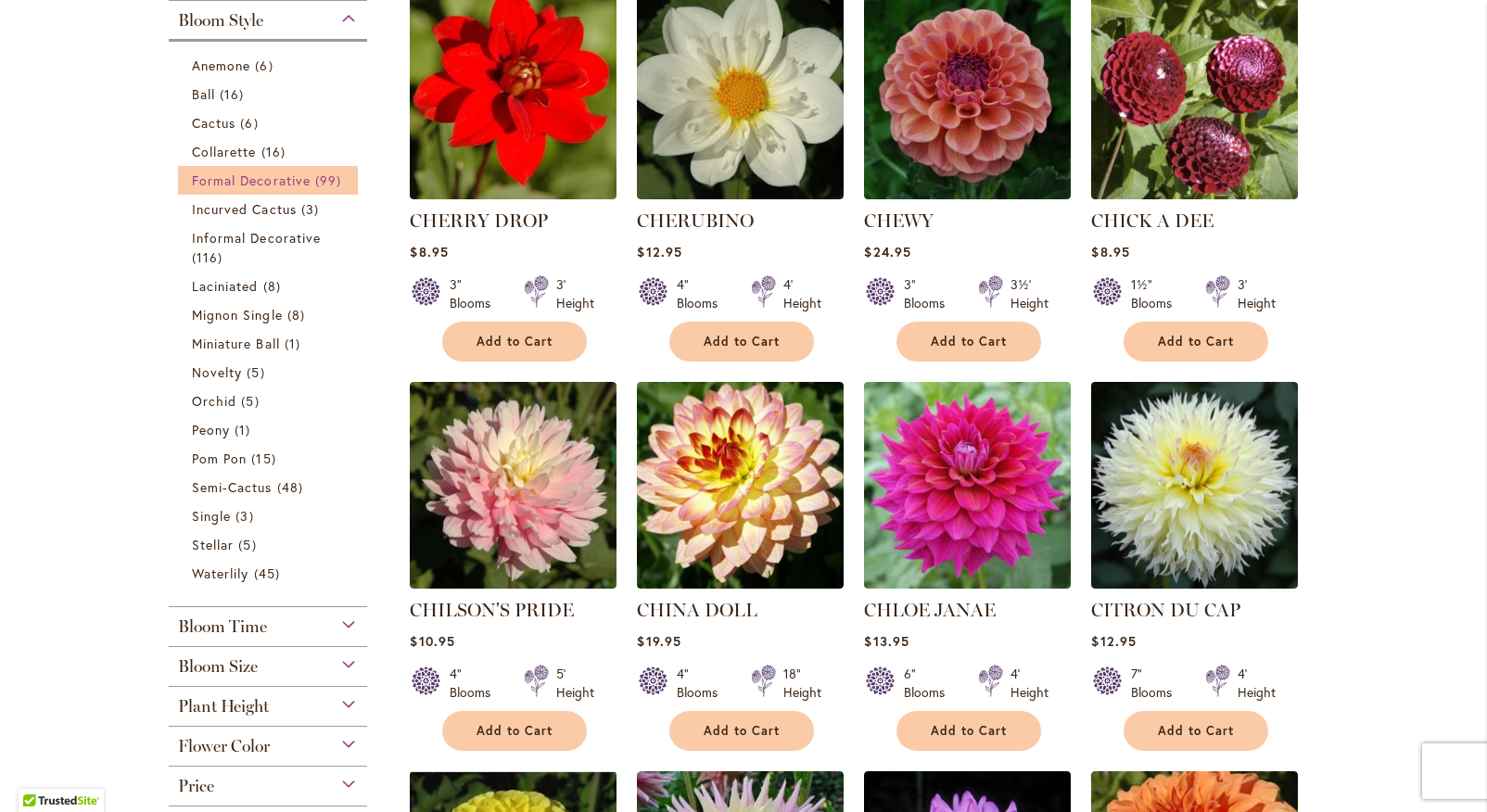 click on "Formal Decorative" at bounding box center (251, 180) 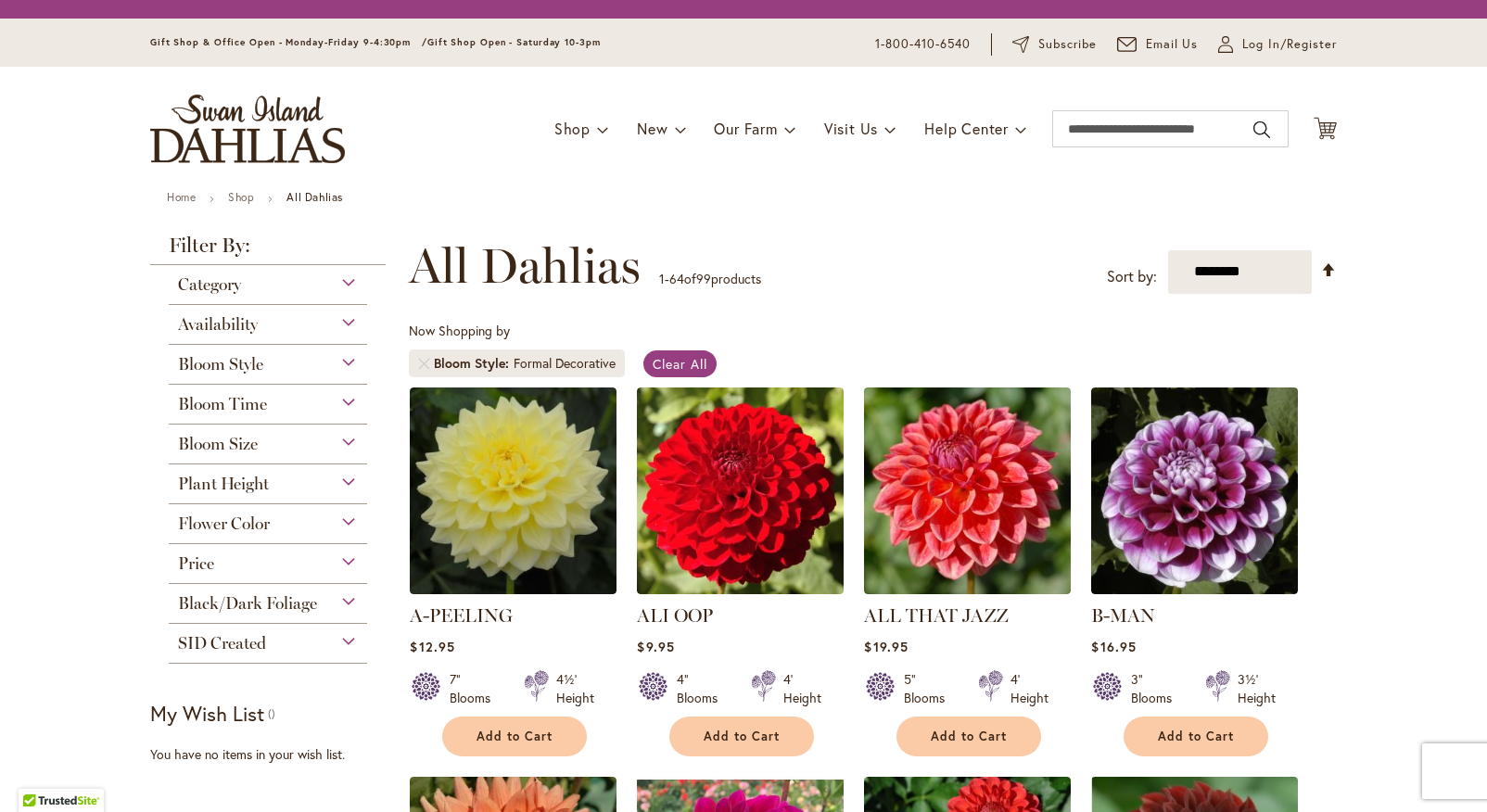 scroll, scrollTop: 0, scrollLeft: 0, axis: both 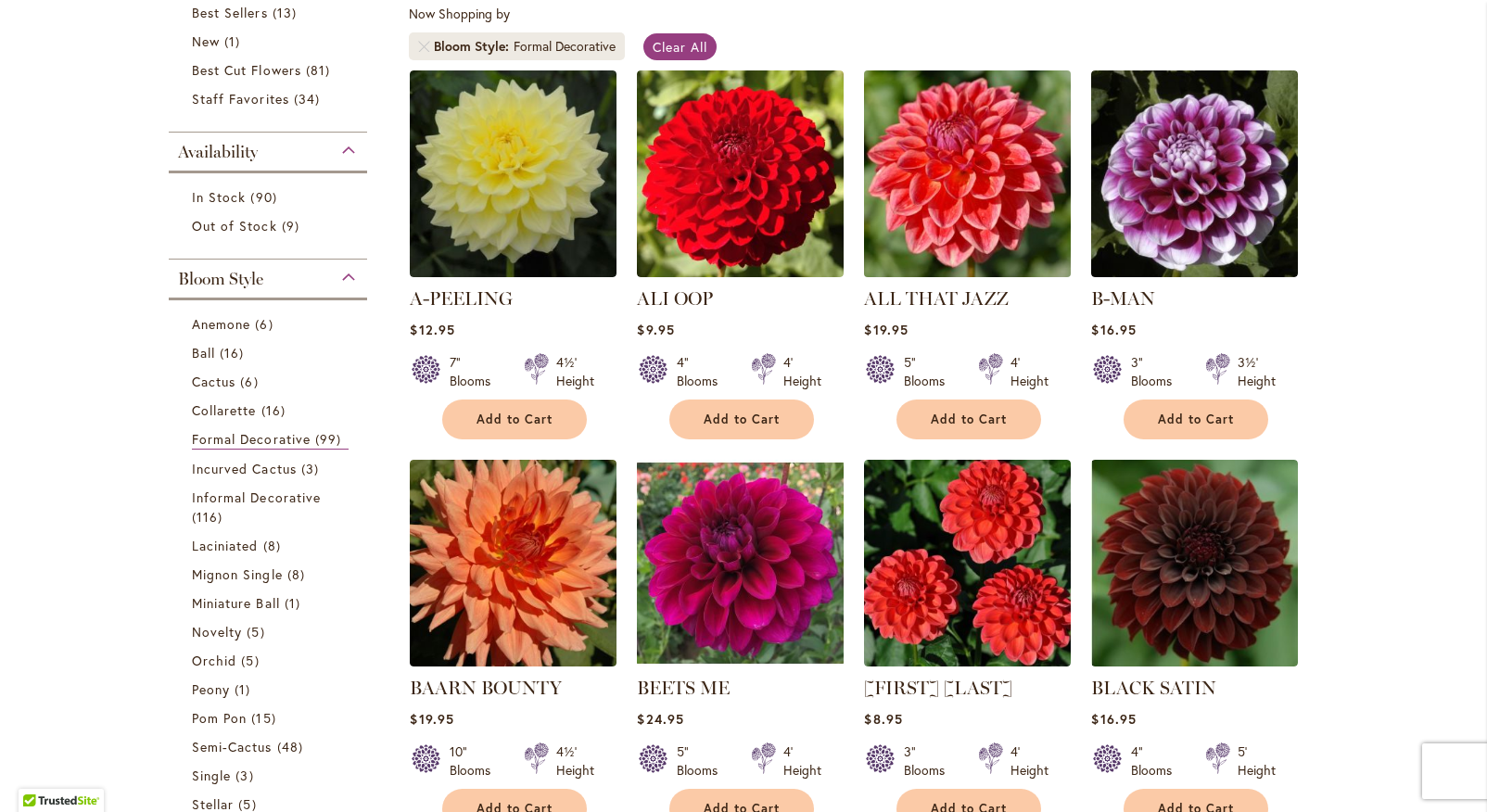 click at bounding box center (968, 173) 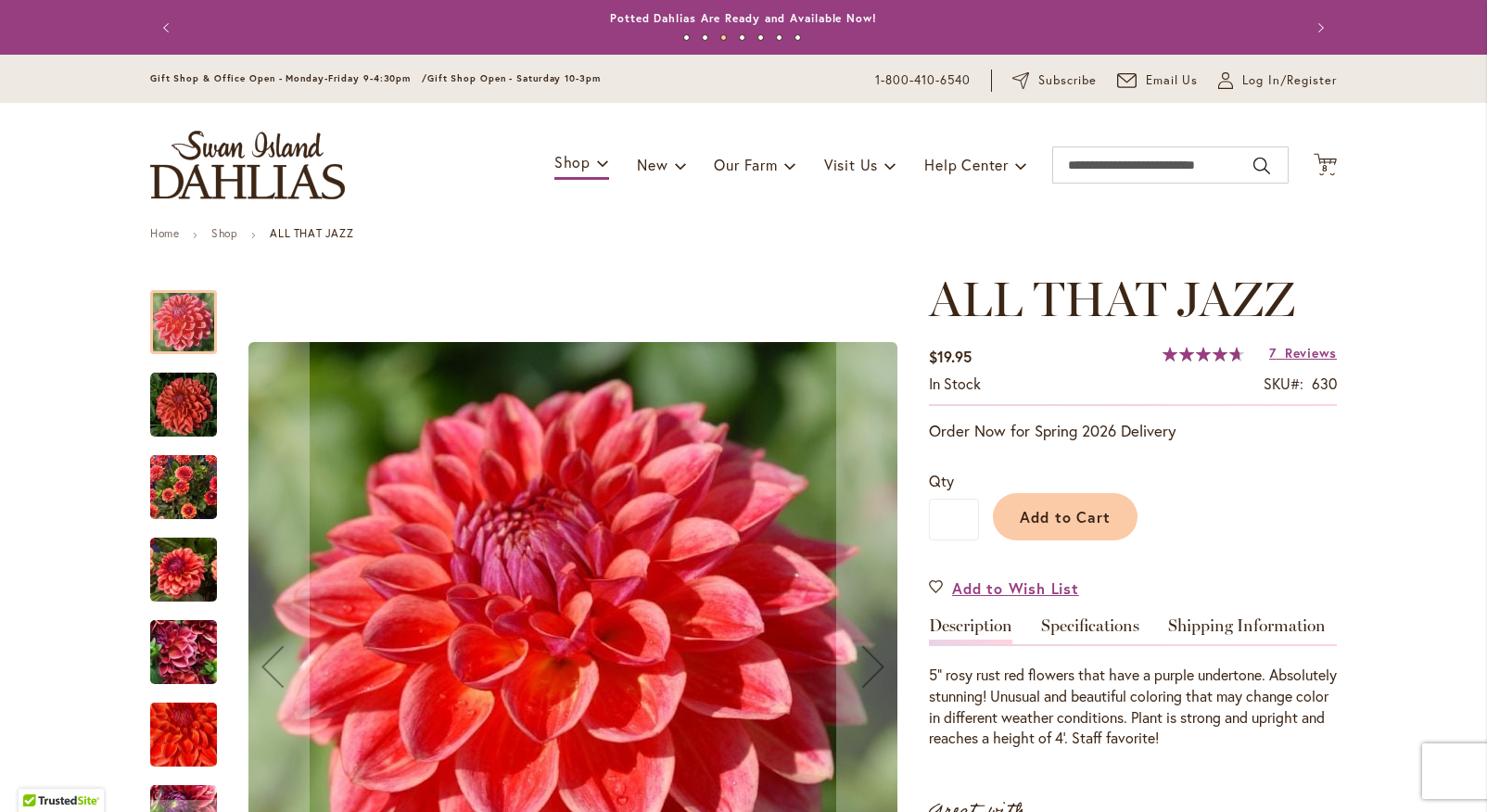 scroll, scrollTop: 0, scrollLeft: 0, axis: both 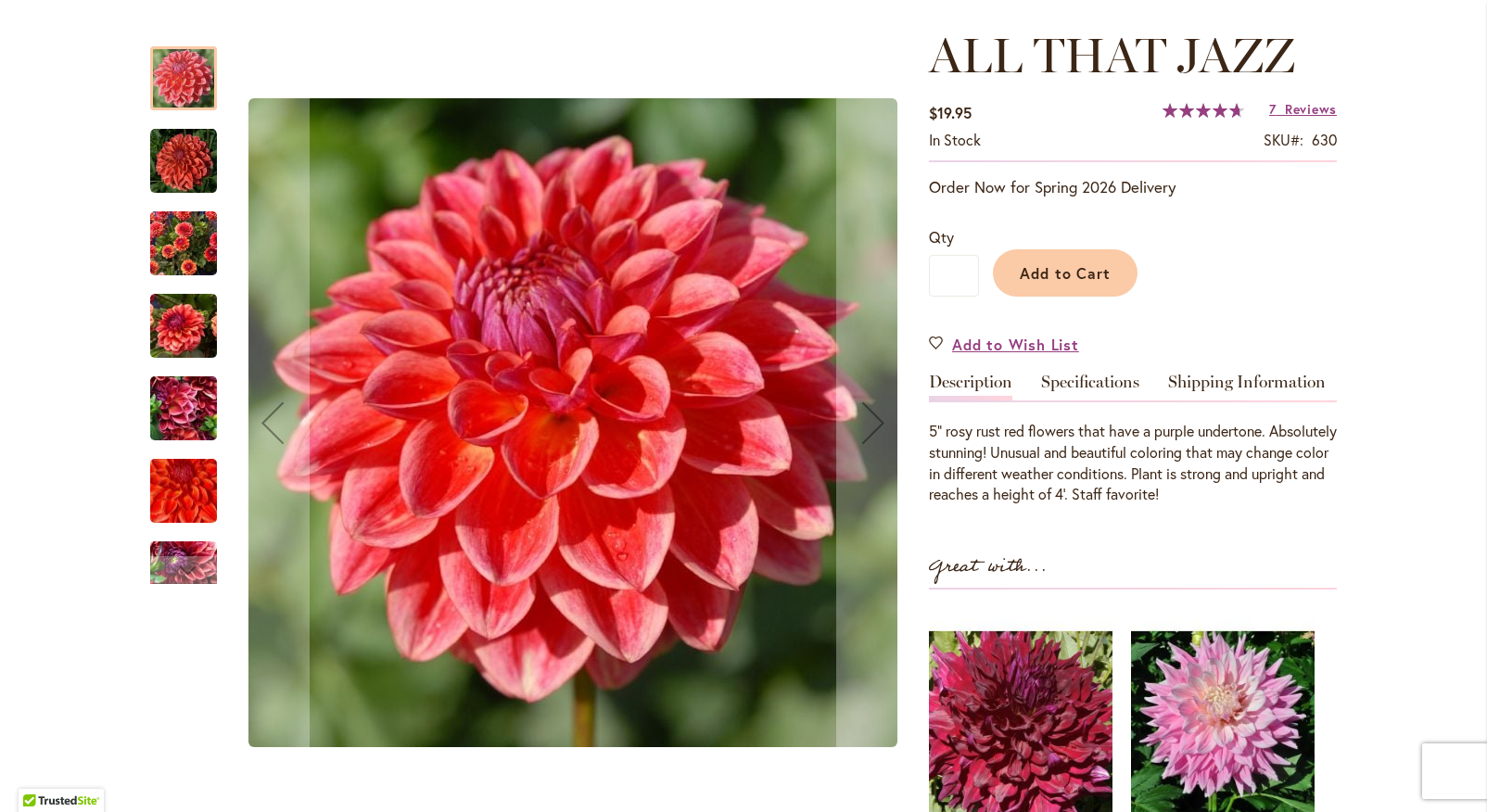 click at bounding box center (184, 161) 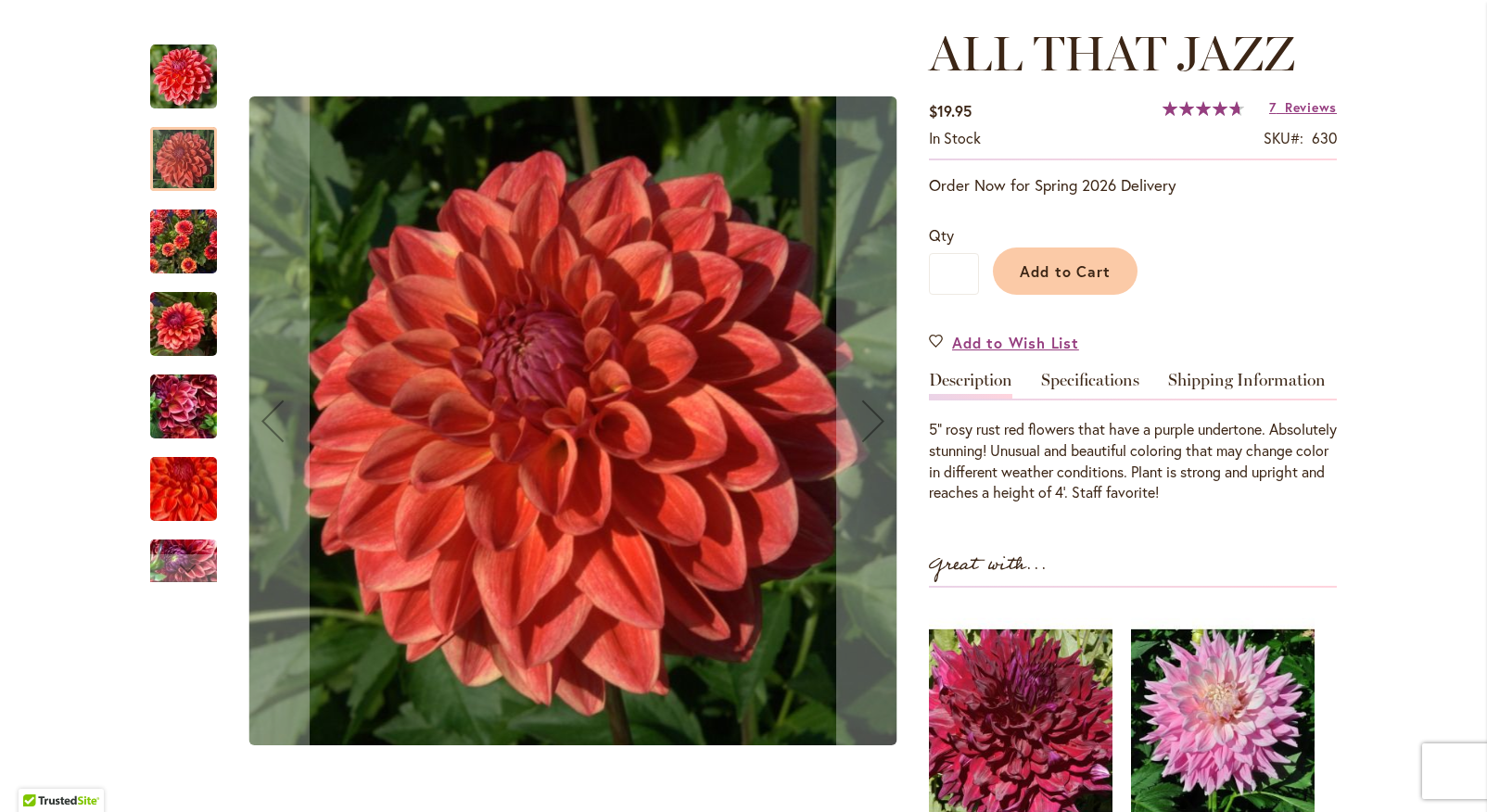 scroll, scrollTop: 242, scrollLeft: 0, axis: vertical 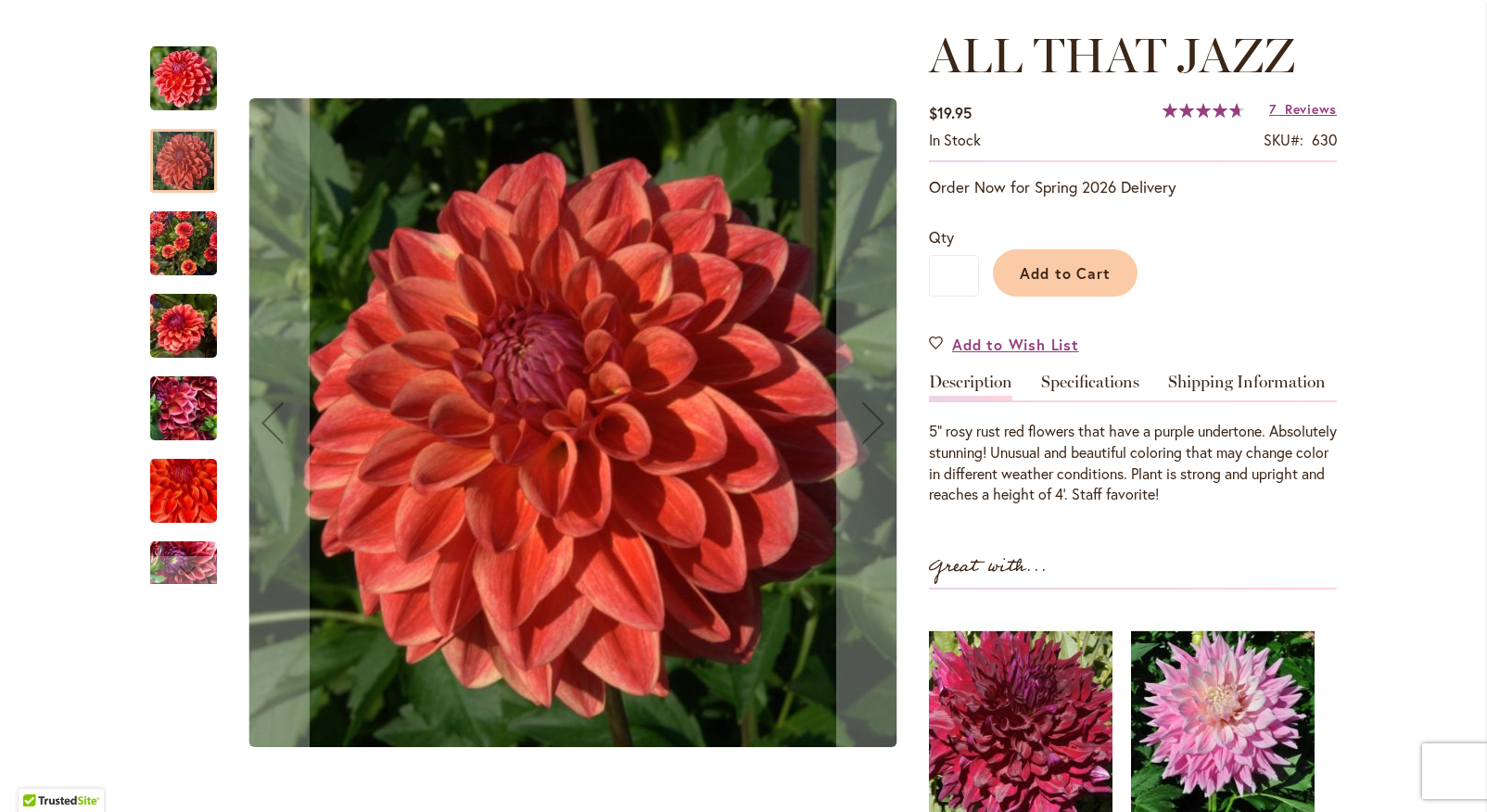 click at bounding box center [184, 244] 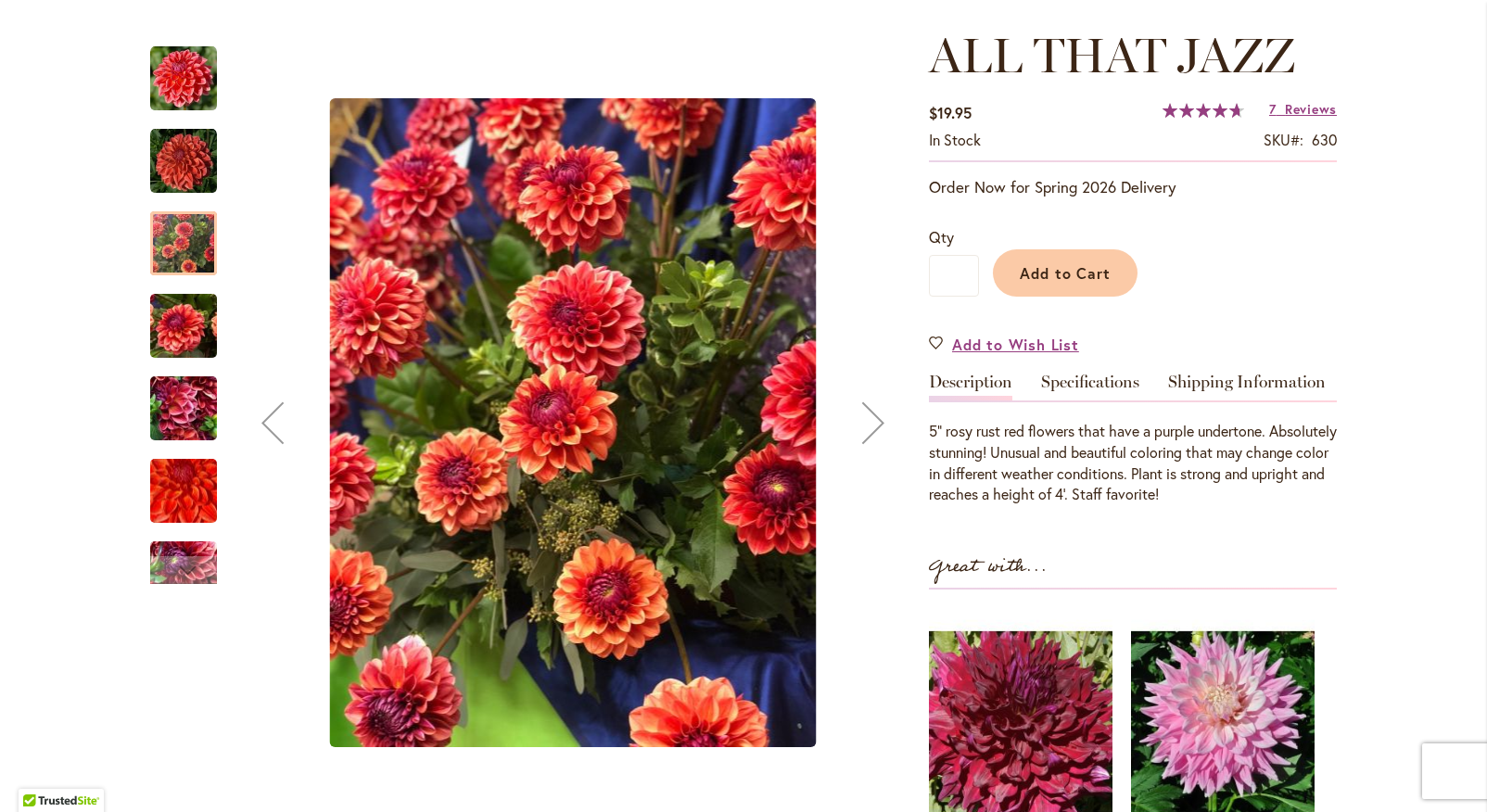 click at bounding box center (184, 326) 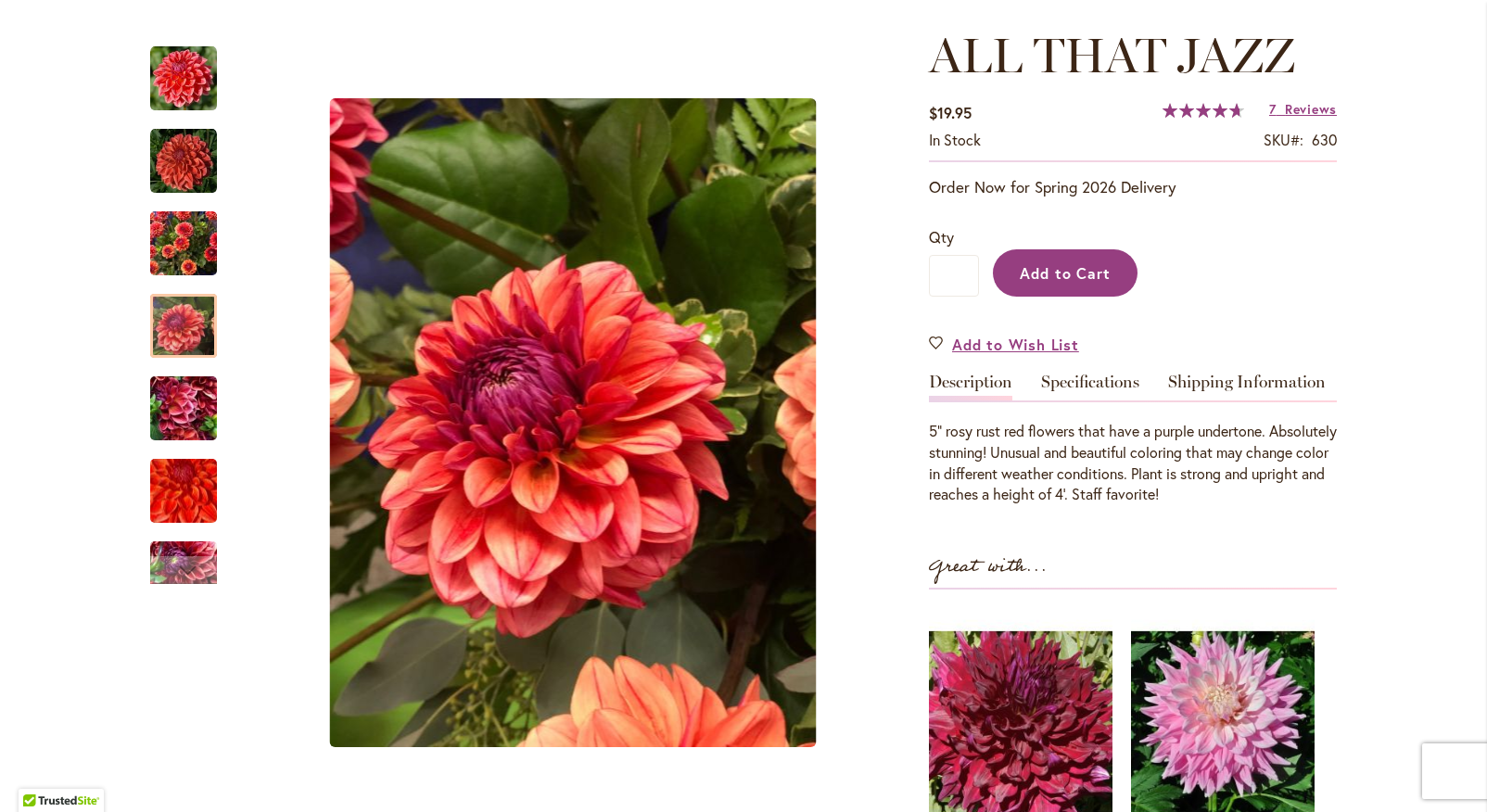 click on "Add to Cart" at bounding box center [1065, 273] 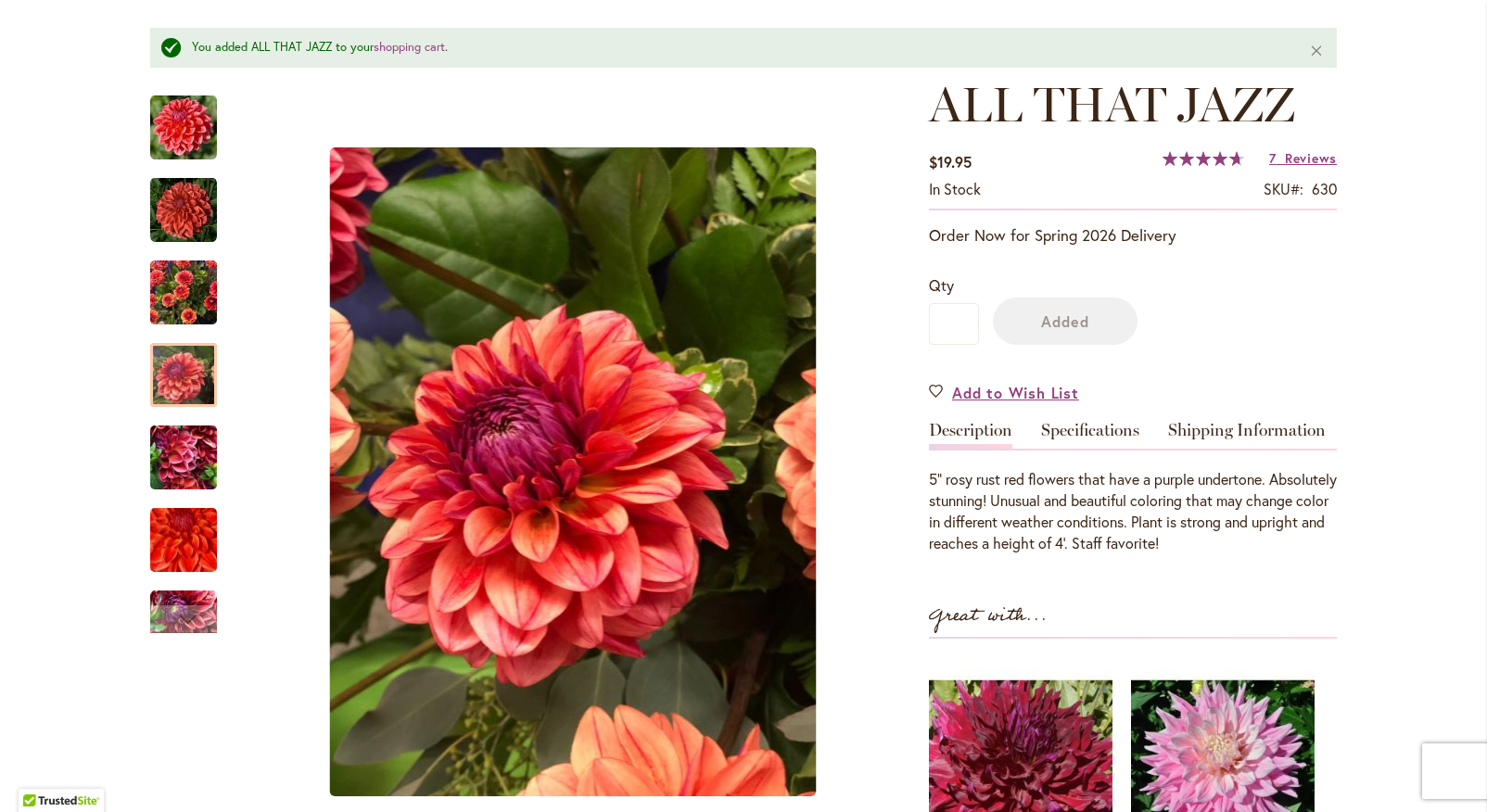 scroll, scrollTop: 293, scrollLeft: 0, axis: vertical 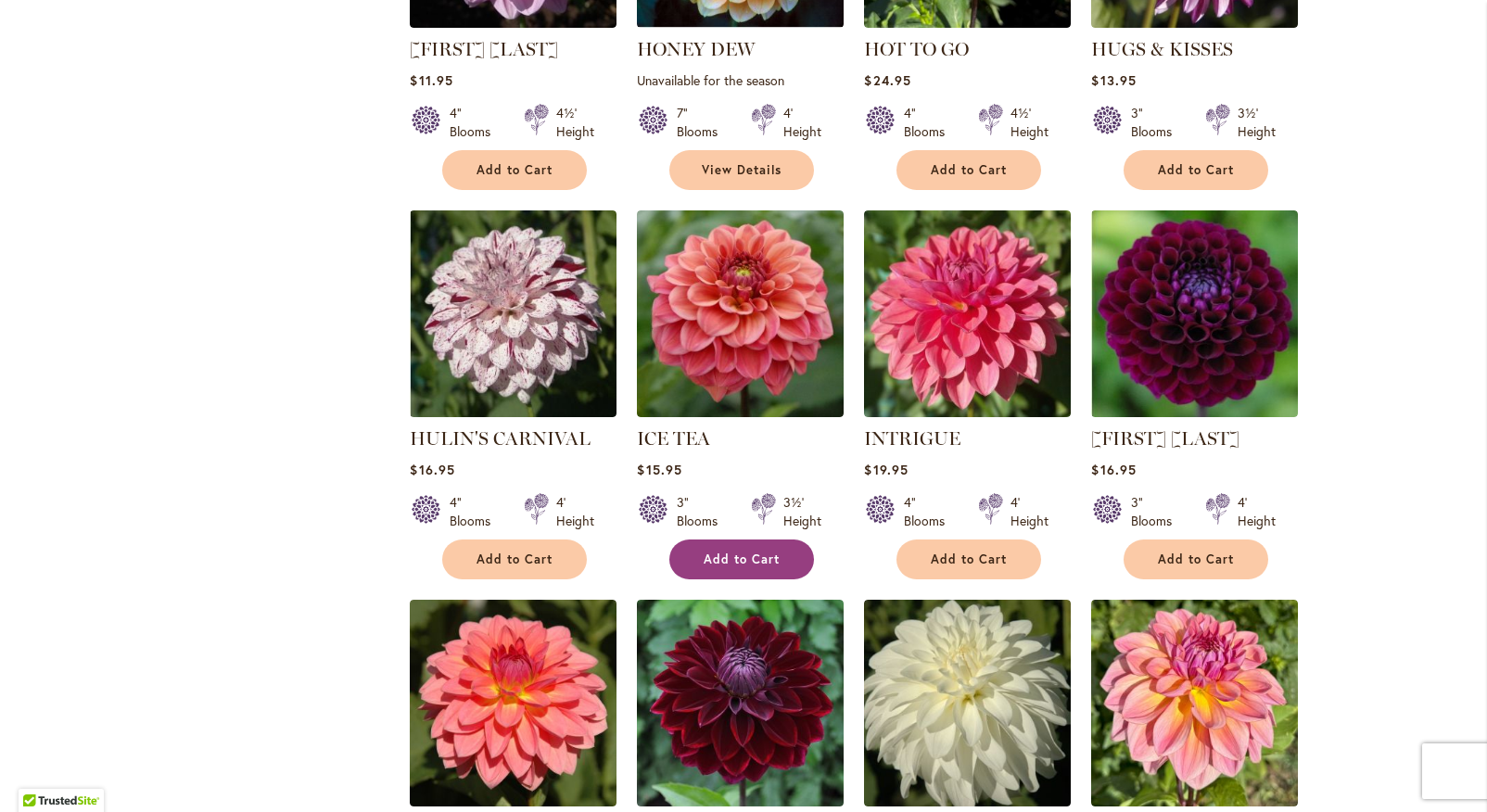 click on "Add to Cart" at bounding box center [742, 559] 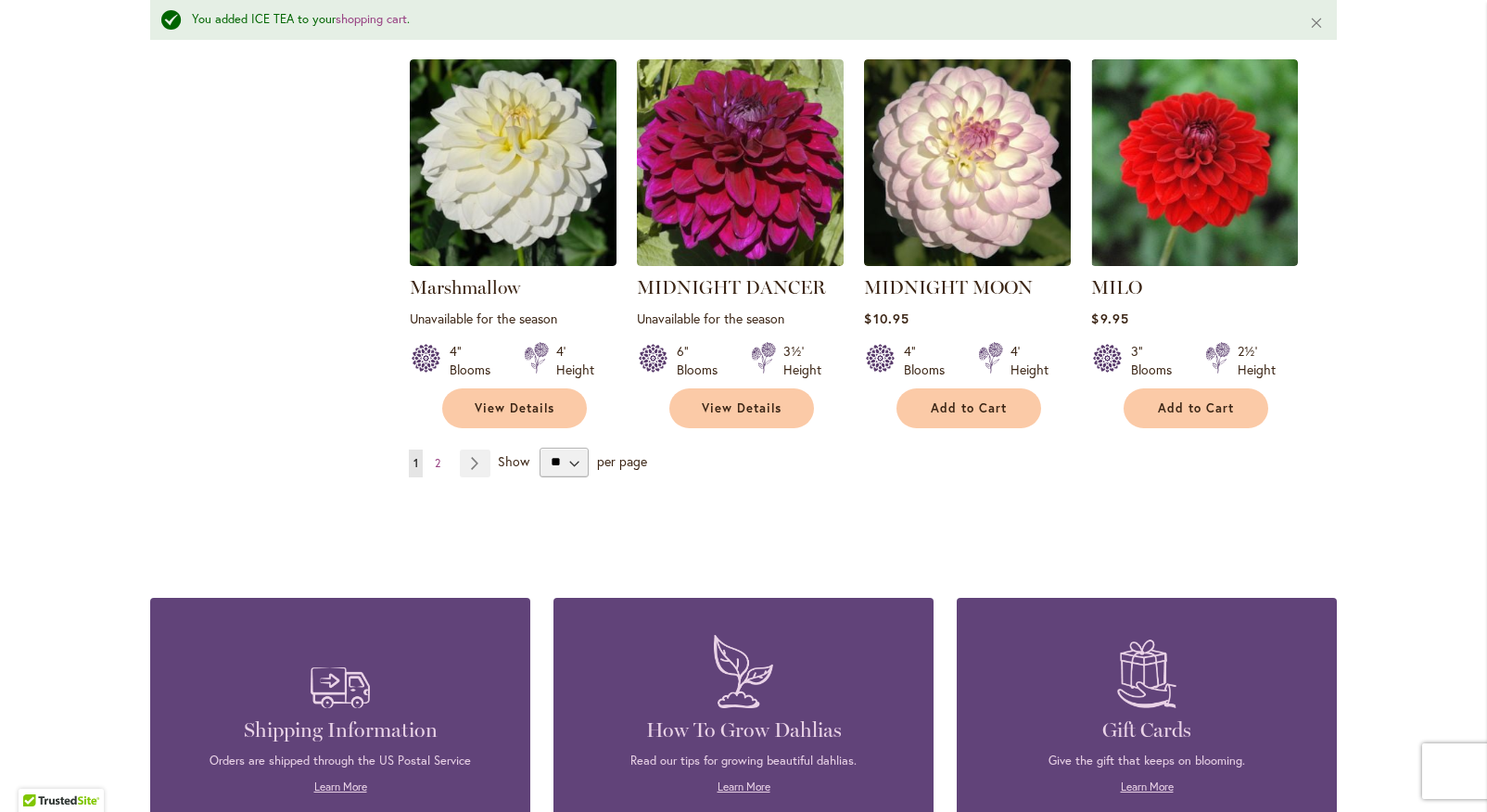 scroll, scrollTop: 6309, scrollLeft: 0, axis: vertical 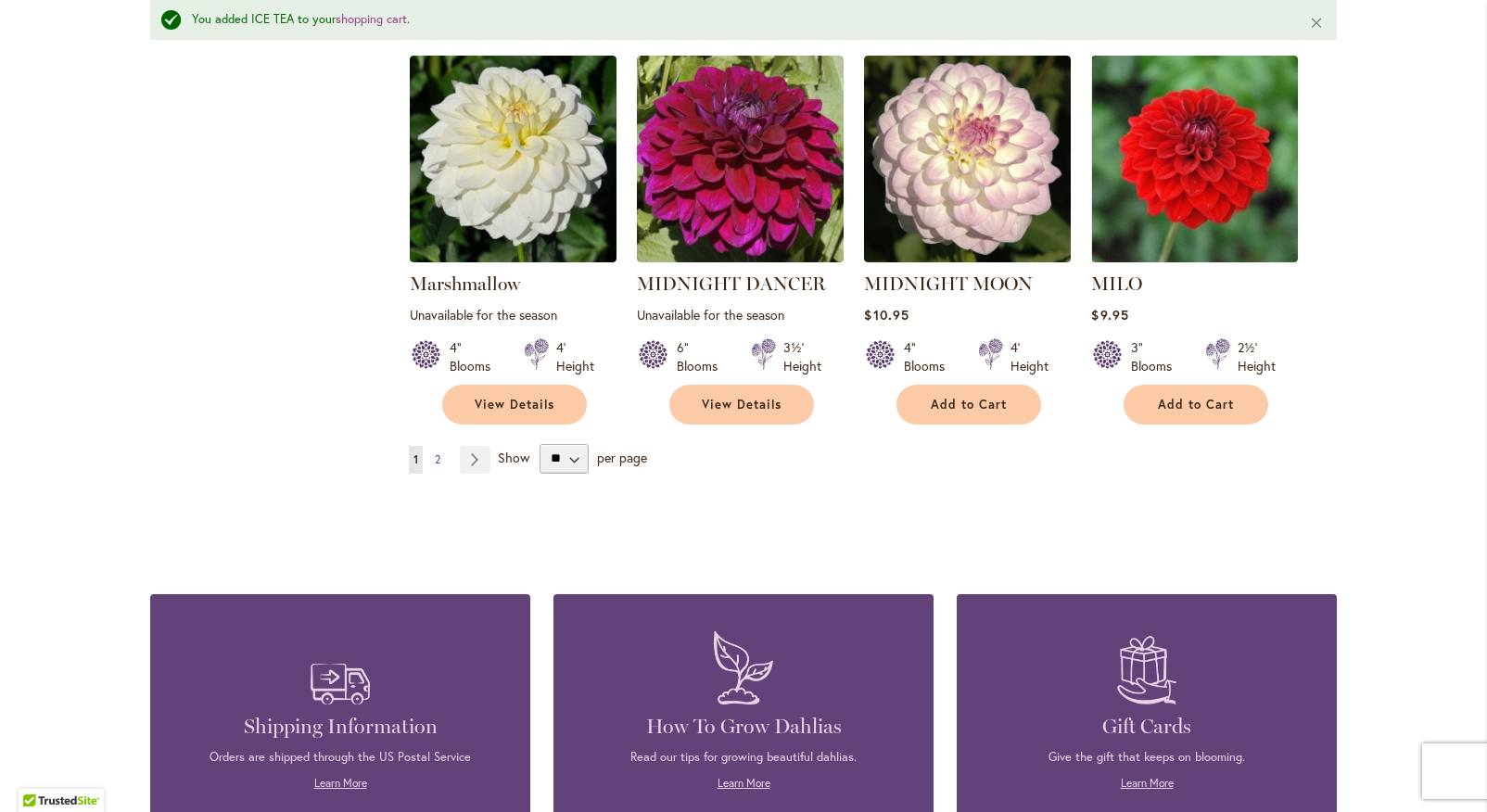 click on "2" at bounding box center (438, 459) 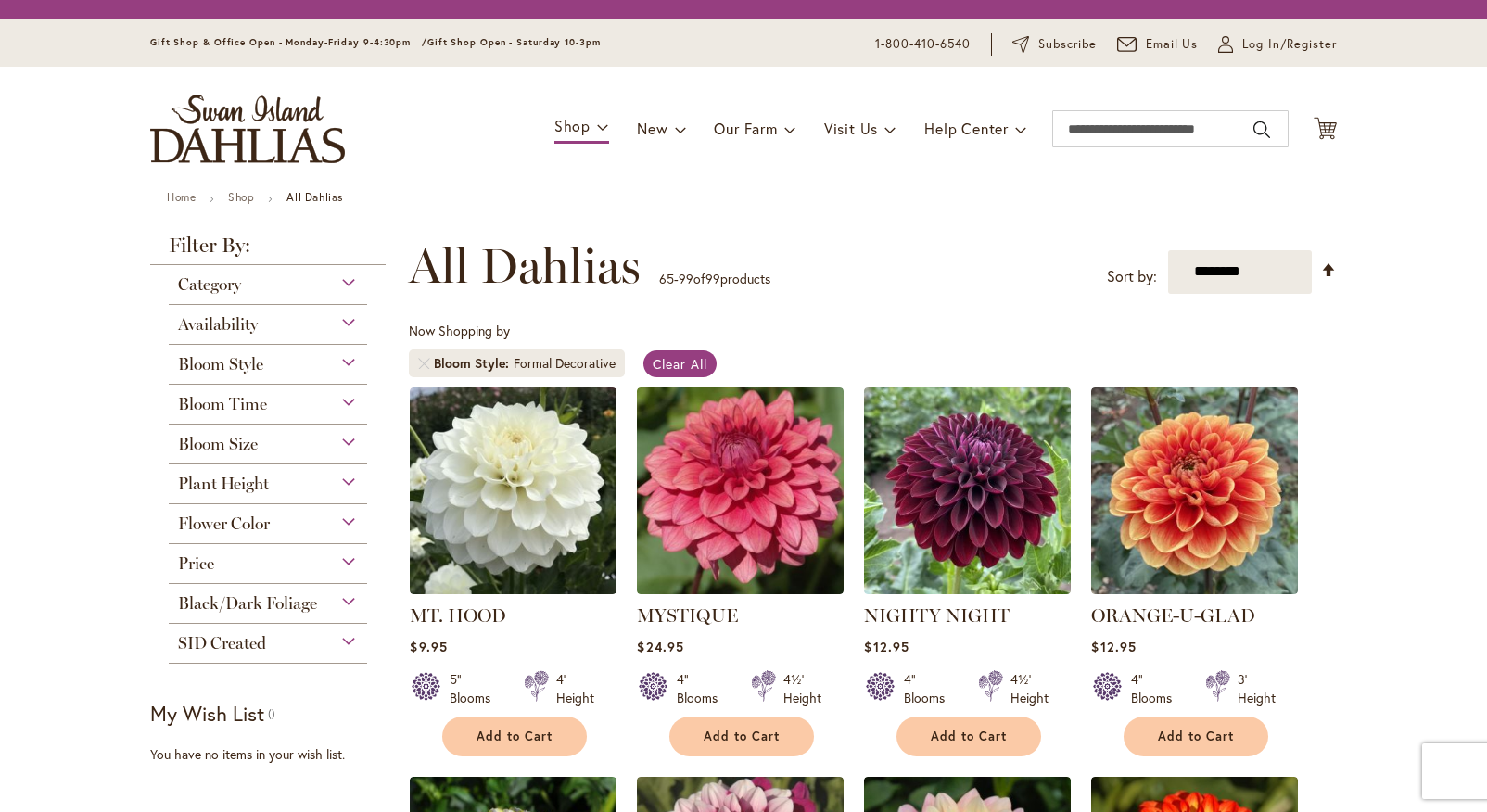 scroll, scrollTop: 0, scrollLeft: 0, axis: both 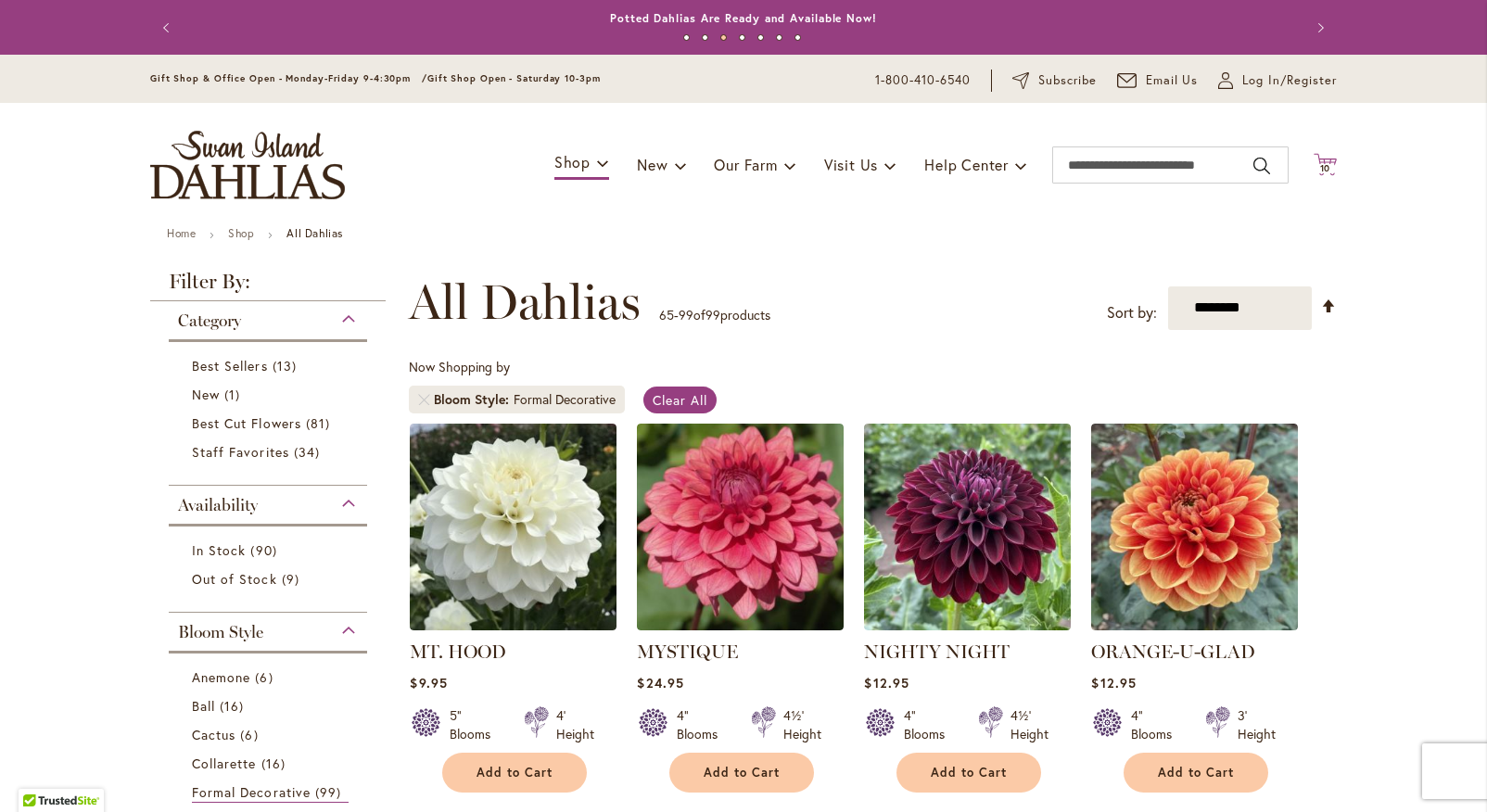 click on "Cart
.cls-1 {
fill: #231f20;
}" 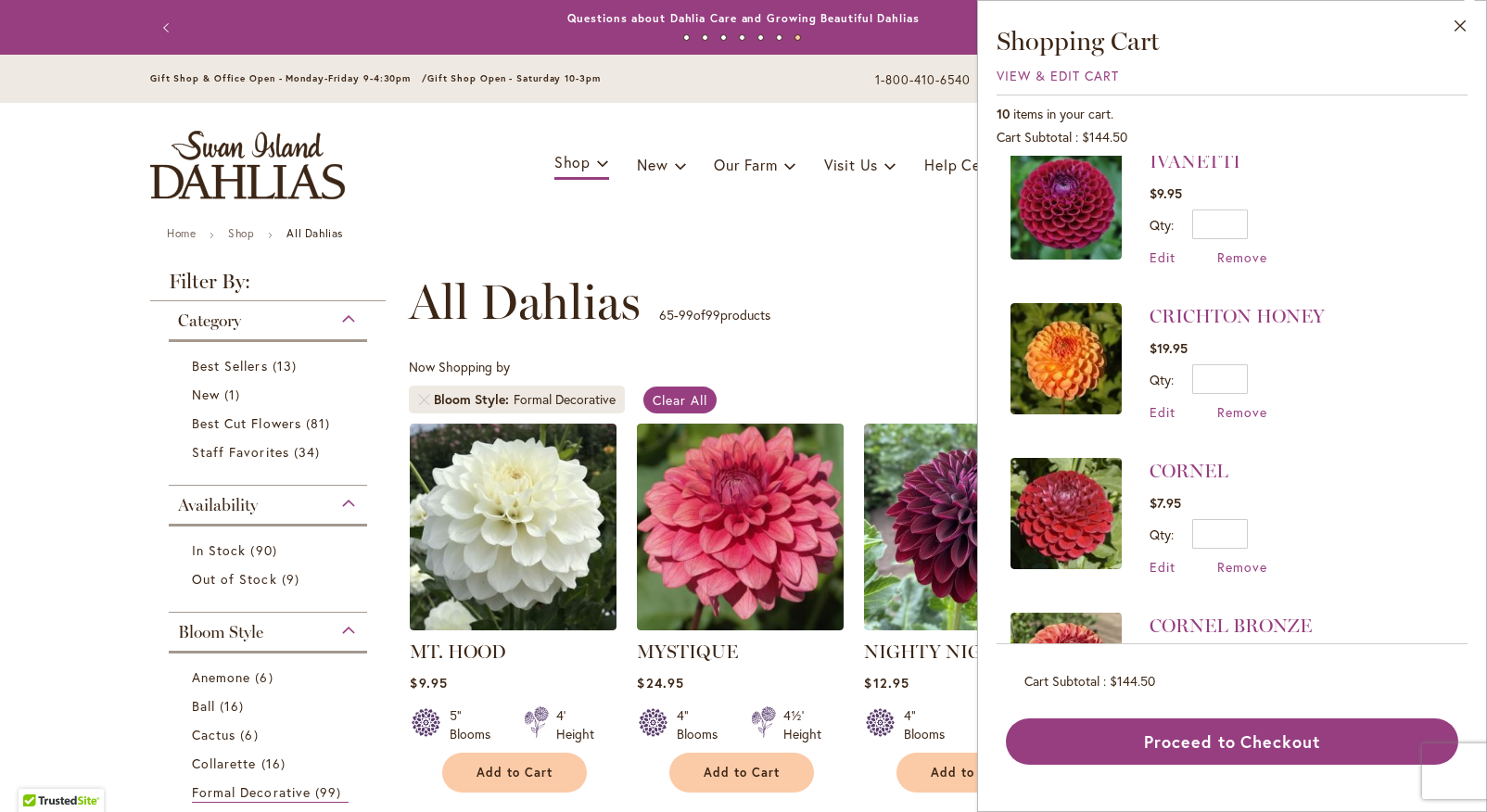 scroll, scrollTop: 1060, scrollLeft: 0, axis: vertical 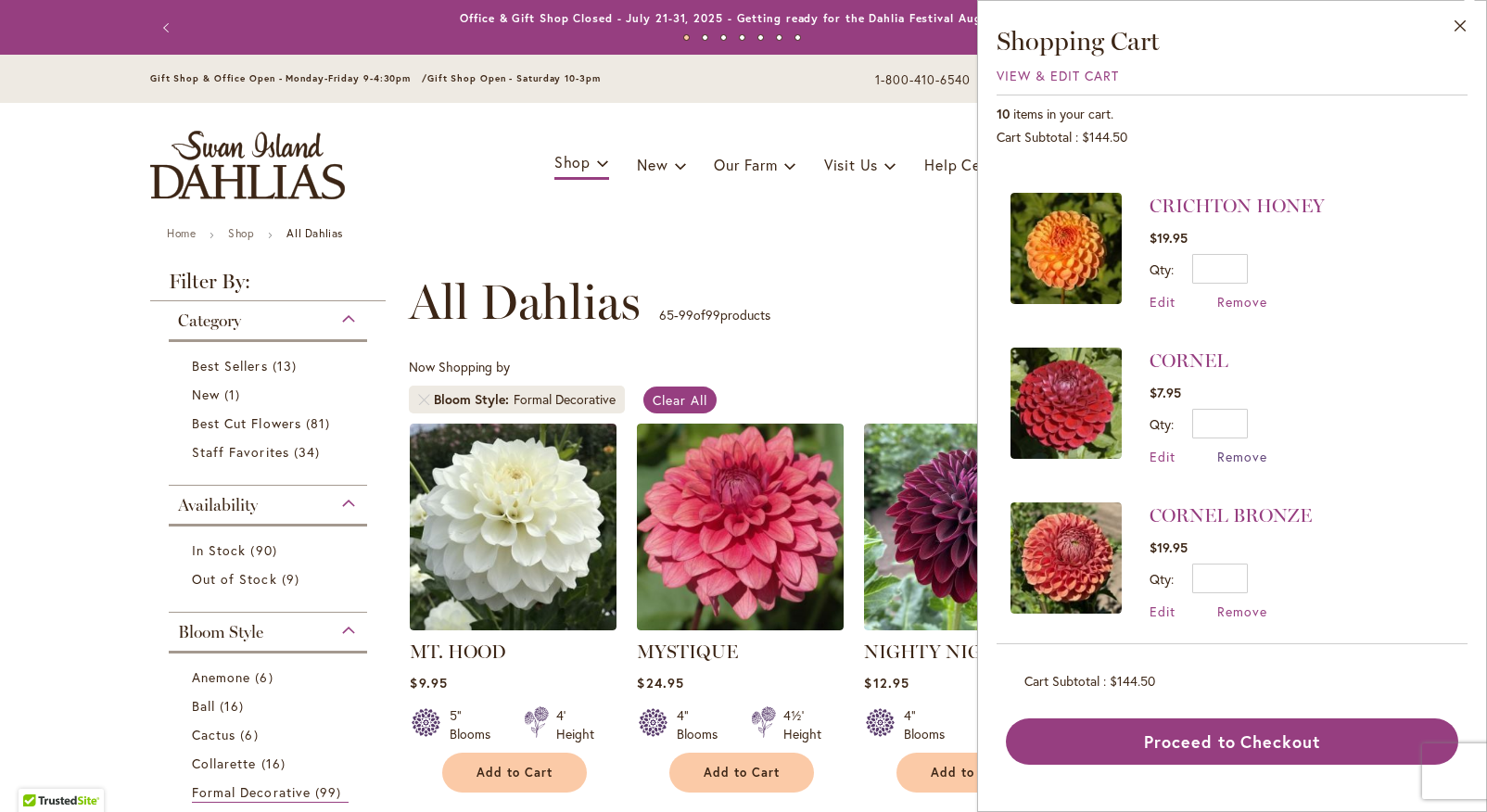 click on "Remove" at bounding box center (1242, 456) 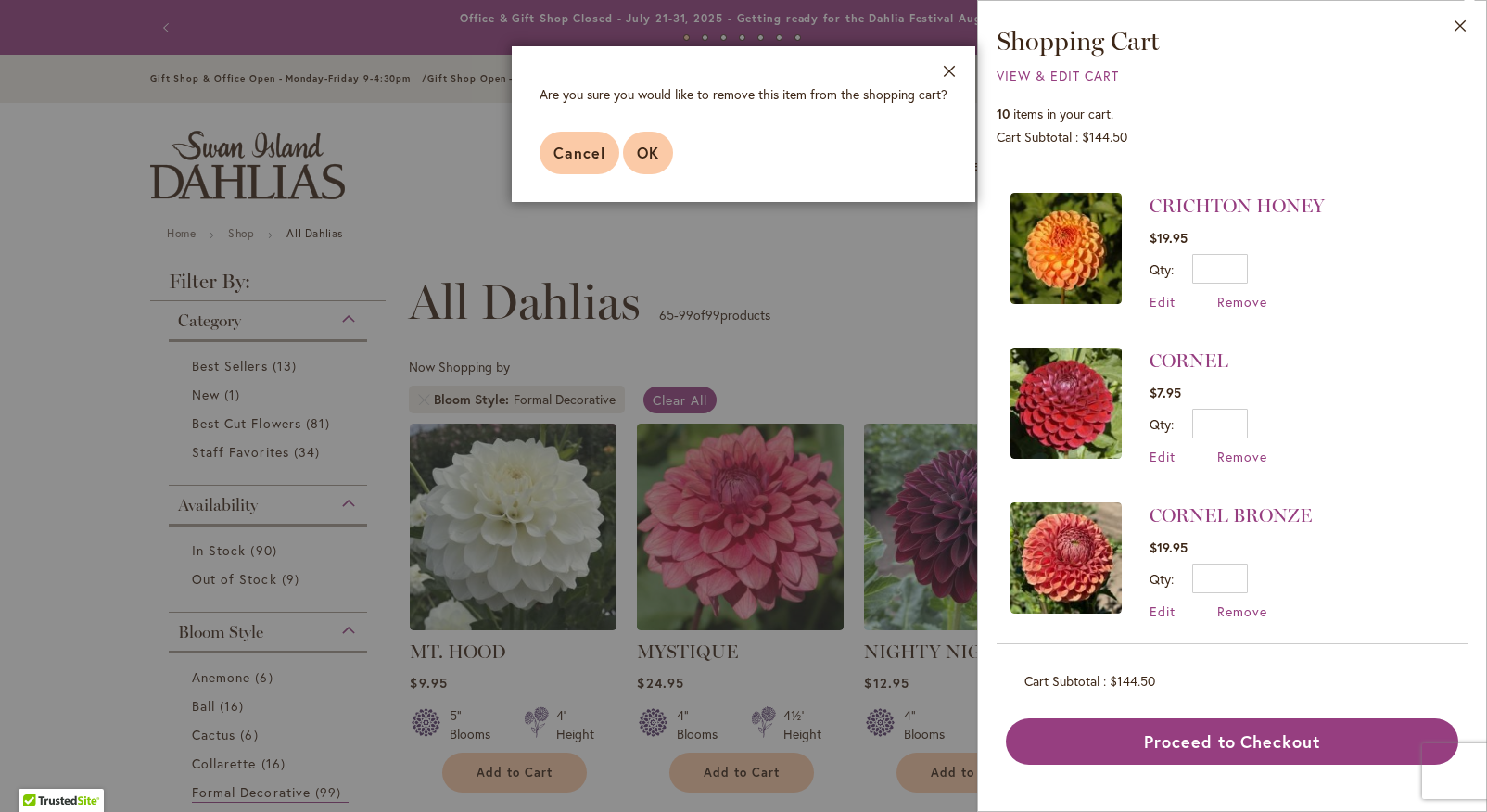 click on "OK" at bounding box center (648, 153) 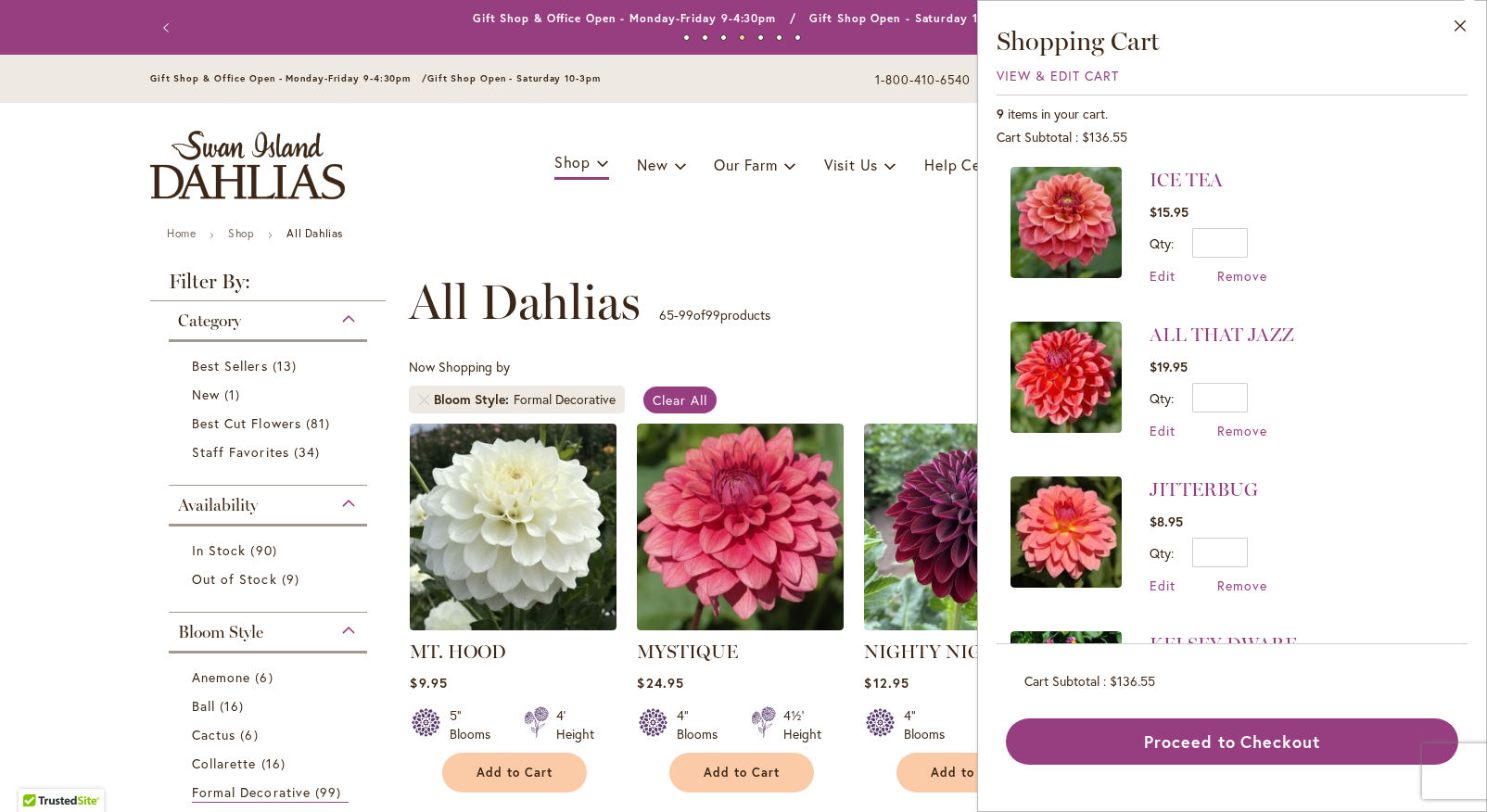 scroll, scrollTop: 0, scrollLeft: 0, axis: both 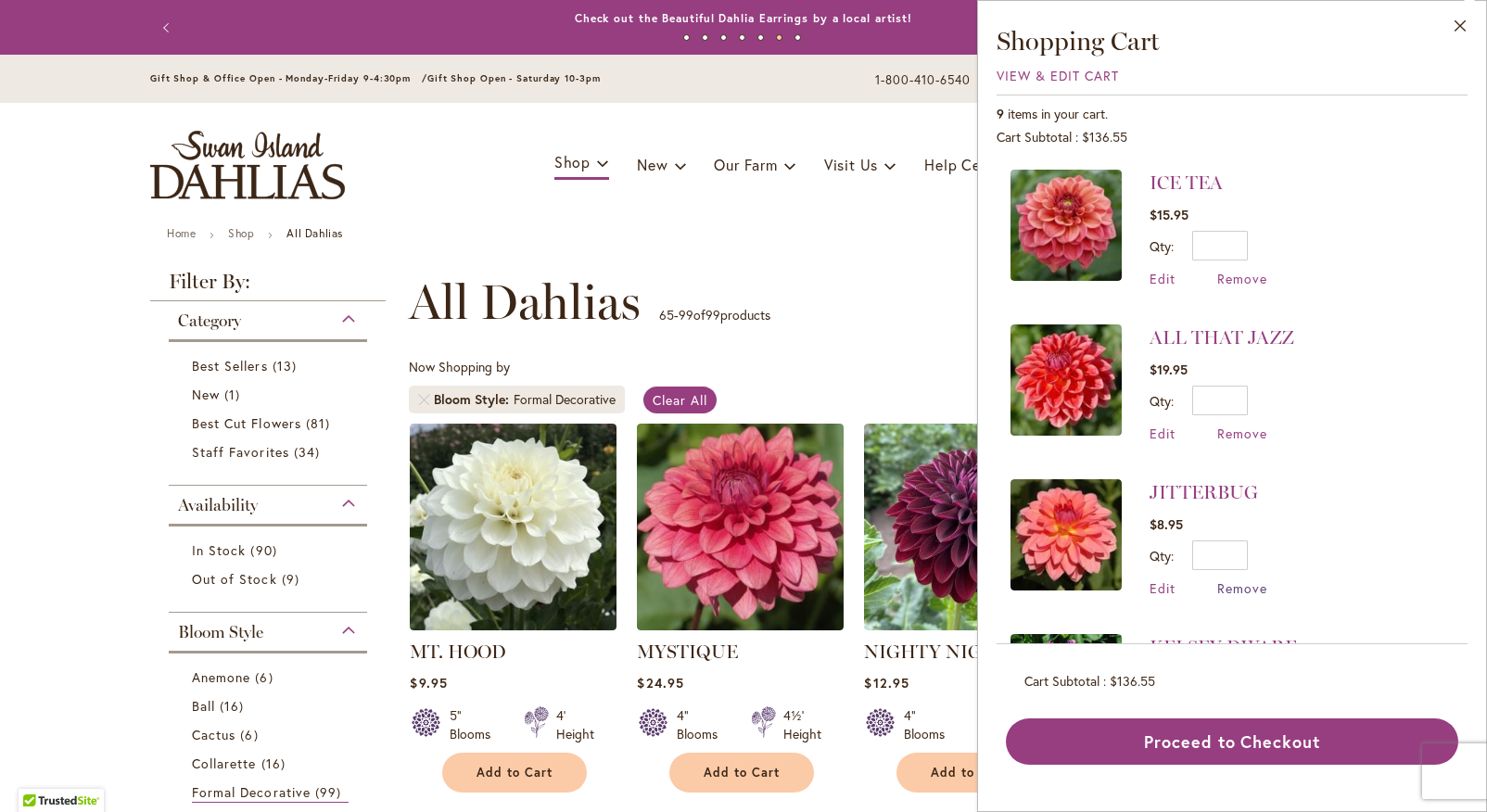 click on "Remove" at bounding box center (1242, 588) 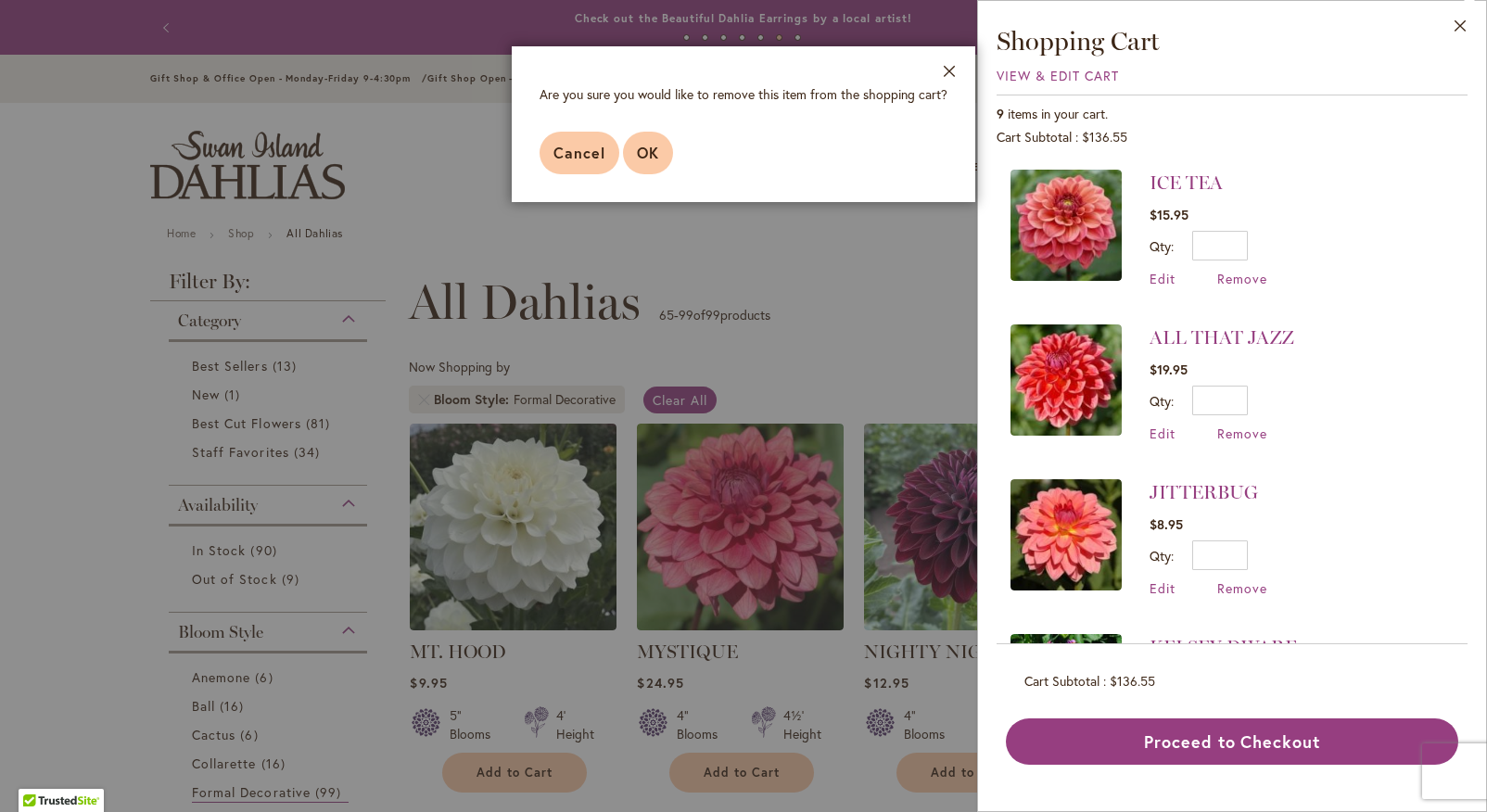 click on "OK" at bounding box center [648, 152] 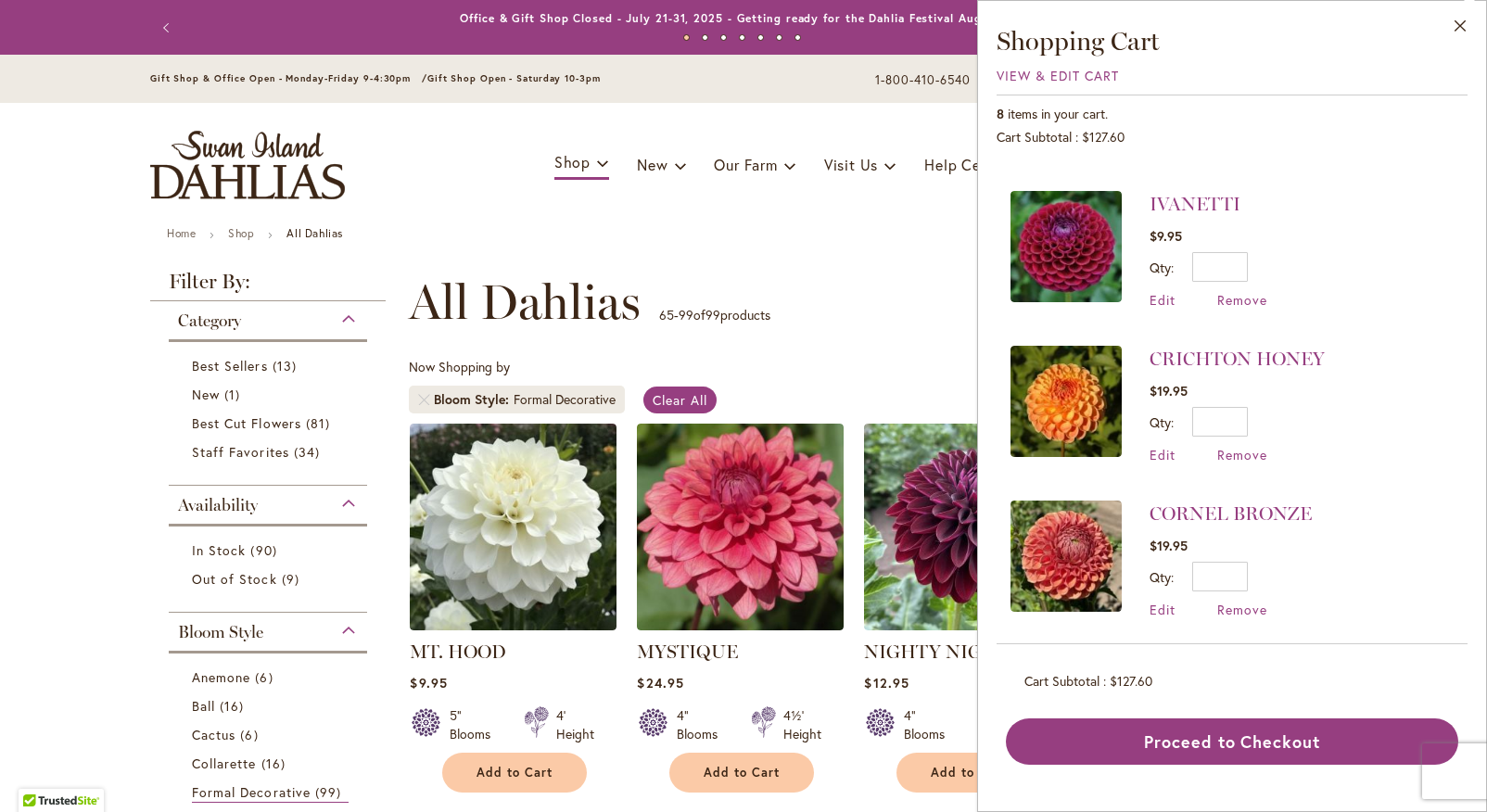 scroll, scrollTop: 0, scrollLeft: 0, axis: both 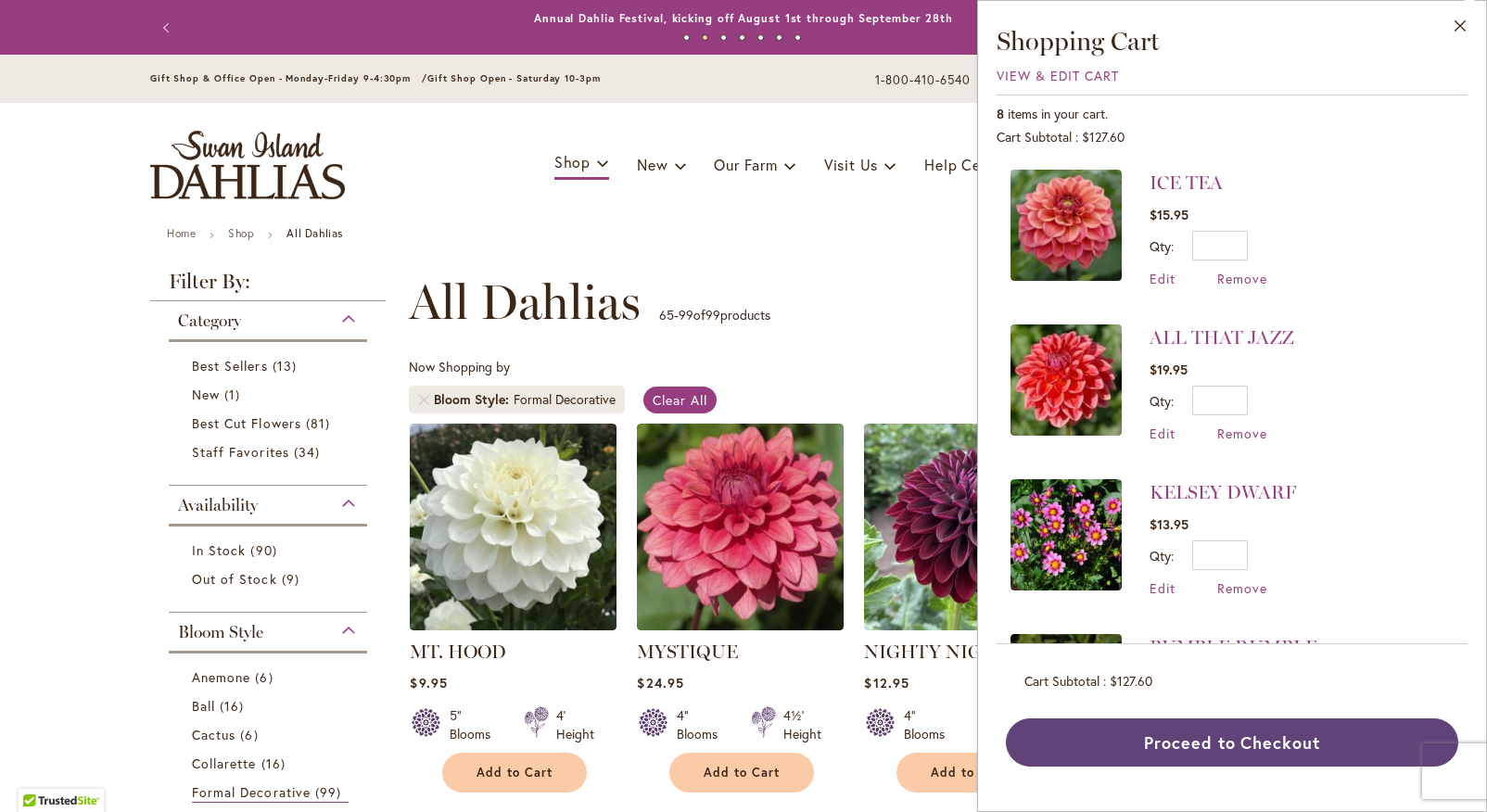click on "Proceed to Checkout" at bounding box center (1232, 742) 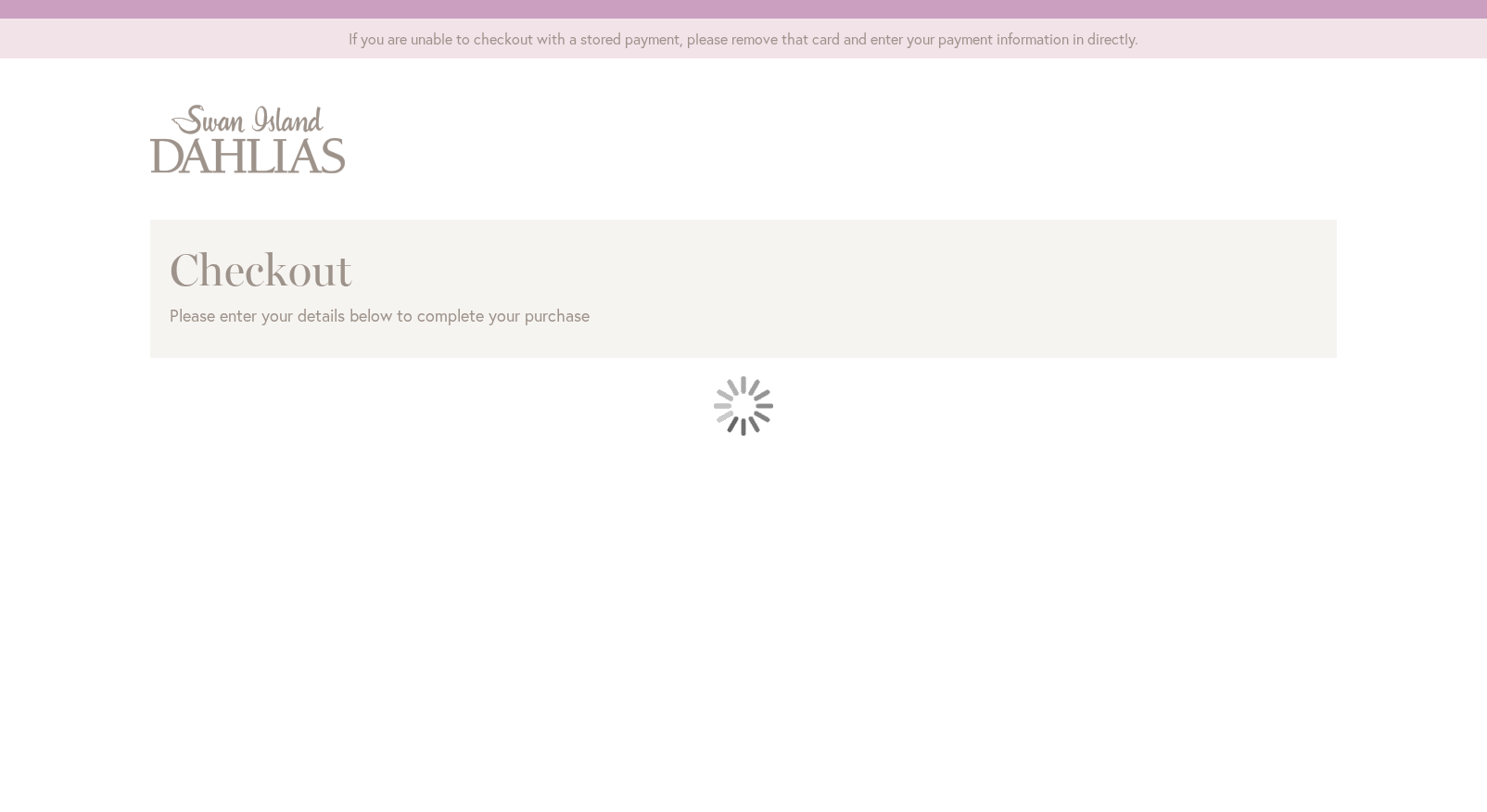 scroll, scrollTop: 0, scrollLeft: 0, axis: both 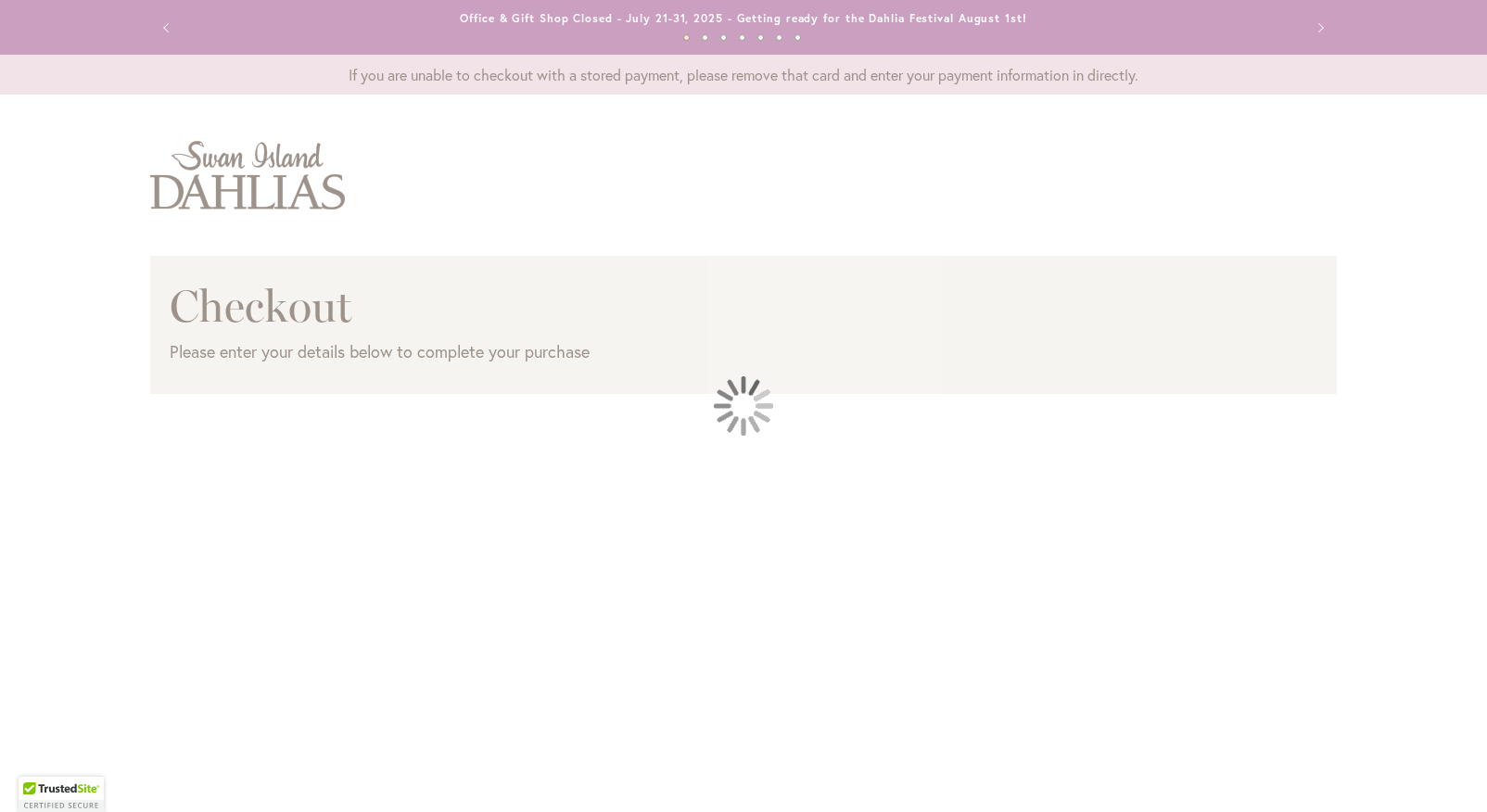 select on "**" 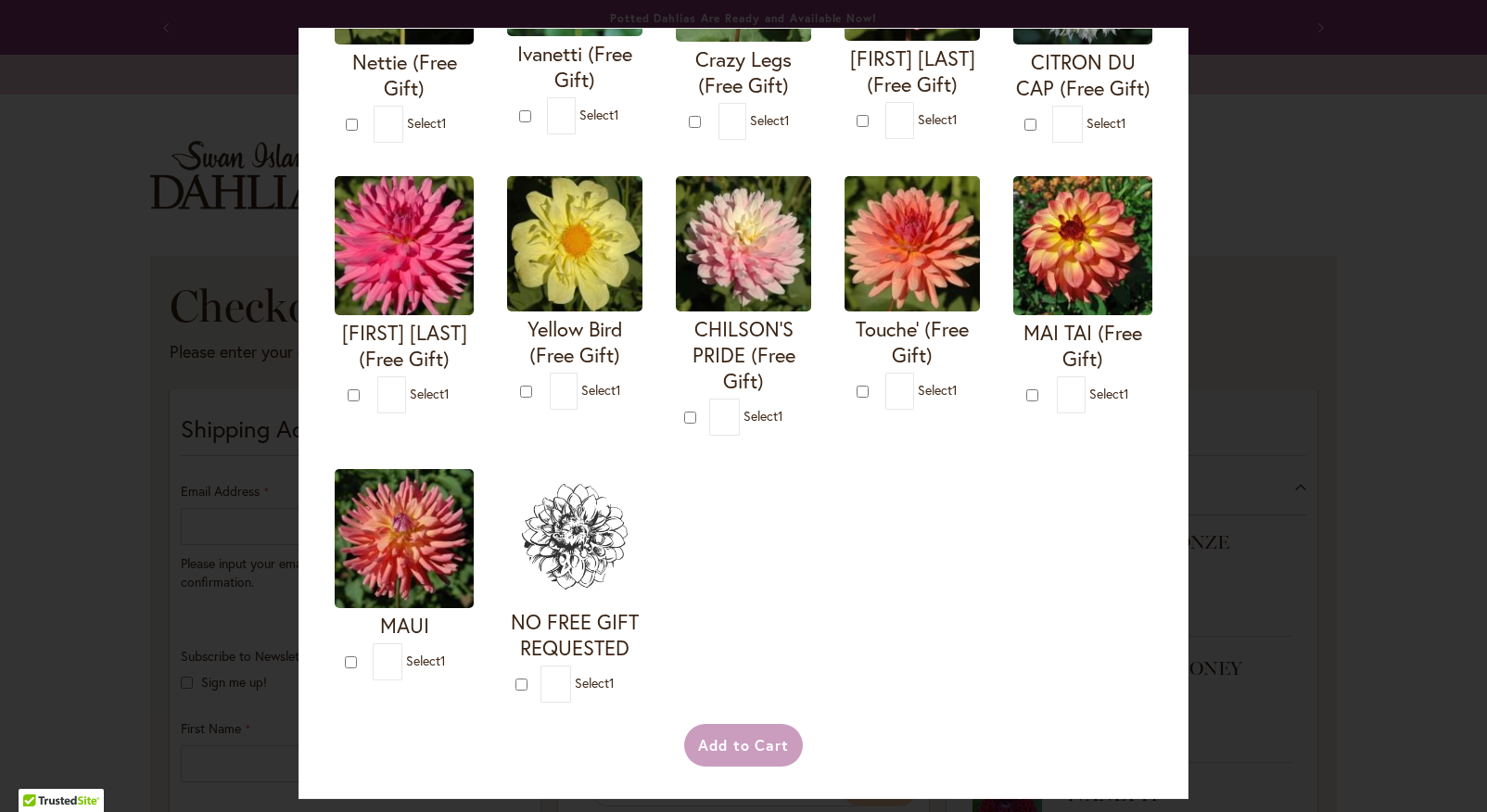 scroll, scrollTop: 554, scrollLeft: 0, axis: vertical 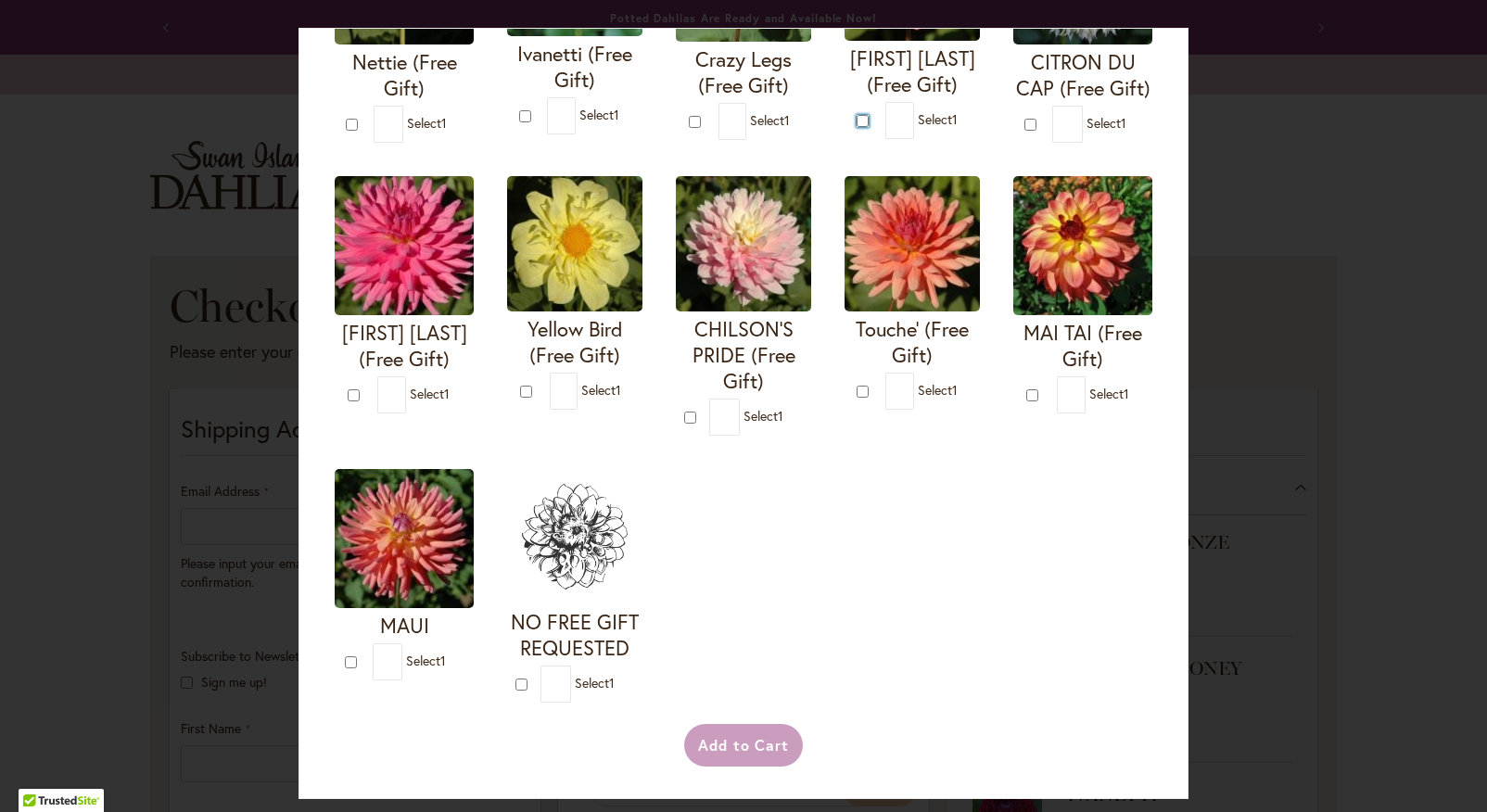type on "*" 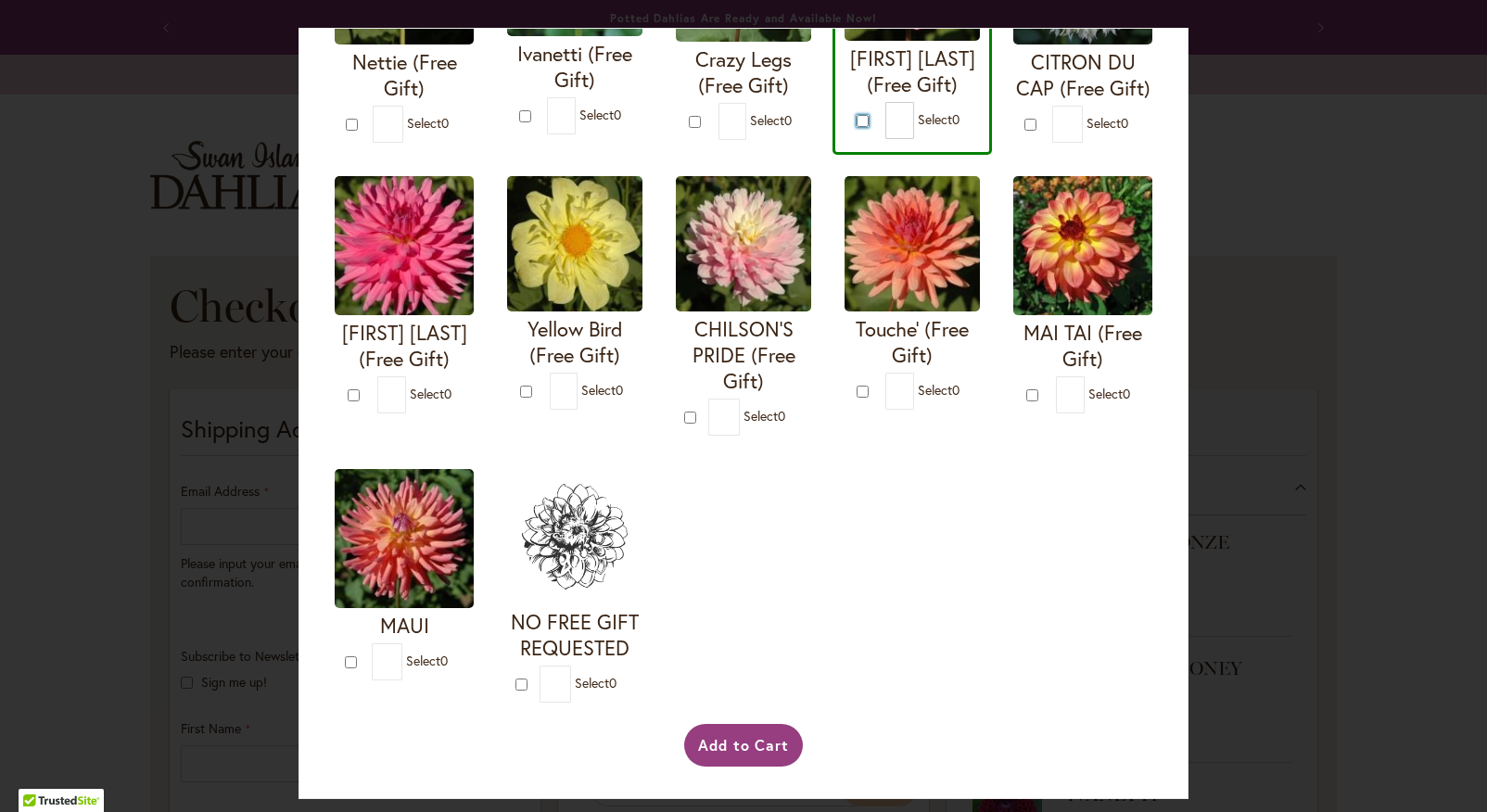scroll, scrollTop: 852, scrollLeft: 0, axis: vertical 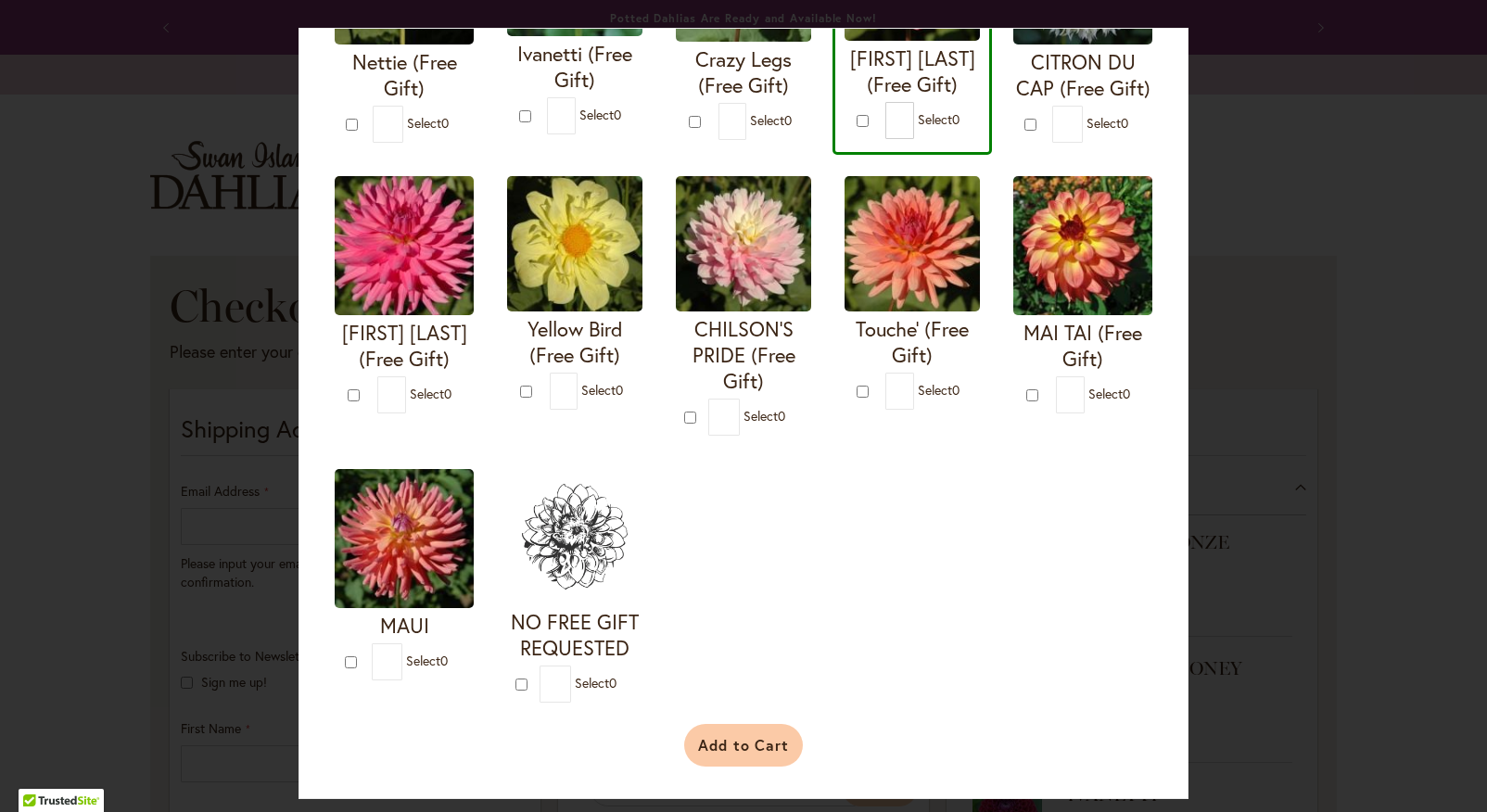 click on "Add to Cart" at bounding box center [744, 745] 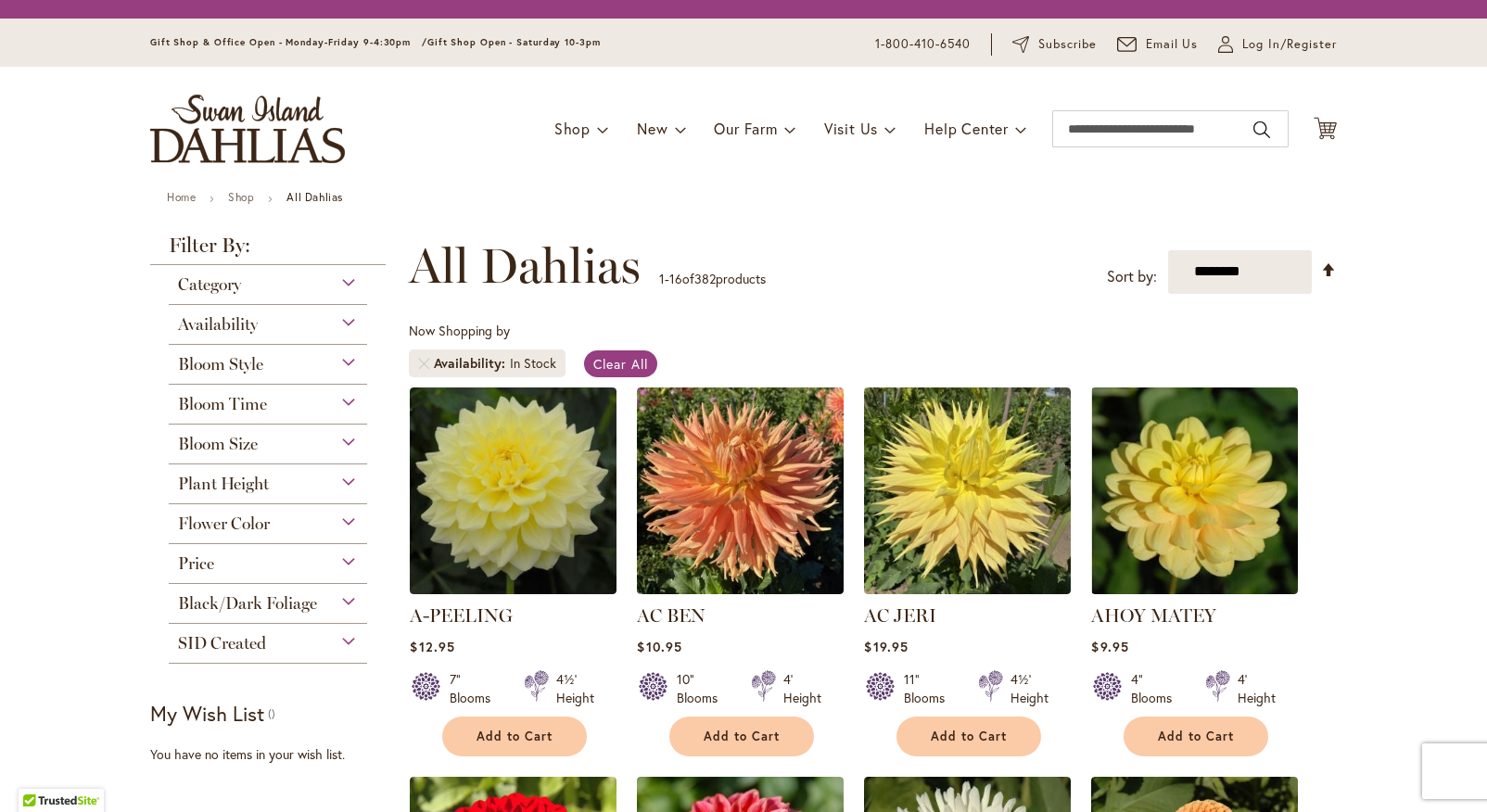 scroll, scrollTop: 0, scrollLeft: 0, axis: both 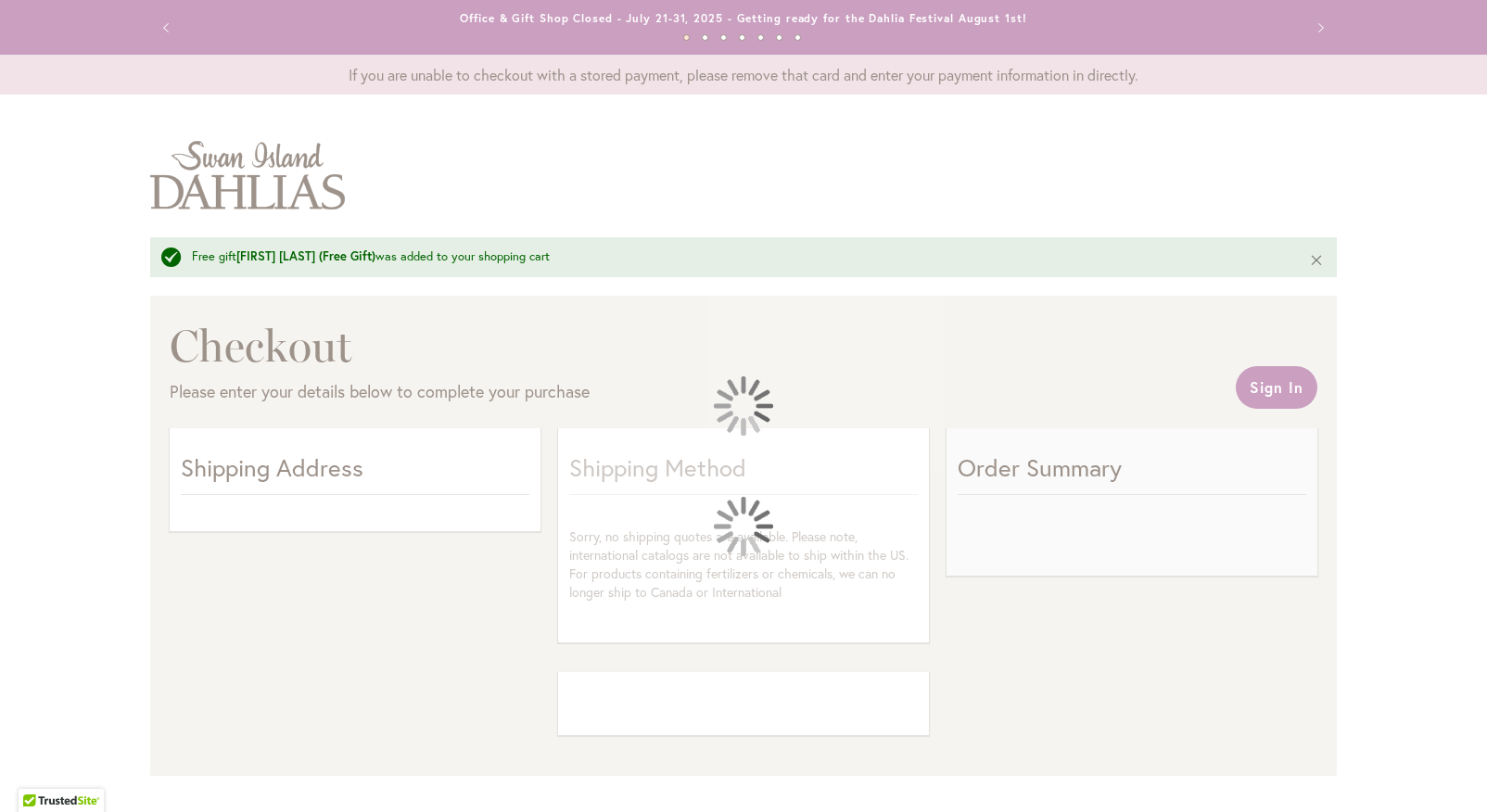 select on "**" 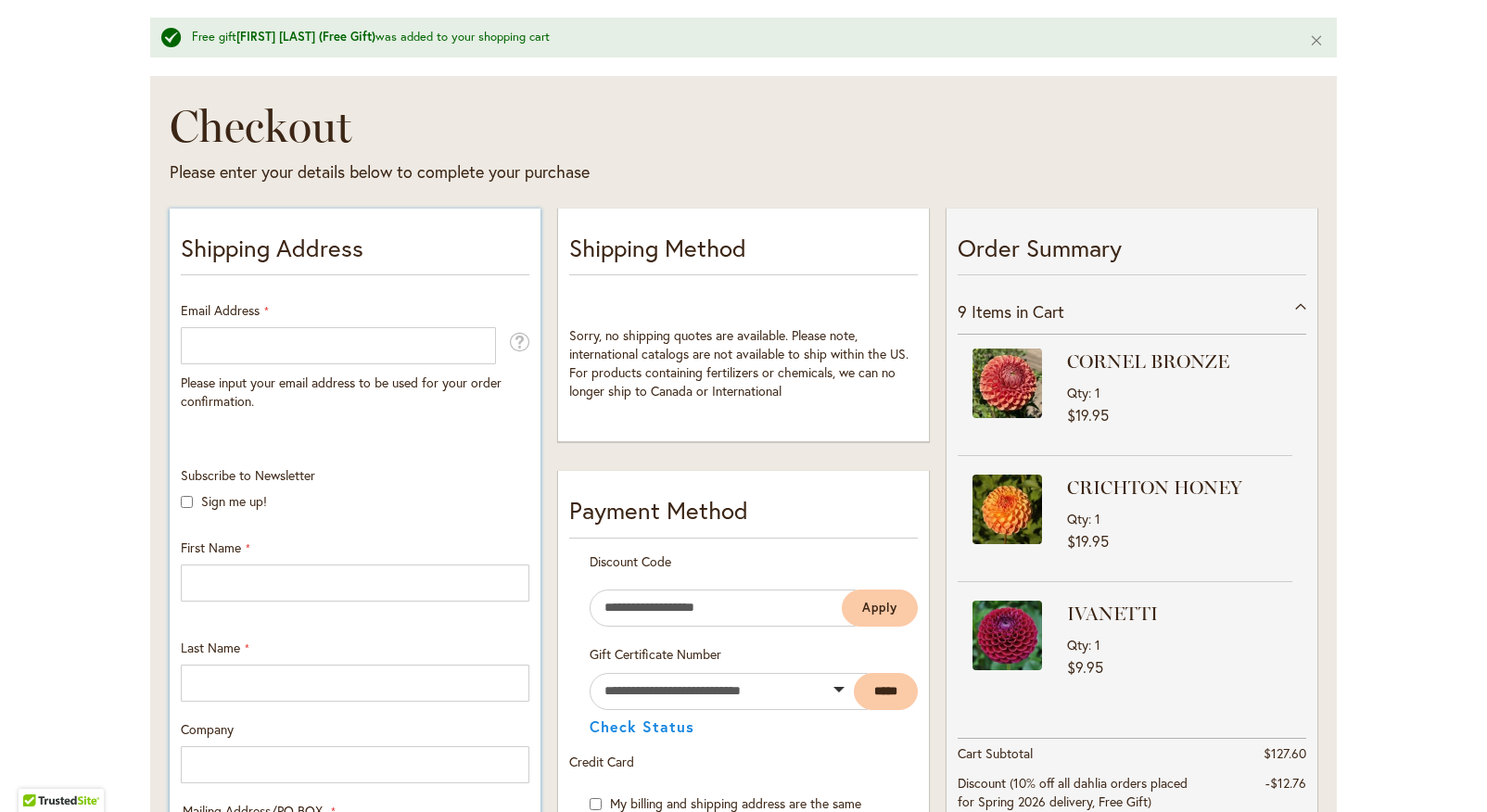 scroll, scrollTop: 233, scrollLeft: 0, axis: vertical 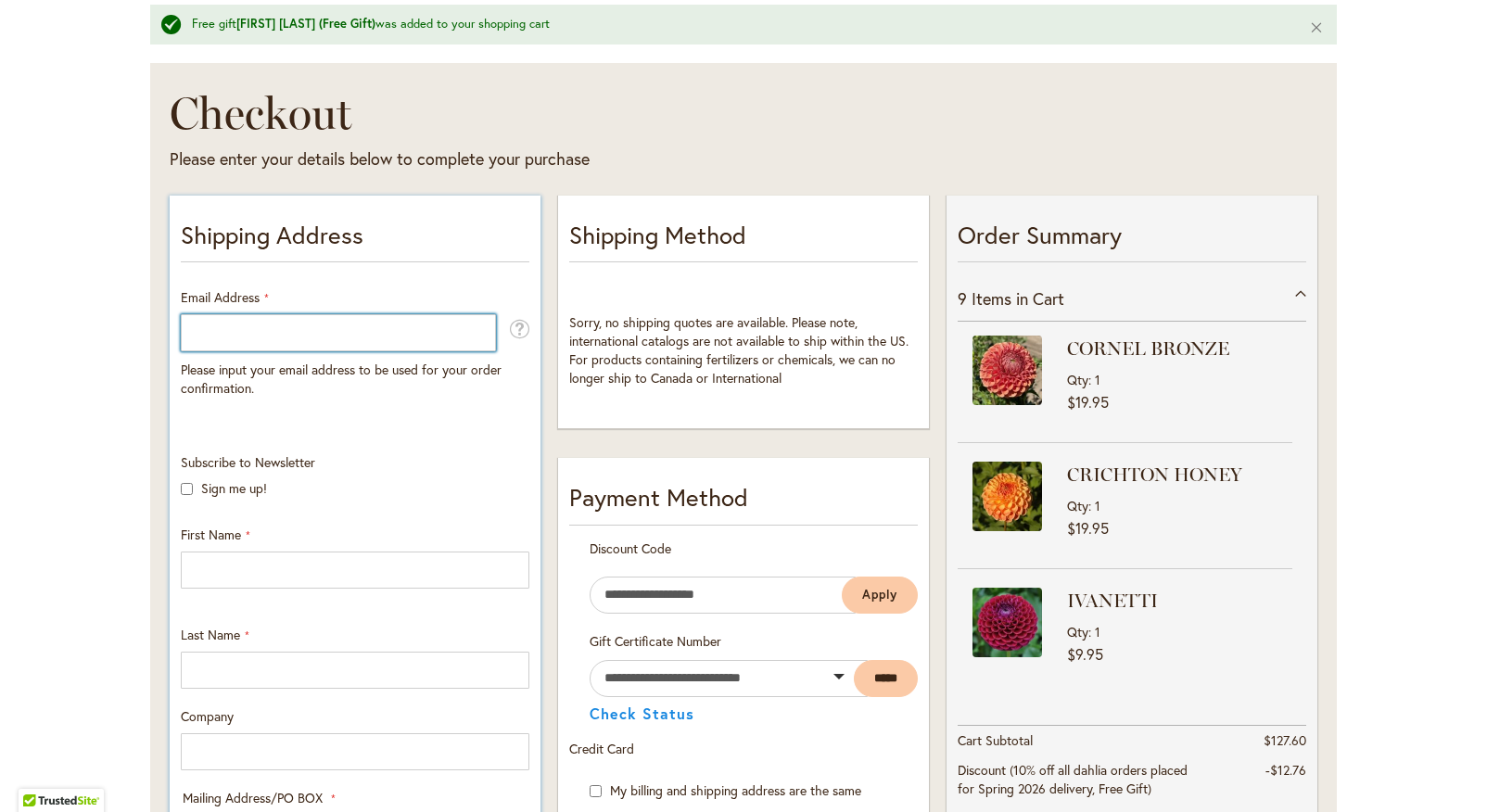 click on "Email Address" at bounding box center (338, 333) 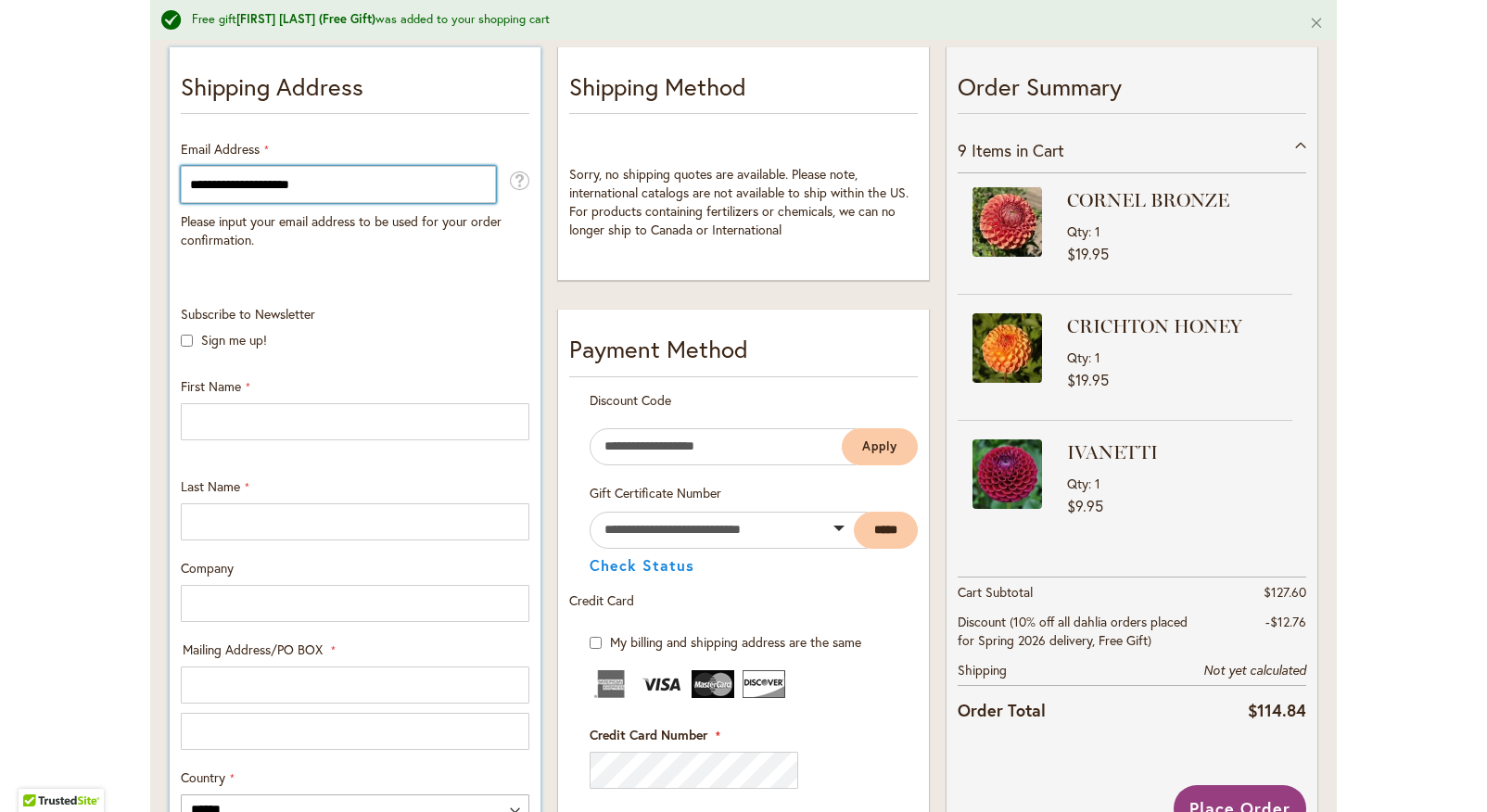scroll, scrollTop: 396, scrollLeft: 0, axis: vertical 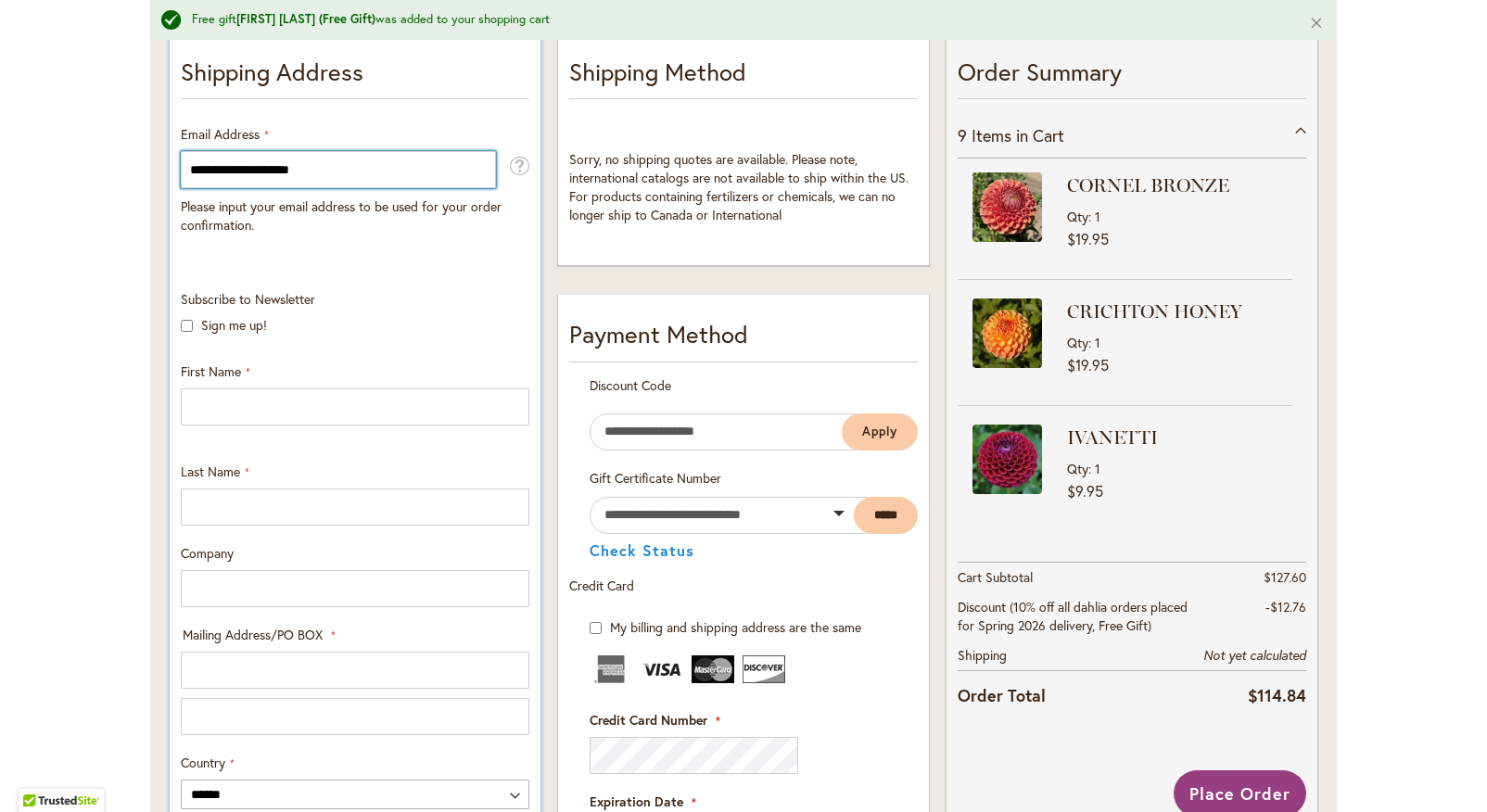type on "**********" 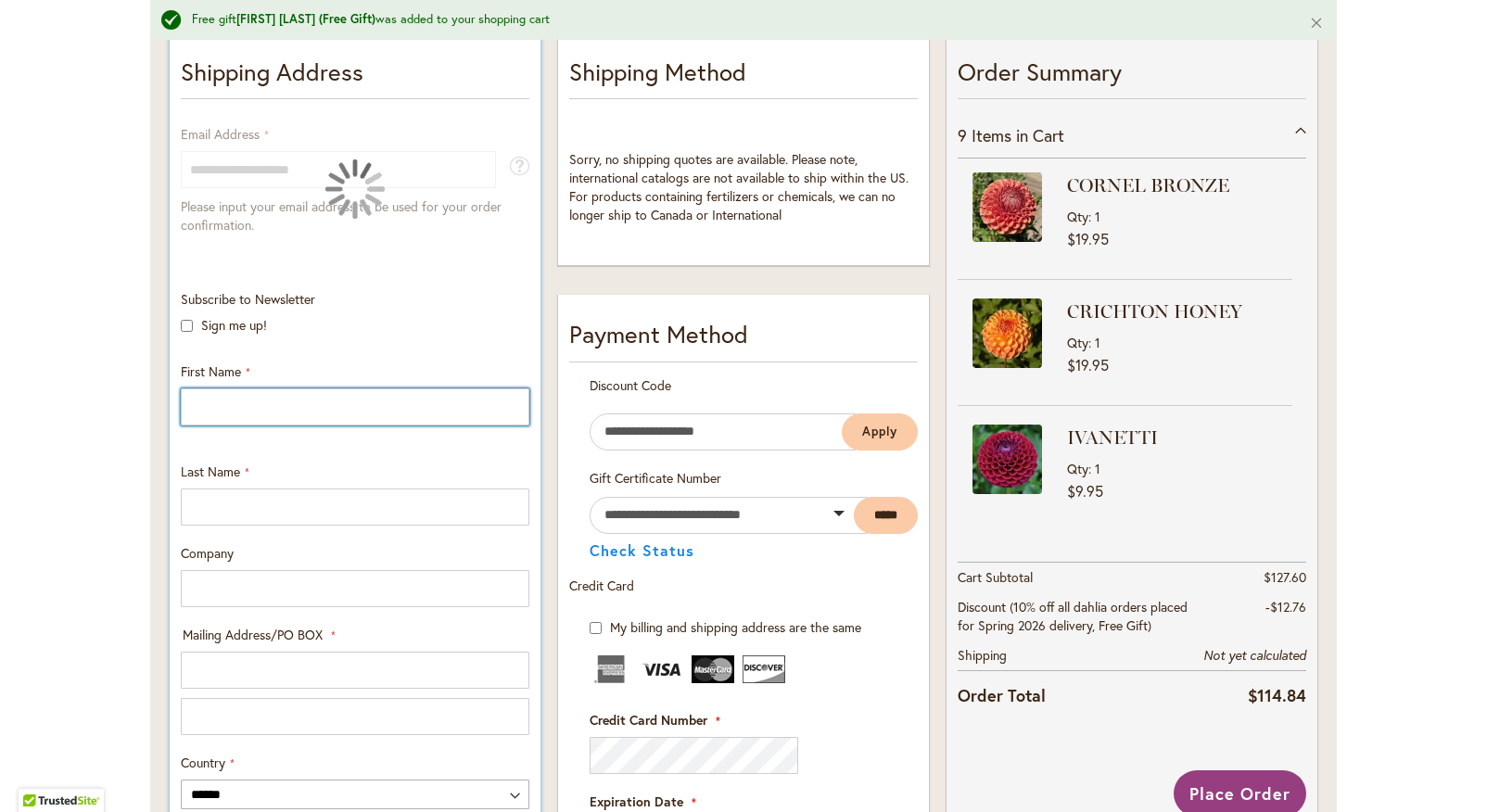 click on "First Name" at bounding box center [355, 407] 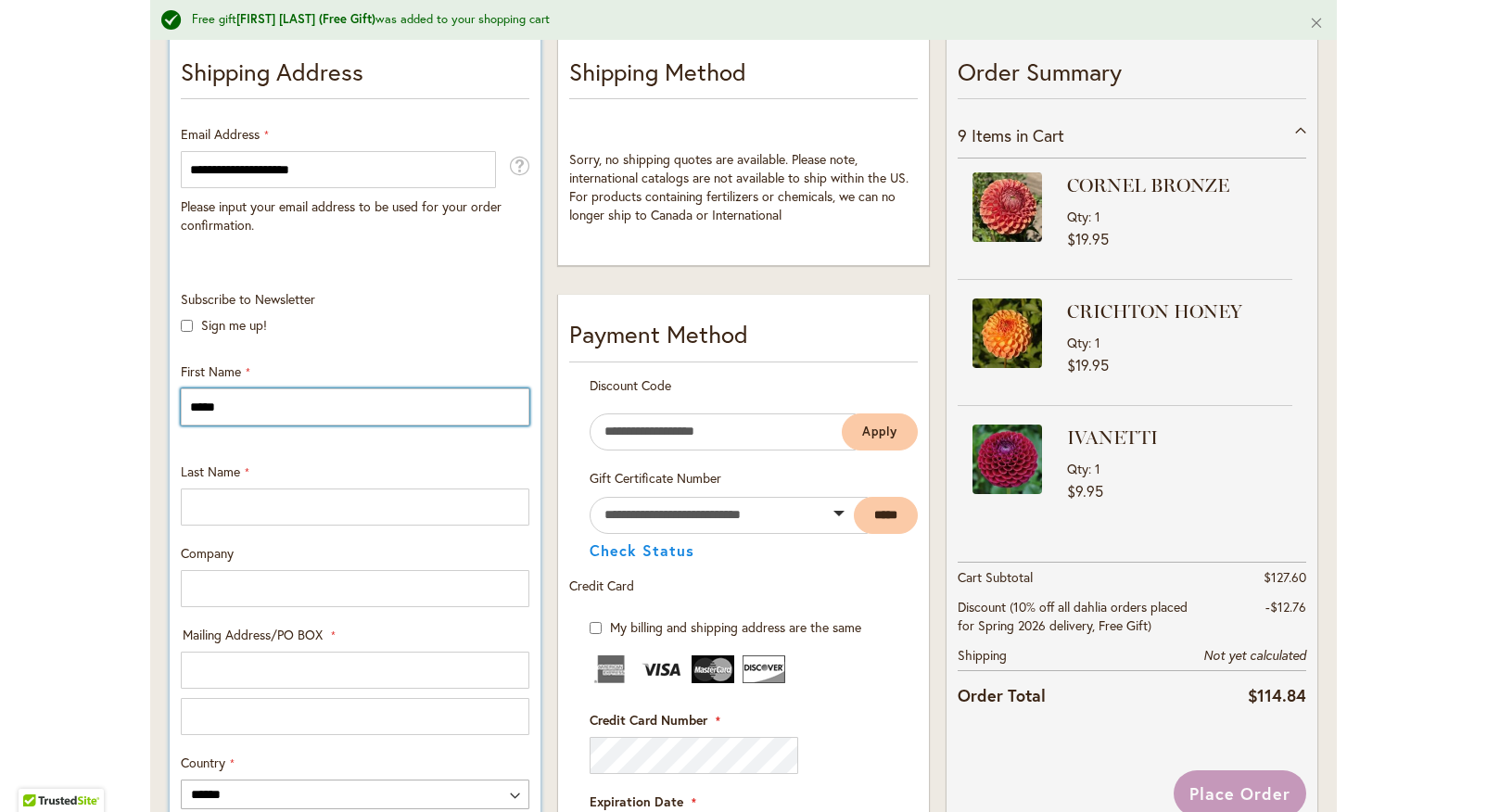 type on "*****" 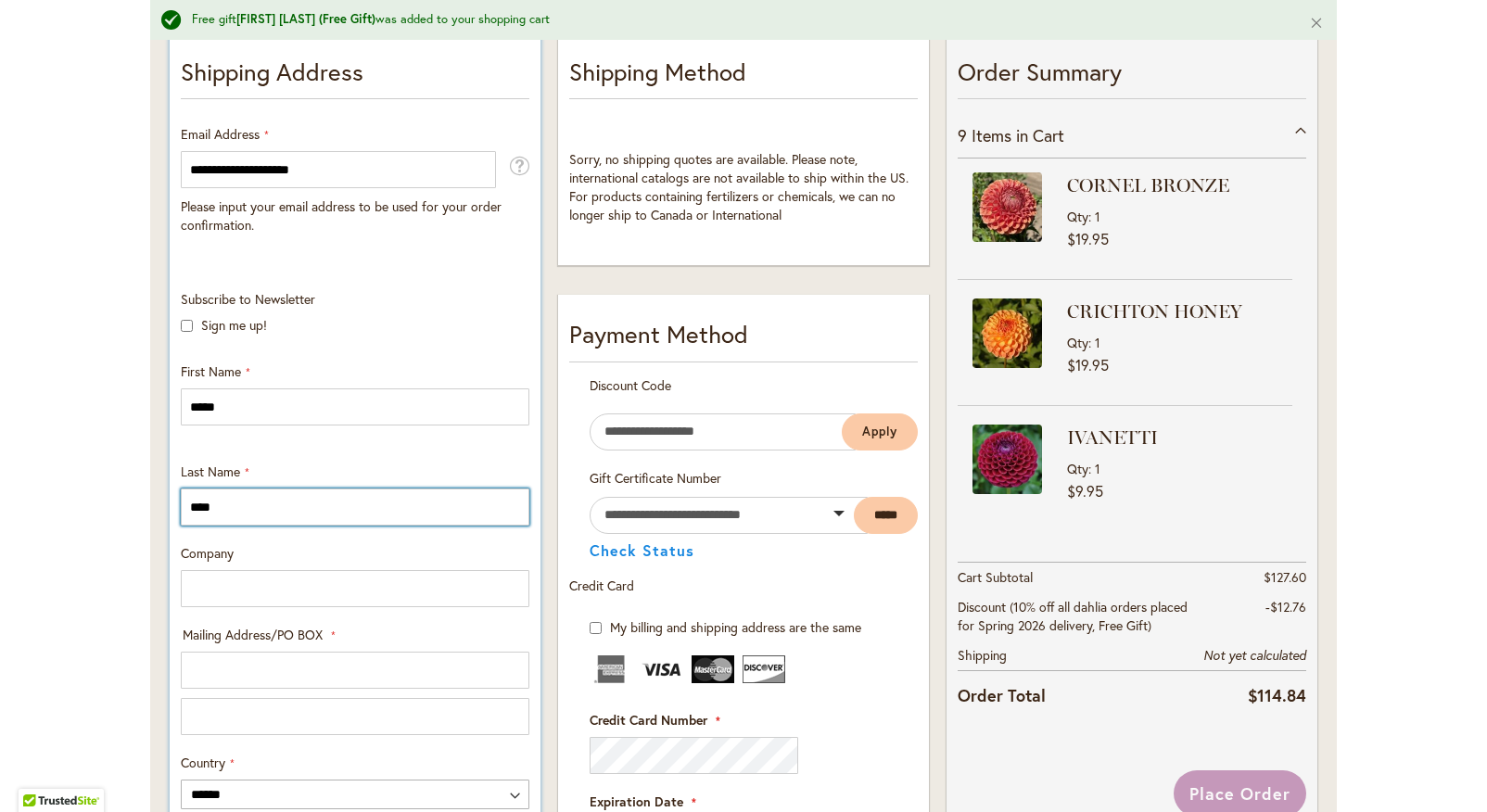 type on "****" 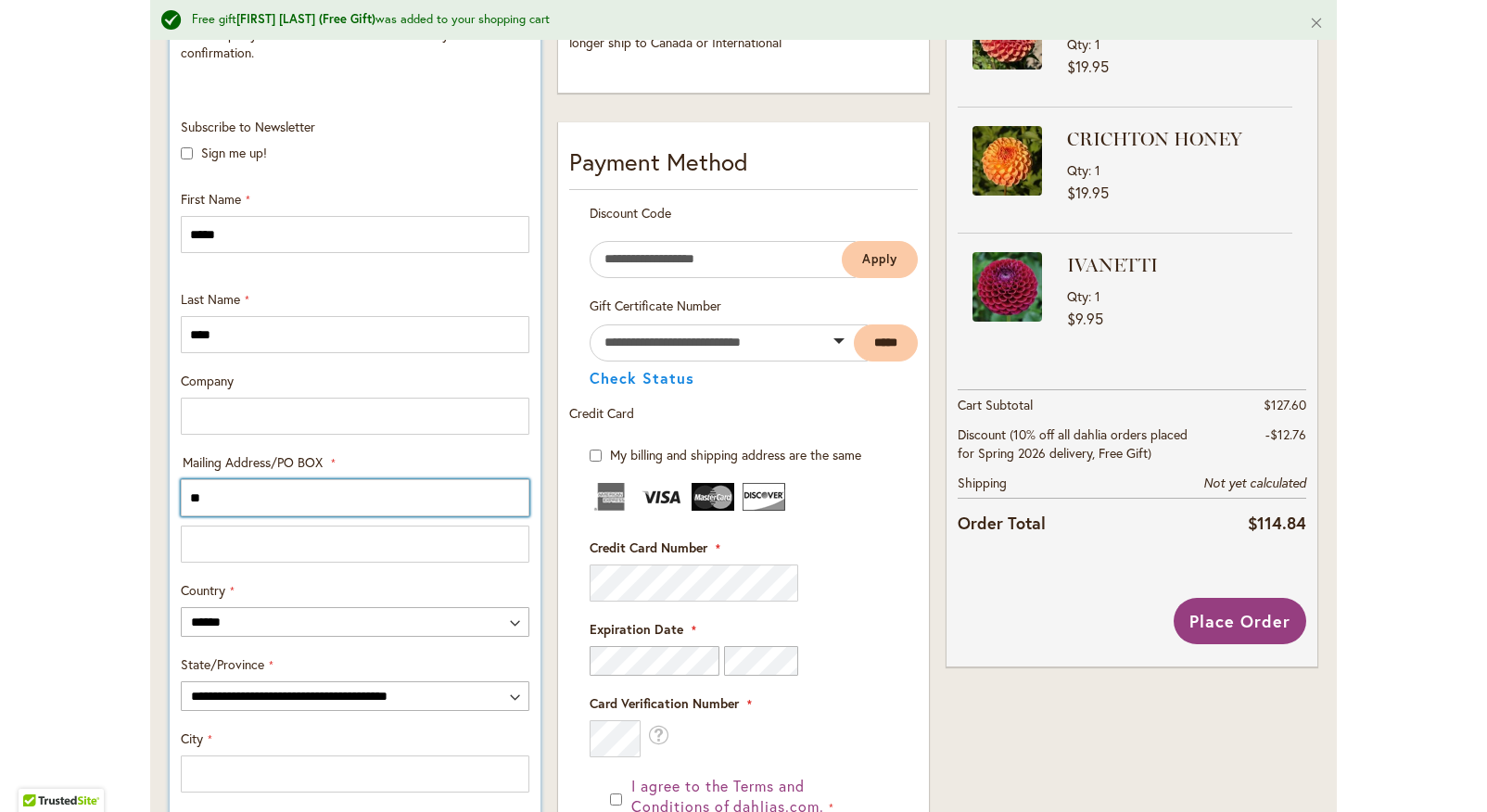 scroll, scrollTop: 573, scrollLeft: 0, axis: vertical 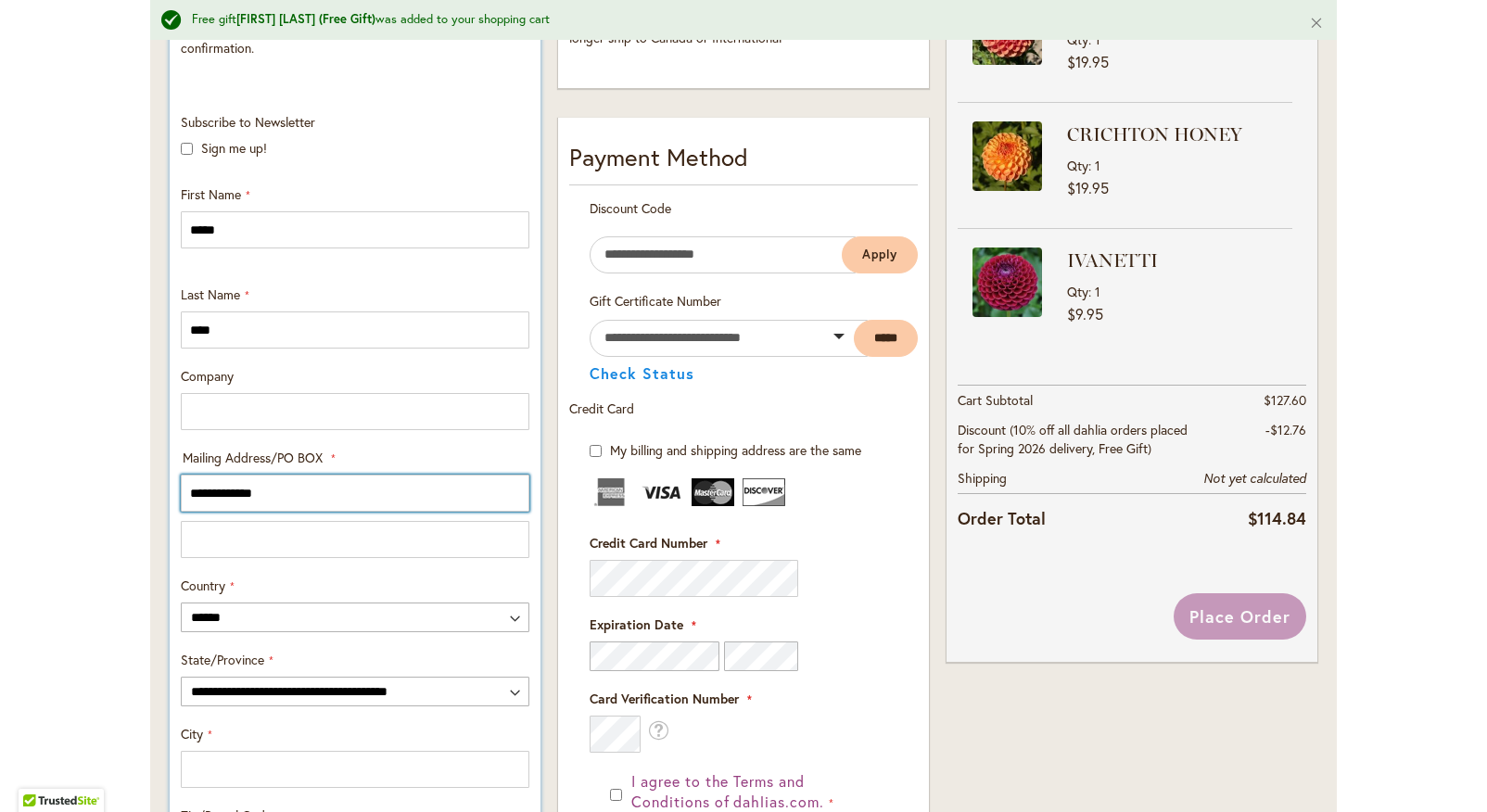type on "**********" 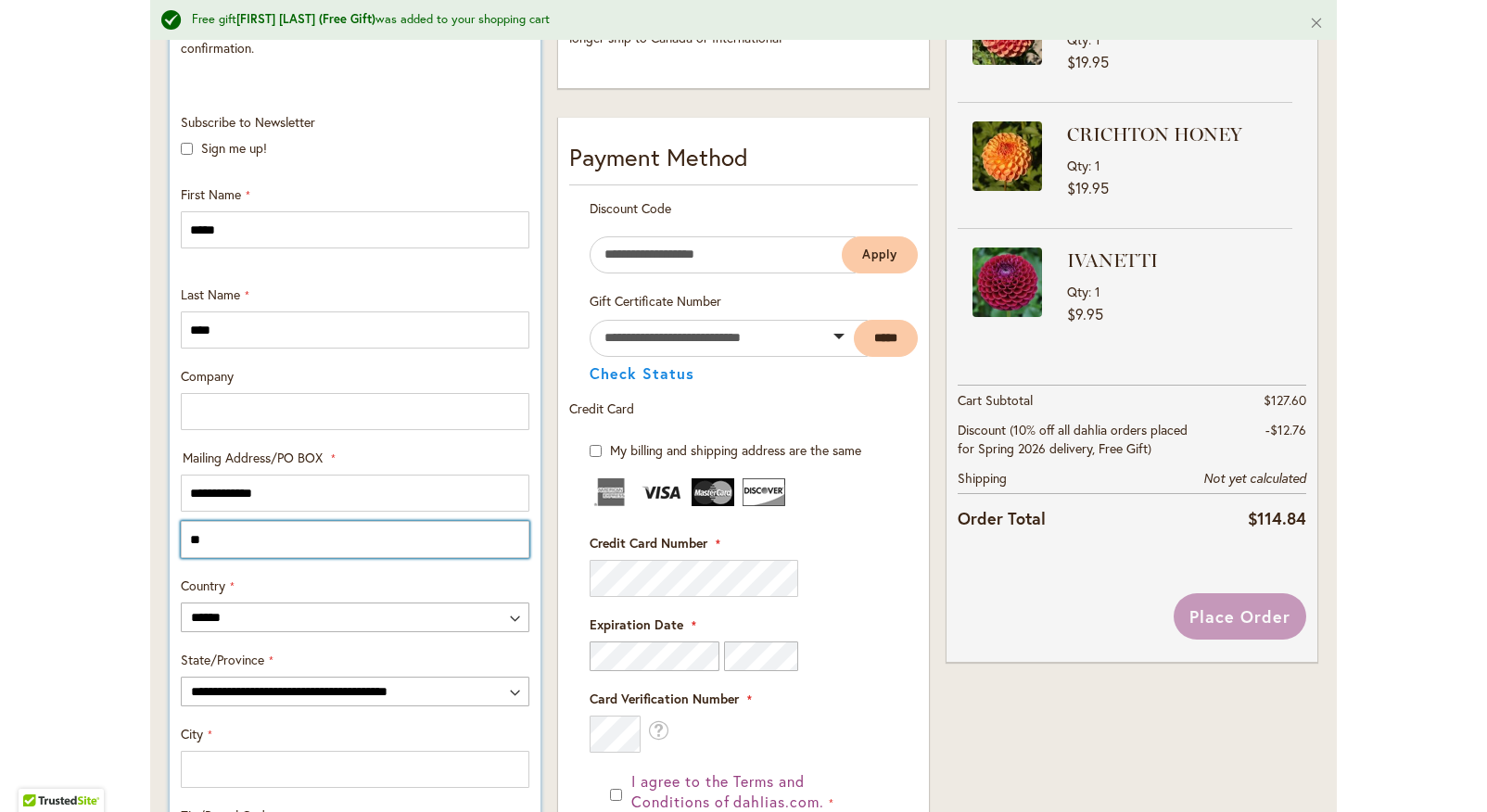 type on "*" 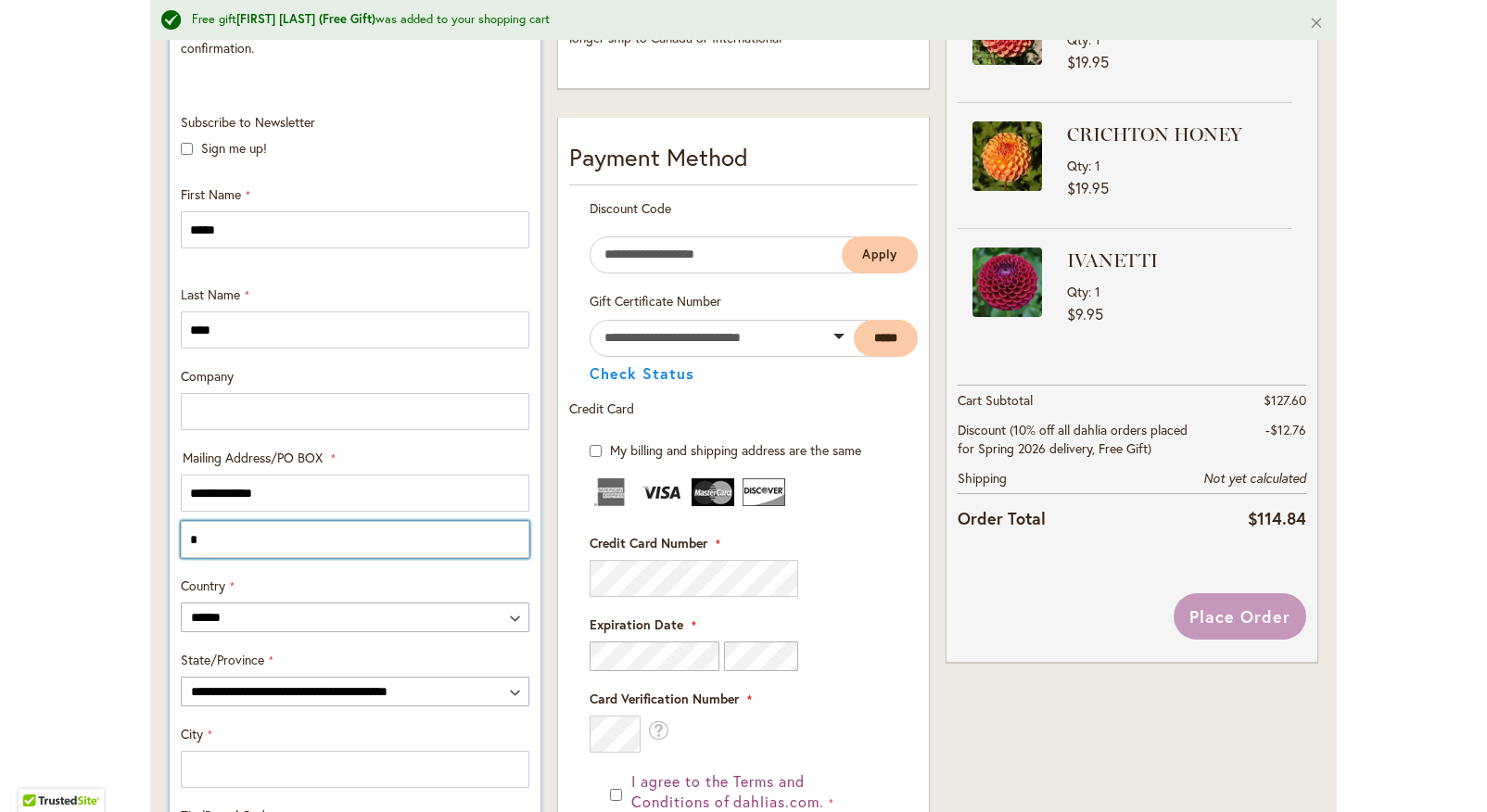 type 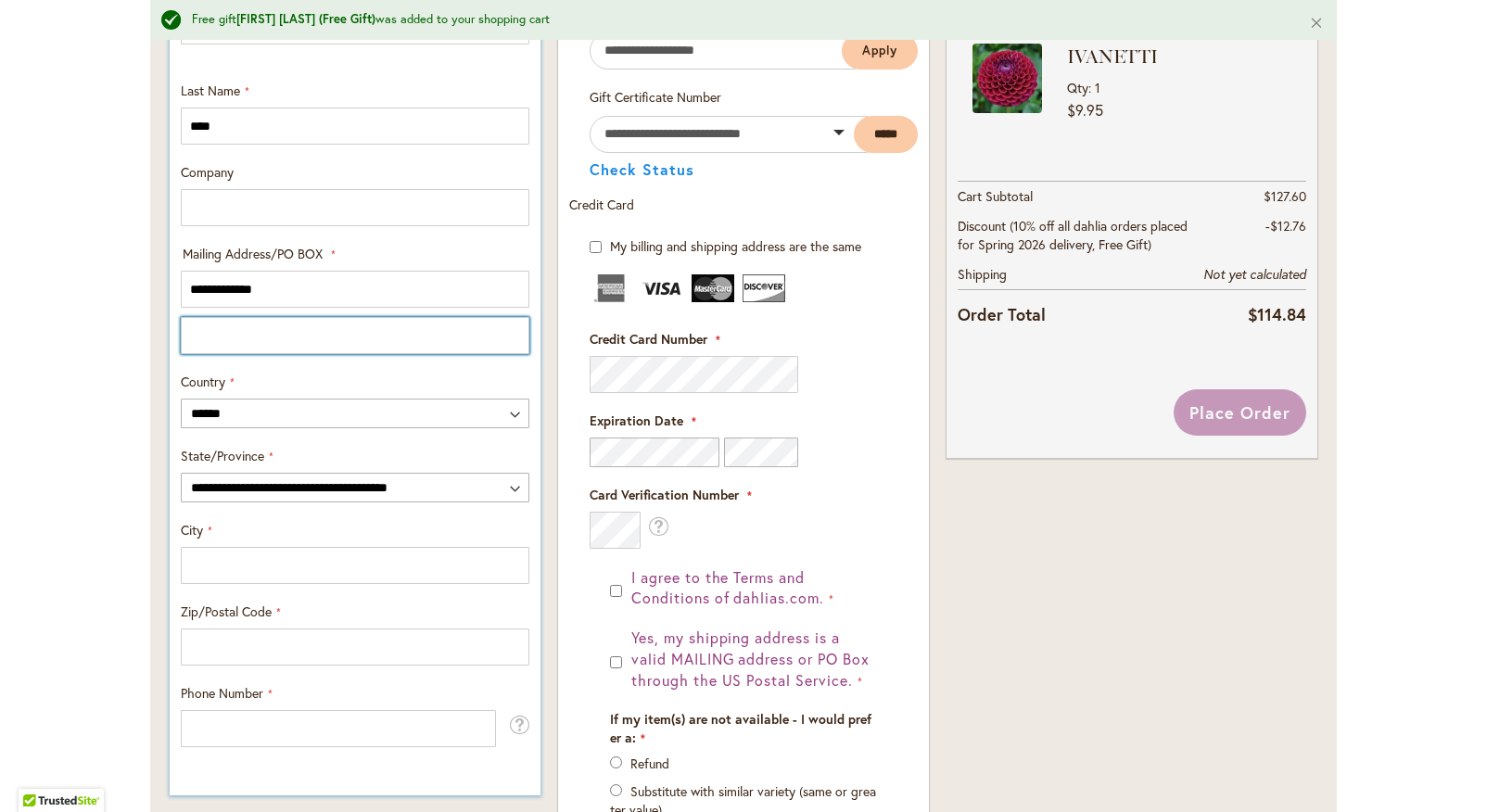 scroll, scrollTop: 827, scrollLeft: 0, axis: vertical 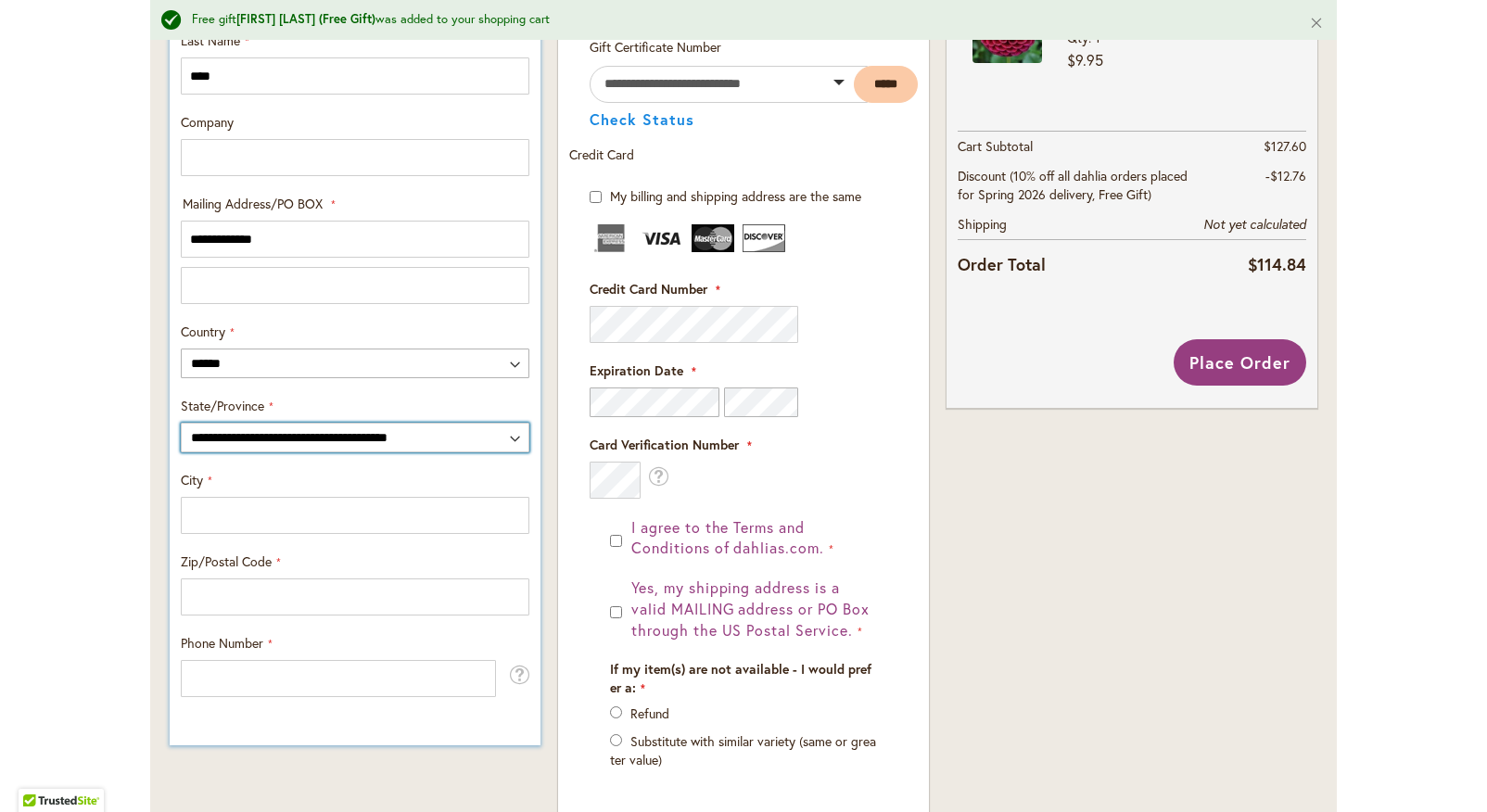 click on "**********" at bounding box center [355, 438] 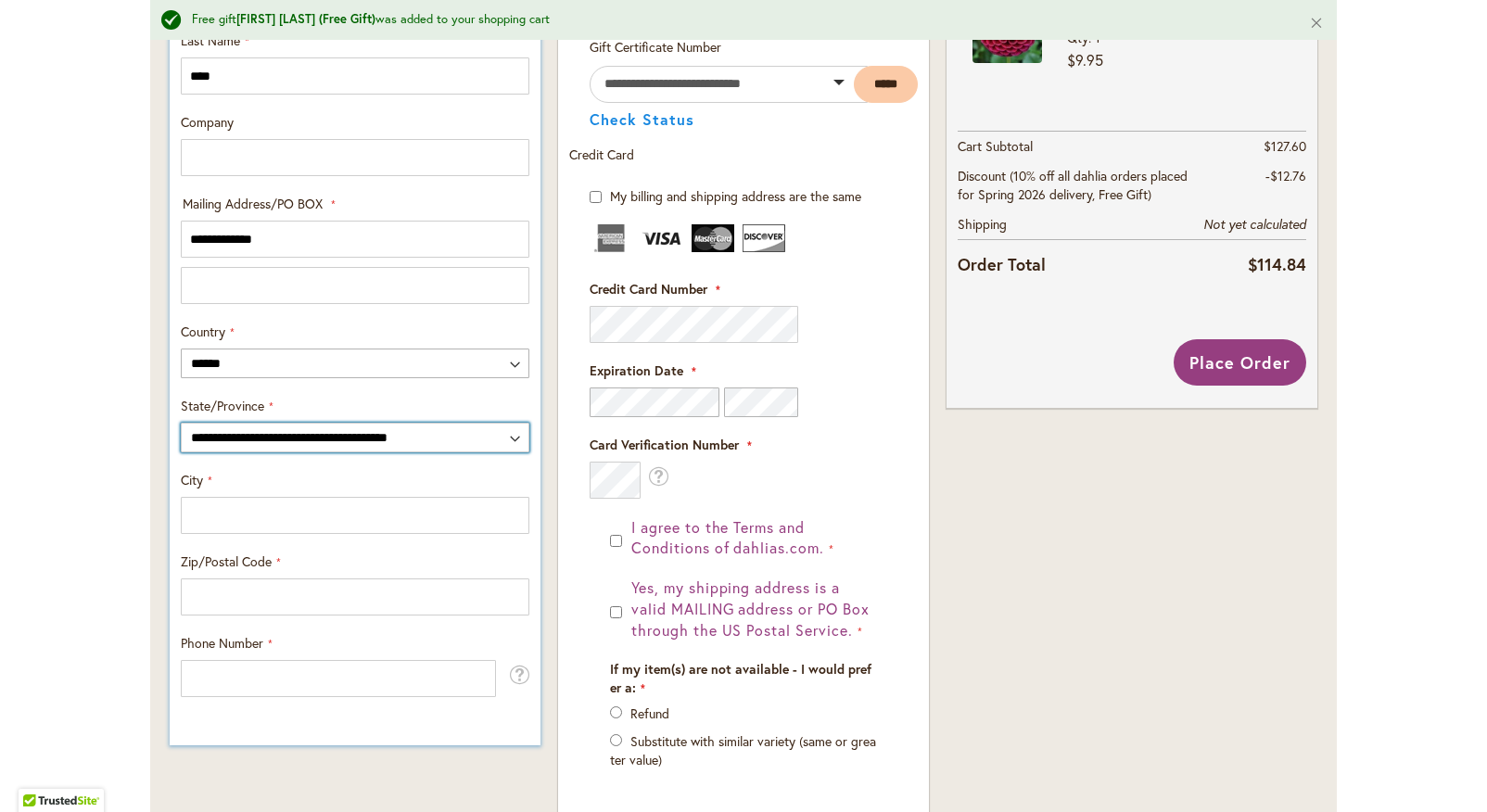 select on "**" 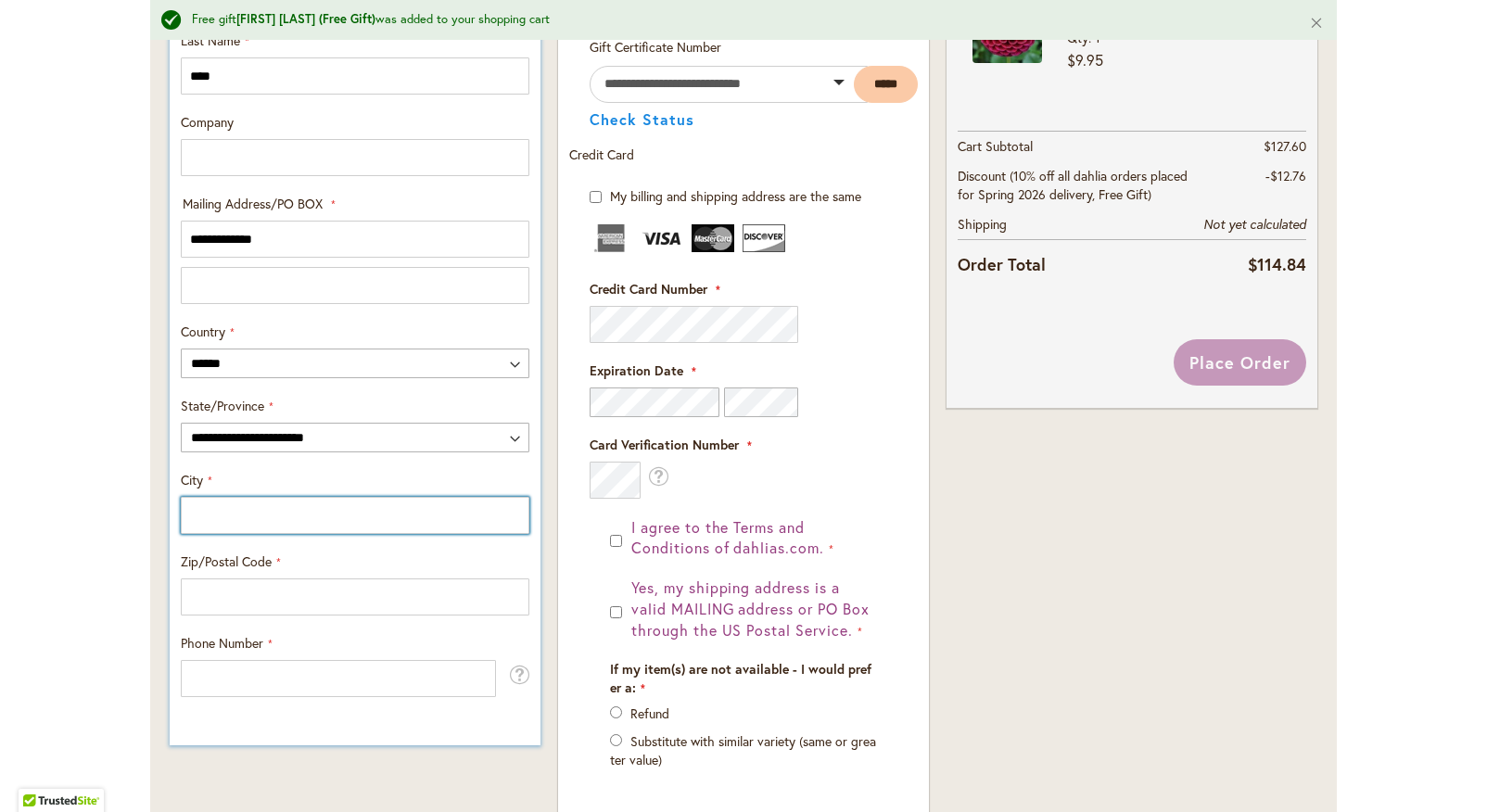 click on "City" at bounding box center (355, 515) 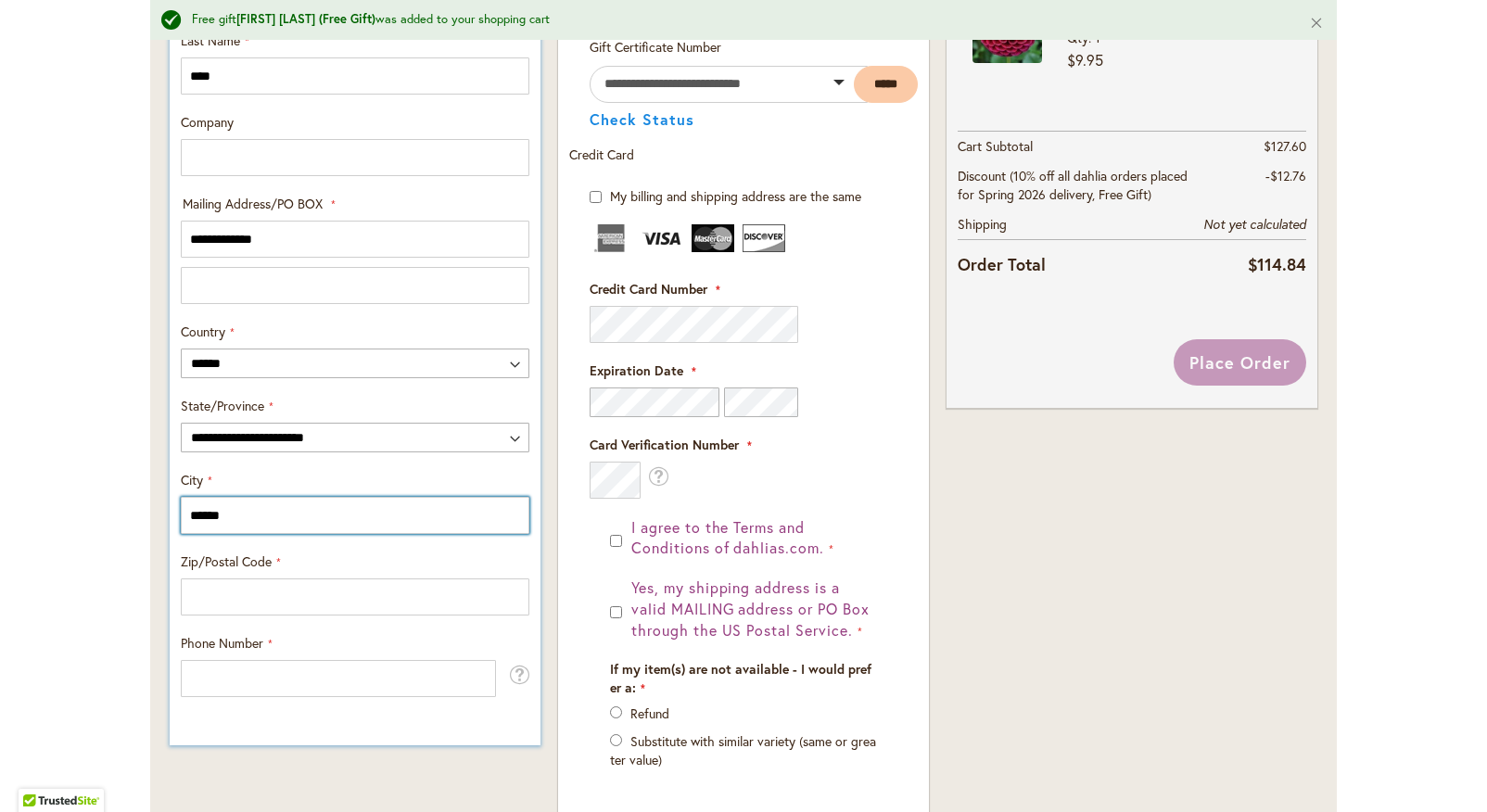 type on "******" 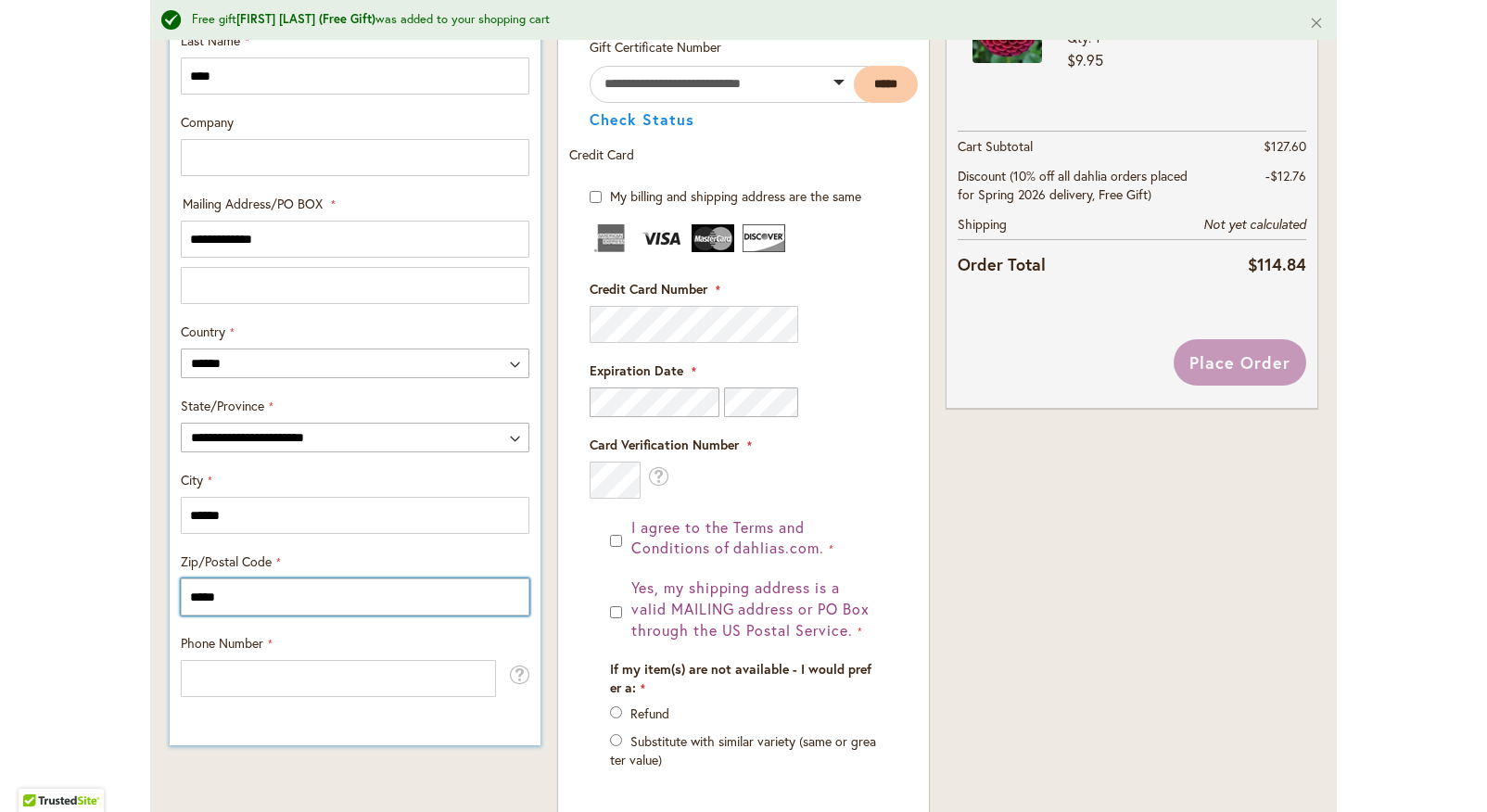 type on "*****" 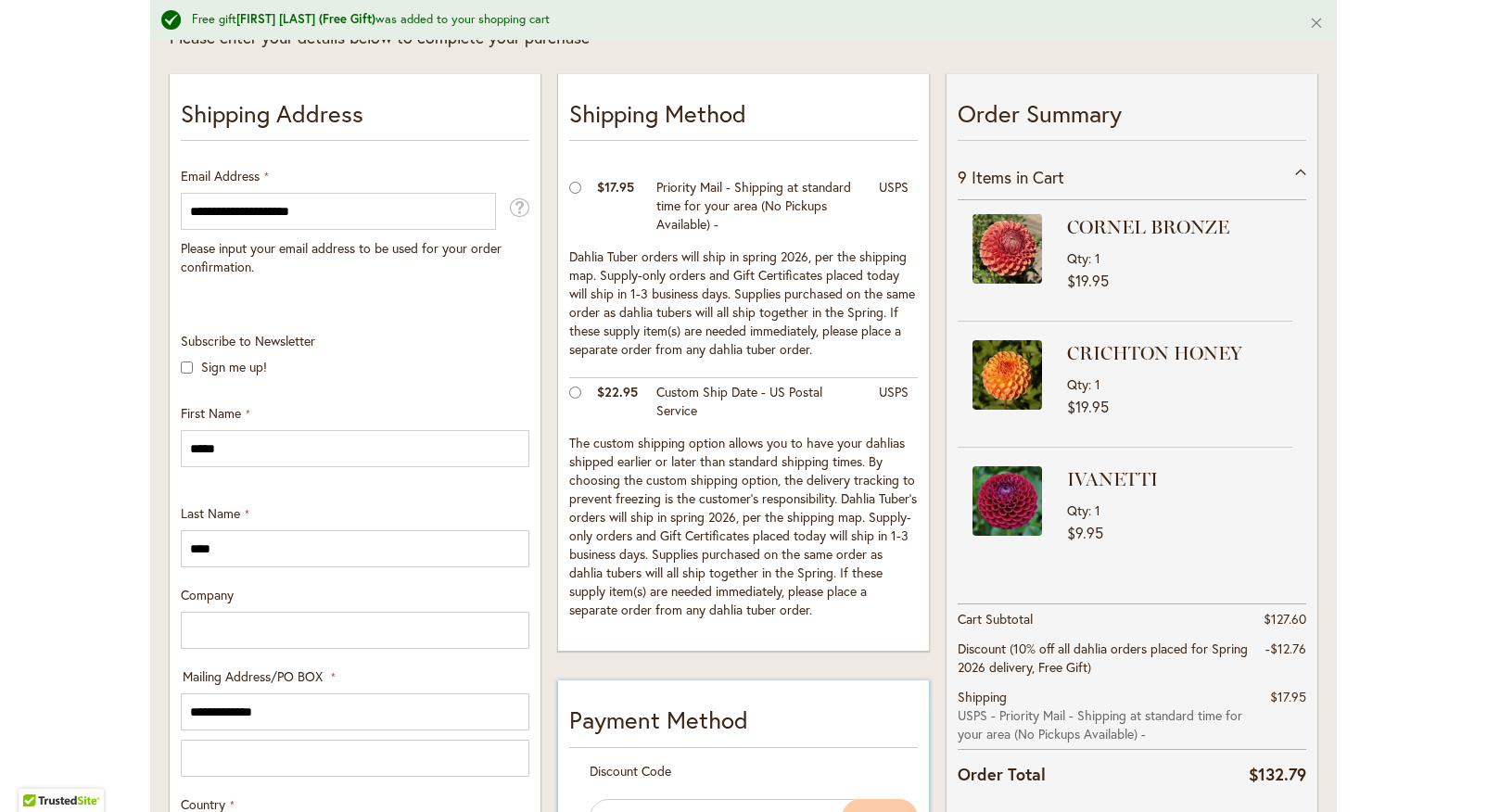 scroll, scrollTop: 319, scrollLeft: 0, axis: vertical 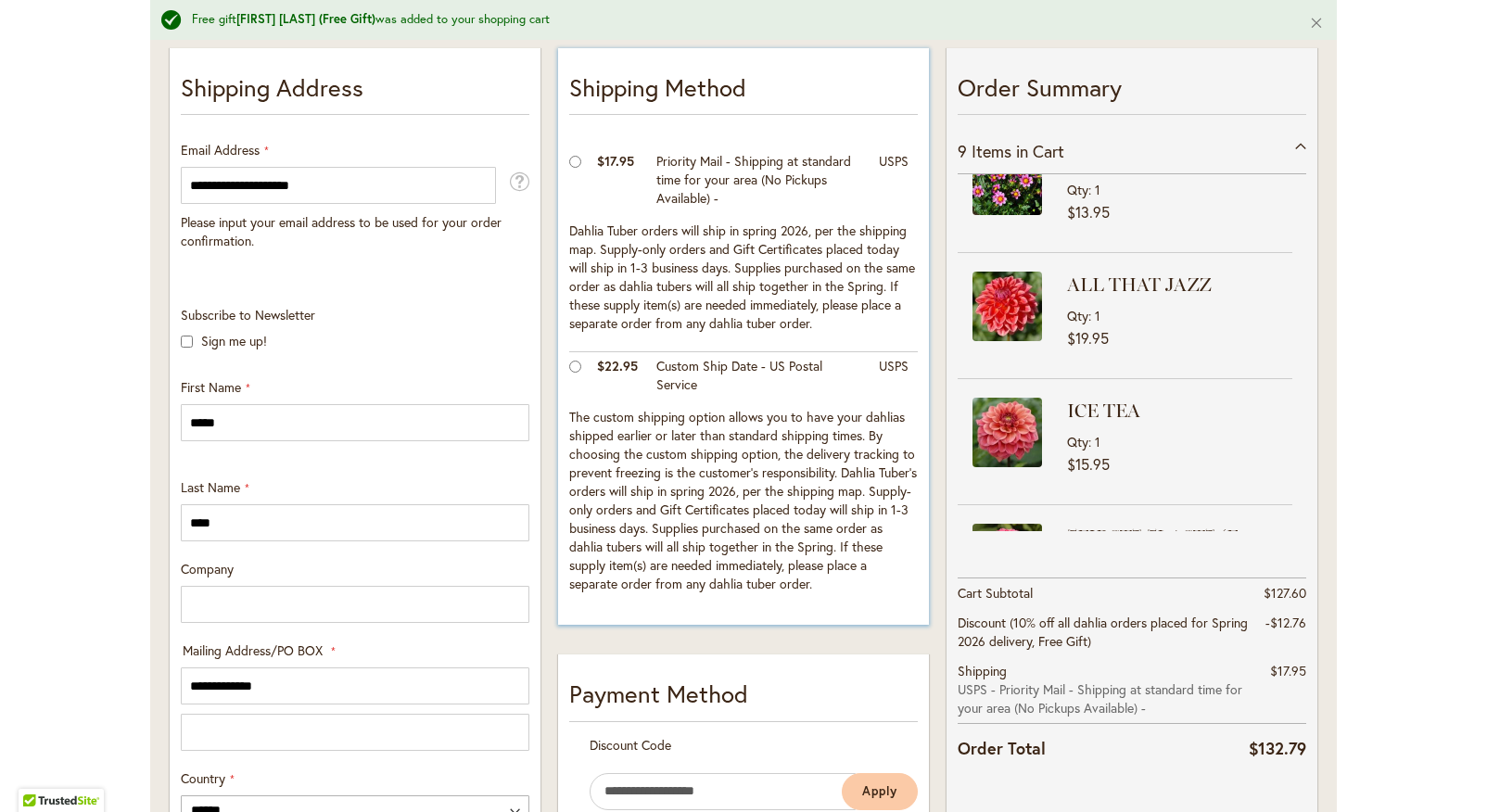 type on "**********" 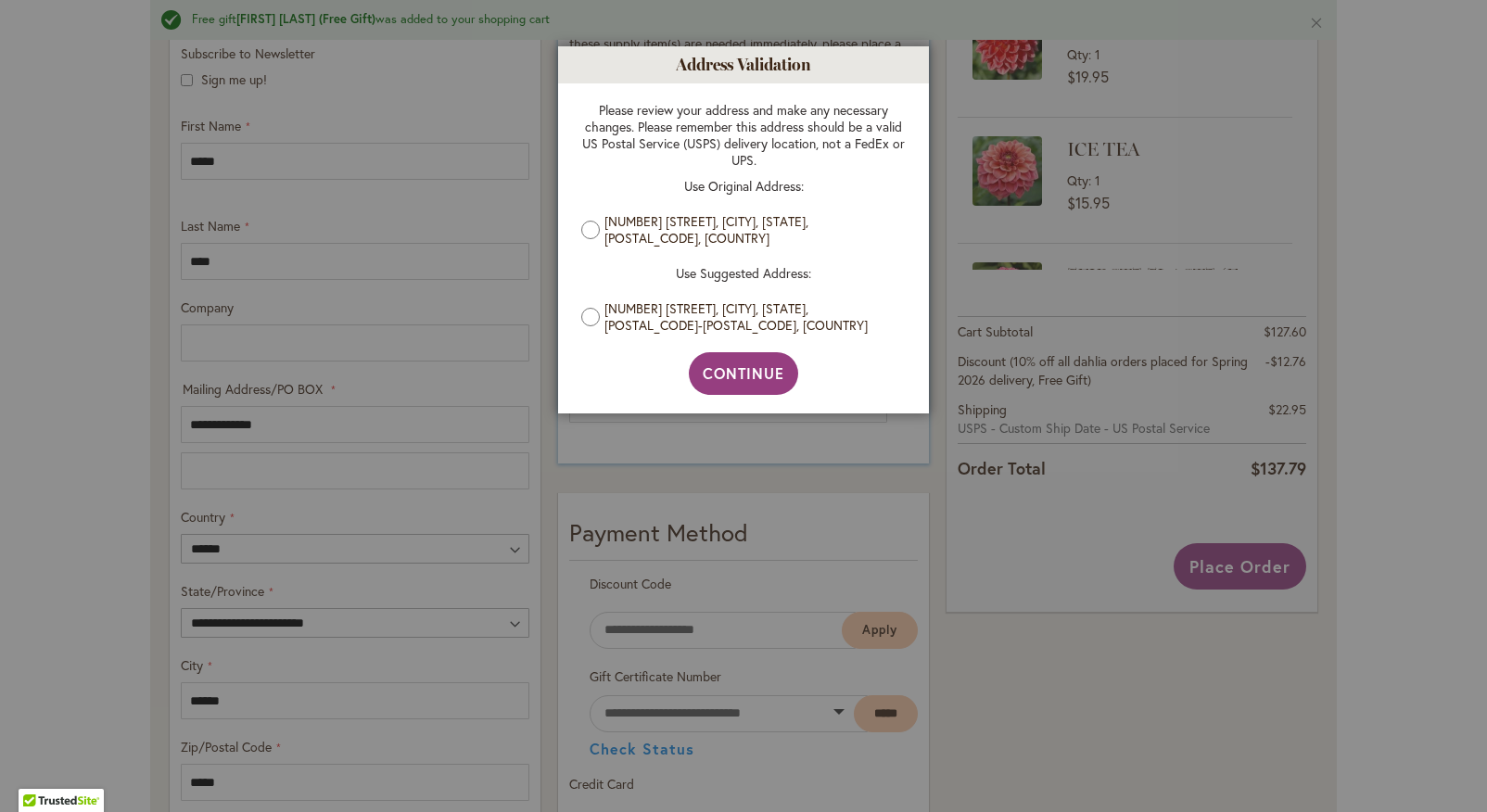 scroll, scrollTop: 647, scrollLeft: 0, axis: vertical 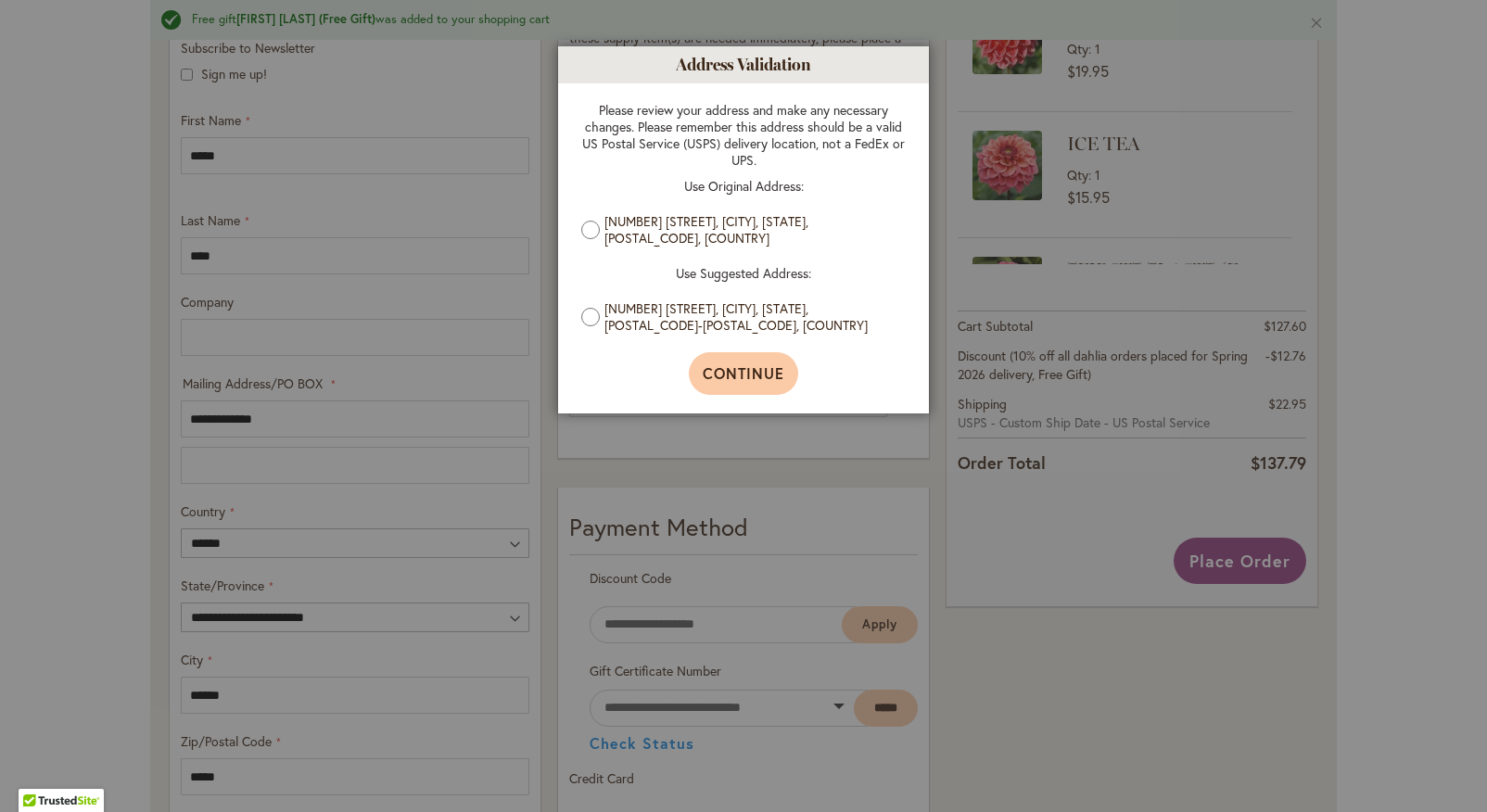 click on "Continue" at bounding box center (744, 373) 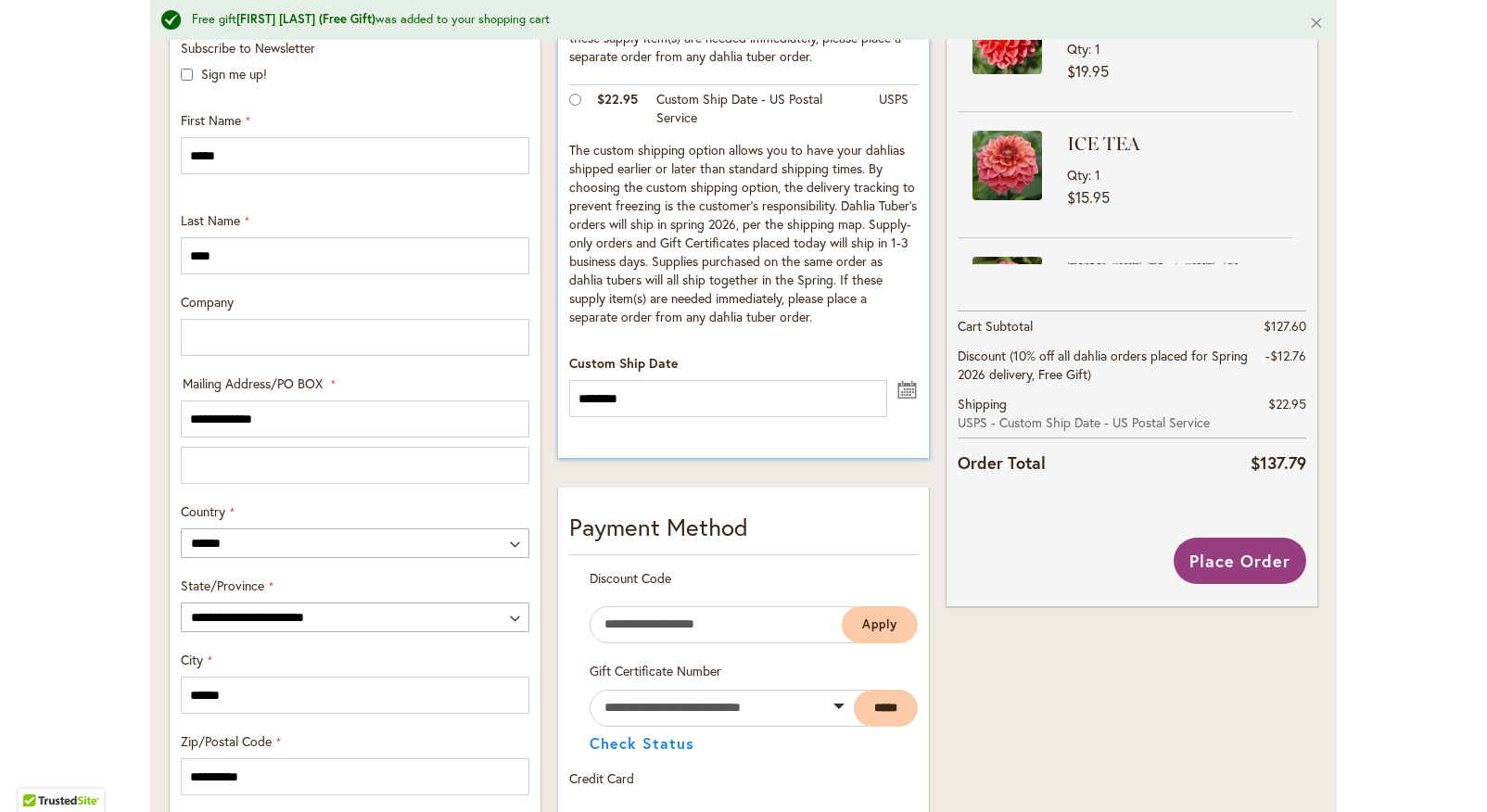 click on "undefined" at bounding box center (908, 387) 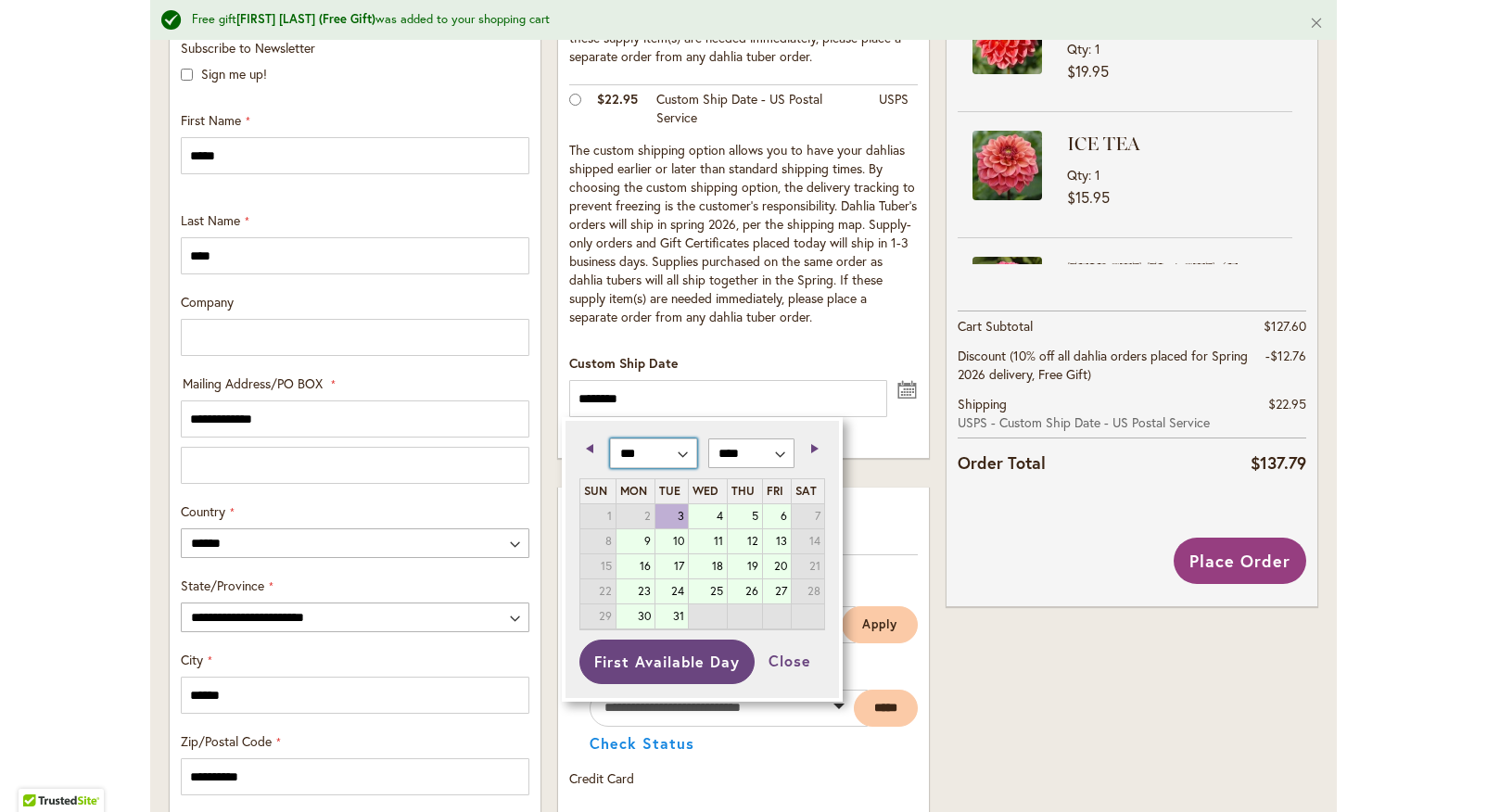 click on "*** *** *** *** *** *** *** *** *** *** *** ***" at bounding box center [654, 453] 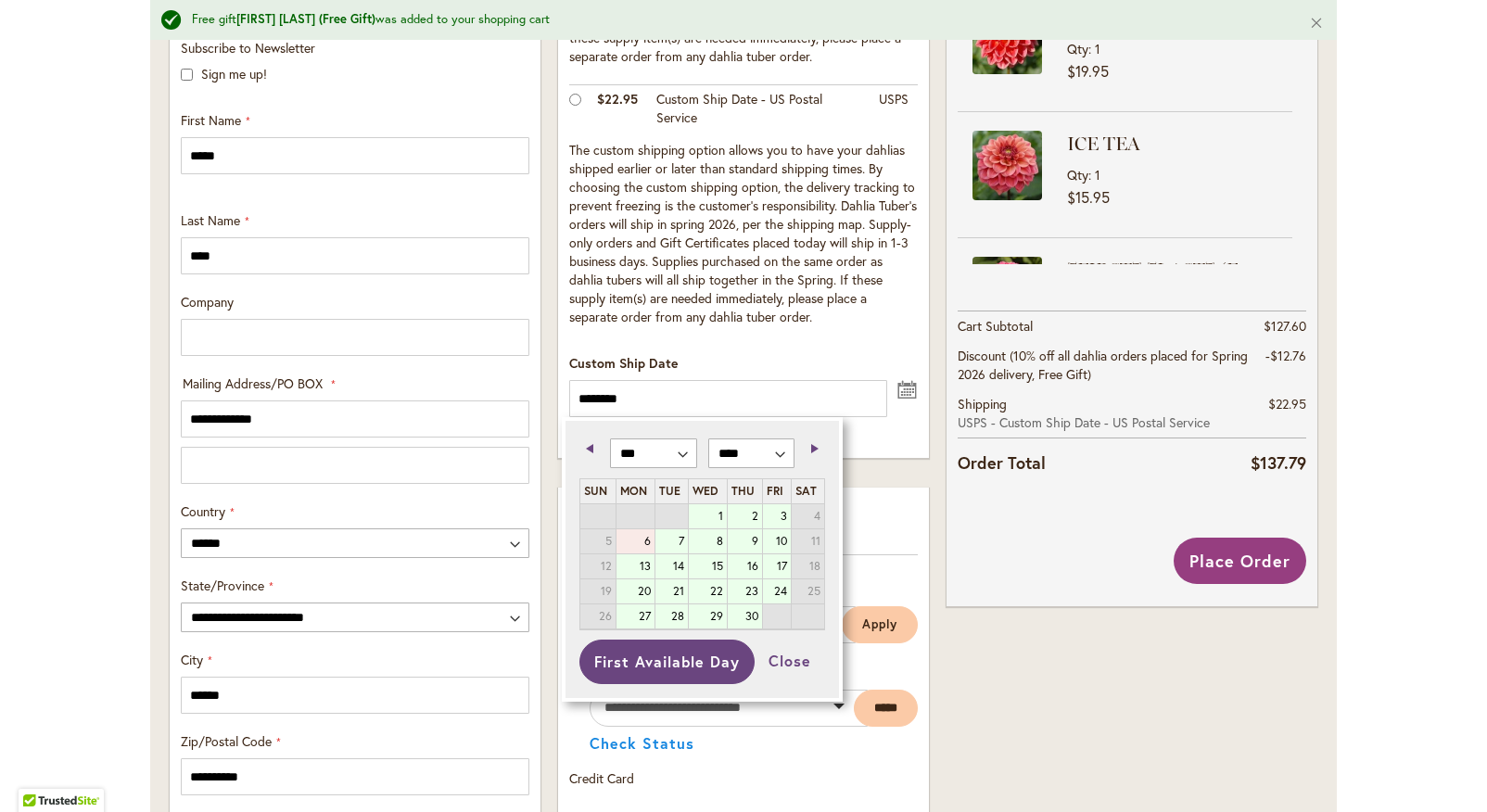 click on "6" at bounding box center [636, 541] 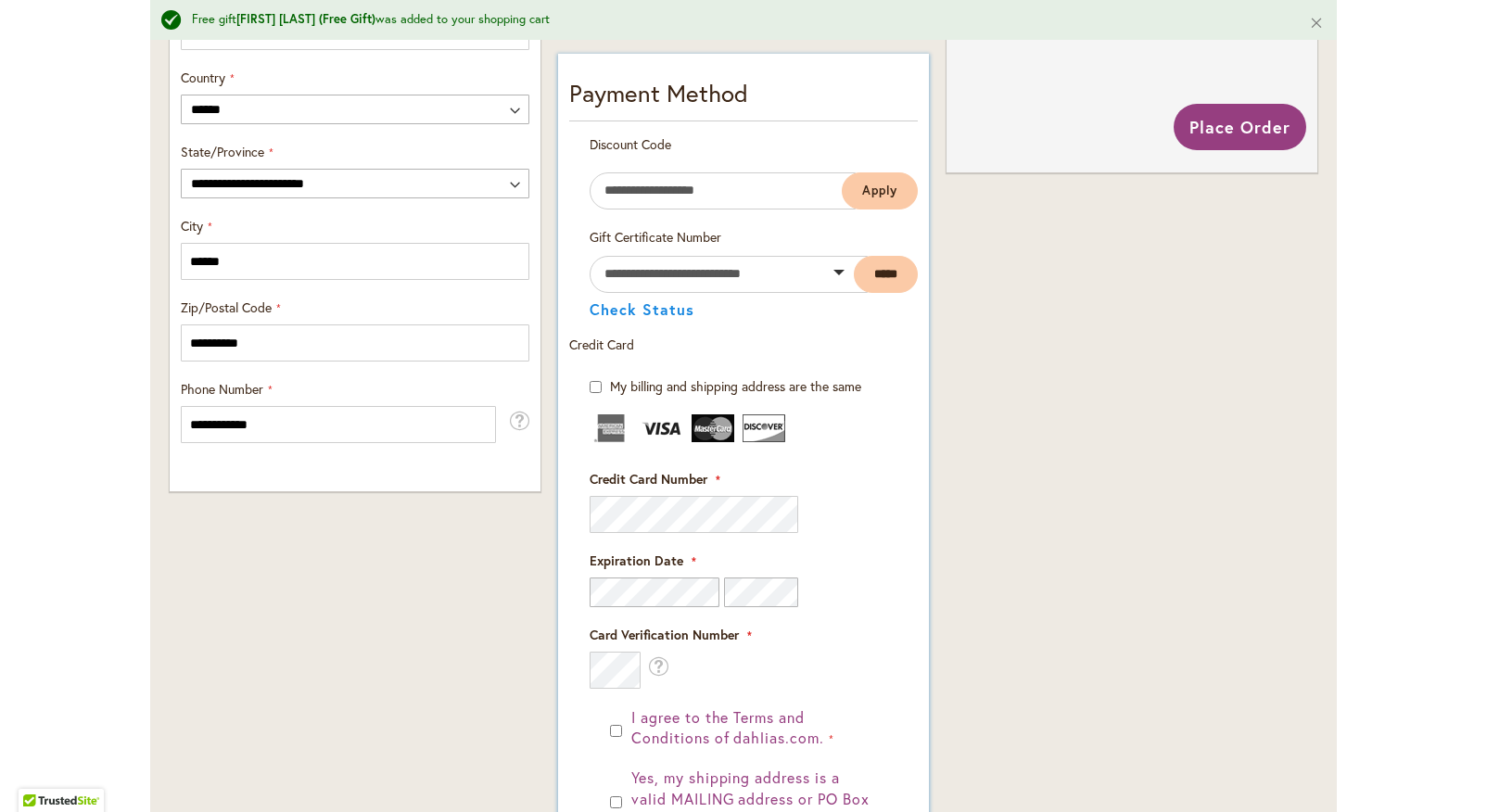 scroll, scrollTop: 1087, scrollLeft: 0, axis: vertical 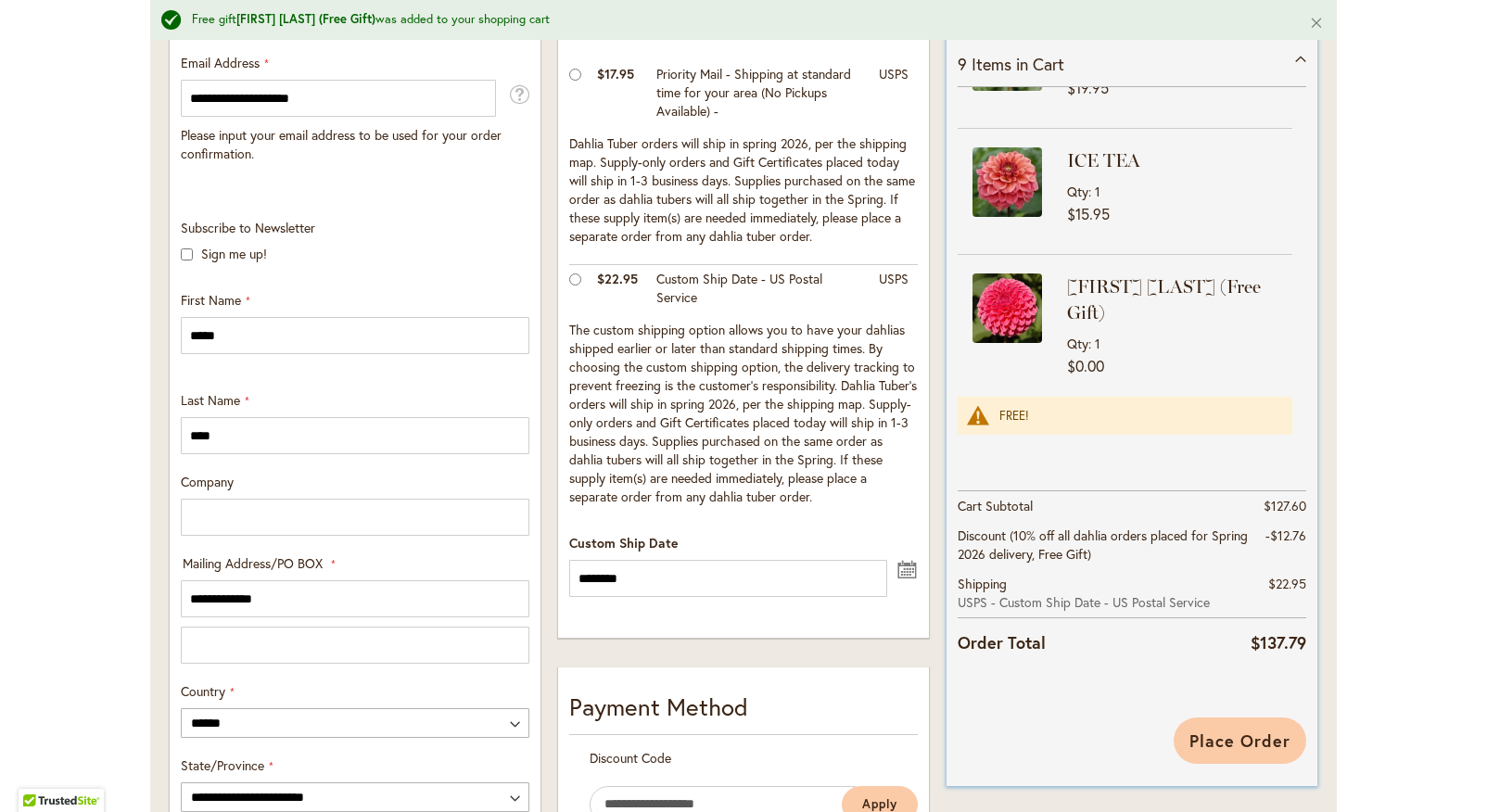 click on "Place Order" at bounding box center (1239, 741) 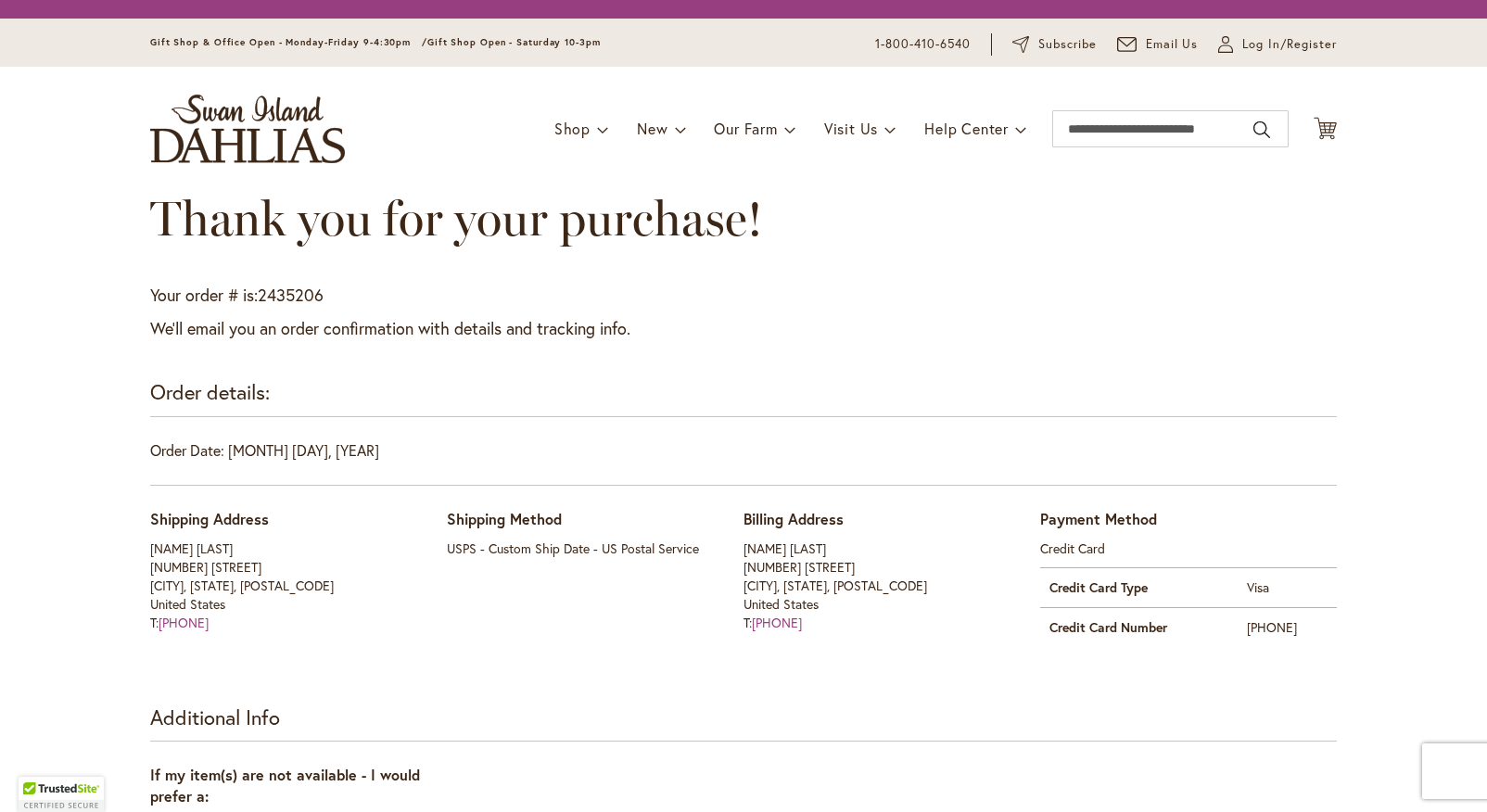 scroll, scrollTop: 0, scrollLeft: 0, axis: both 